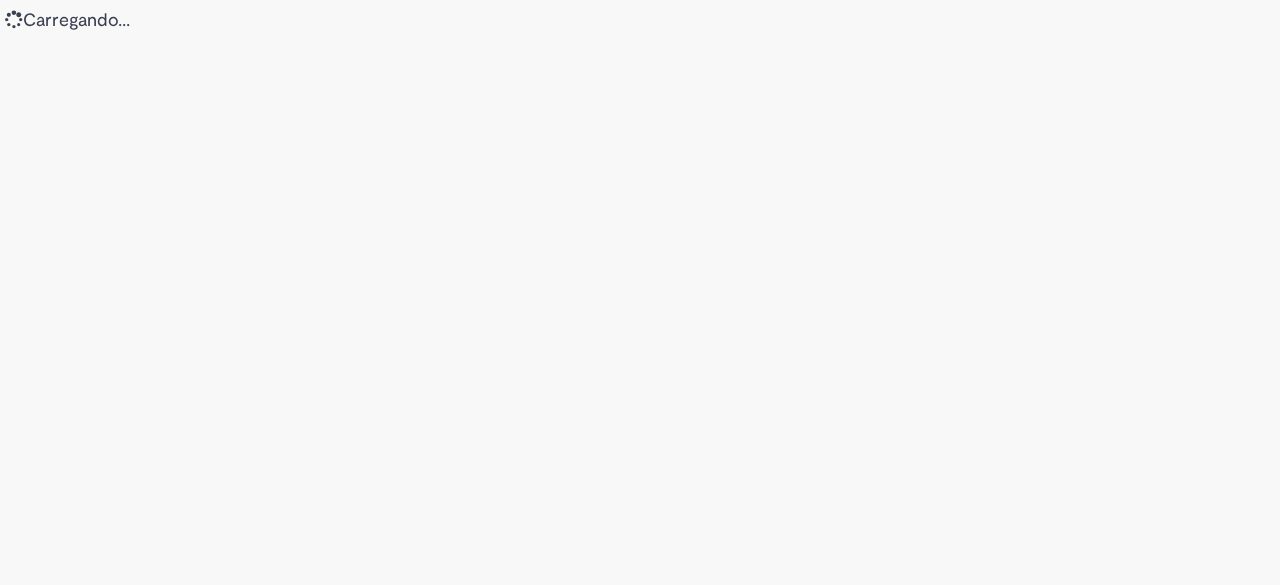 scroll, scrollTop: 0, scrollLeft: 0, axis: both 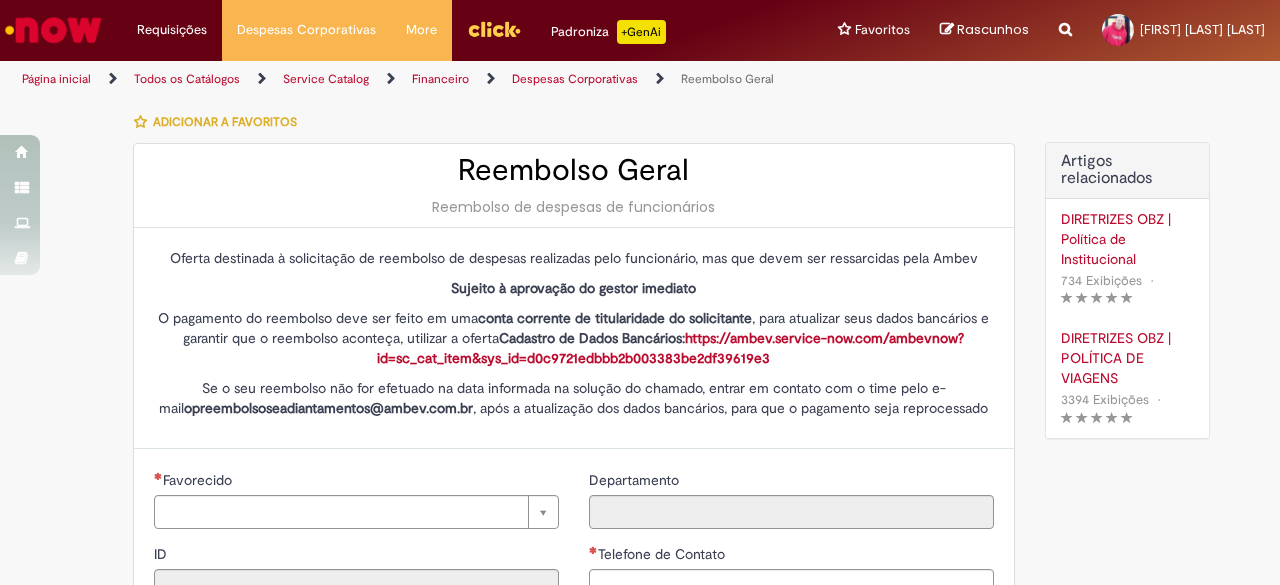 type on "********" 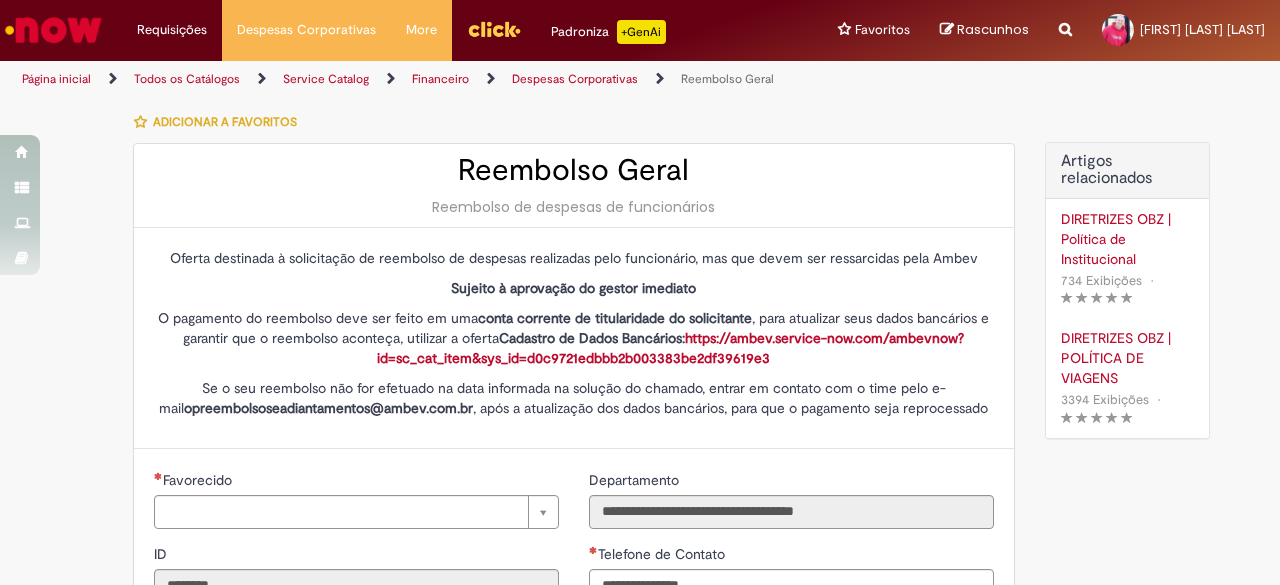 type on "**********" 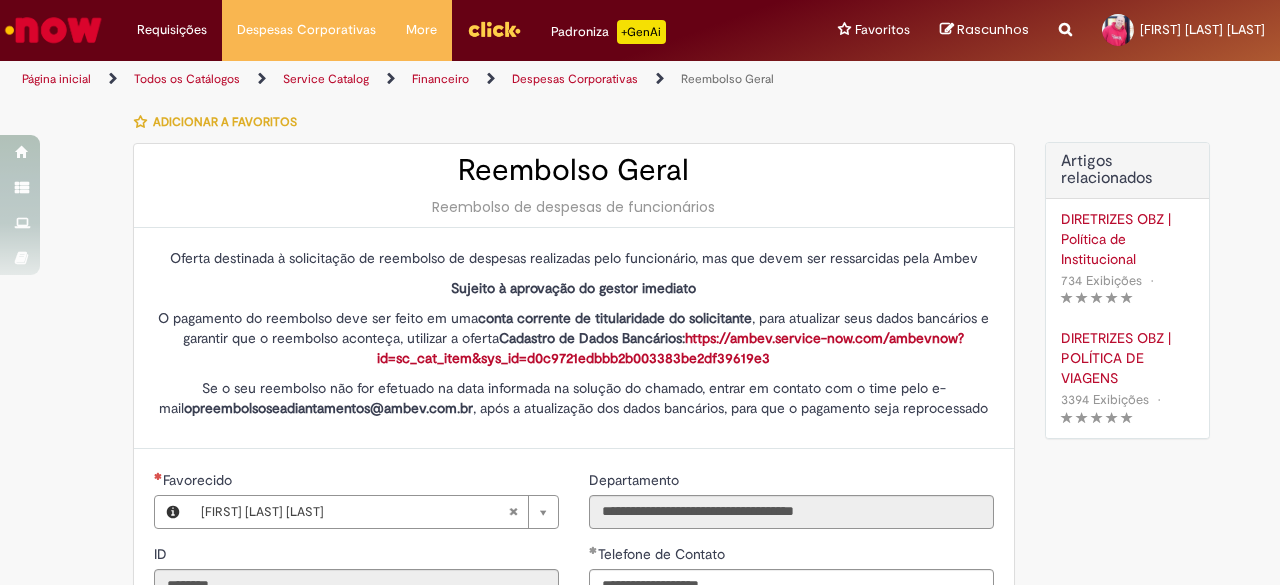 type on "**********" 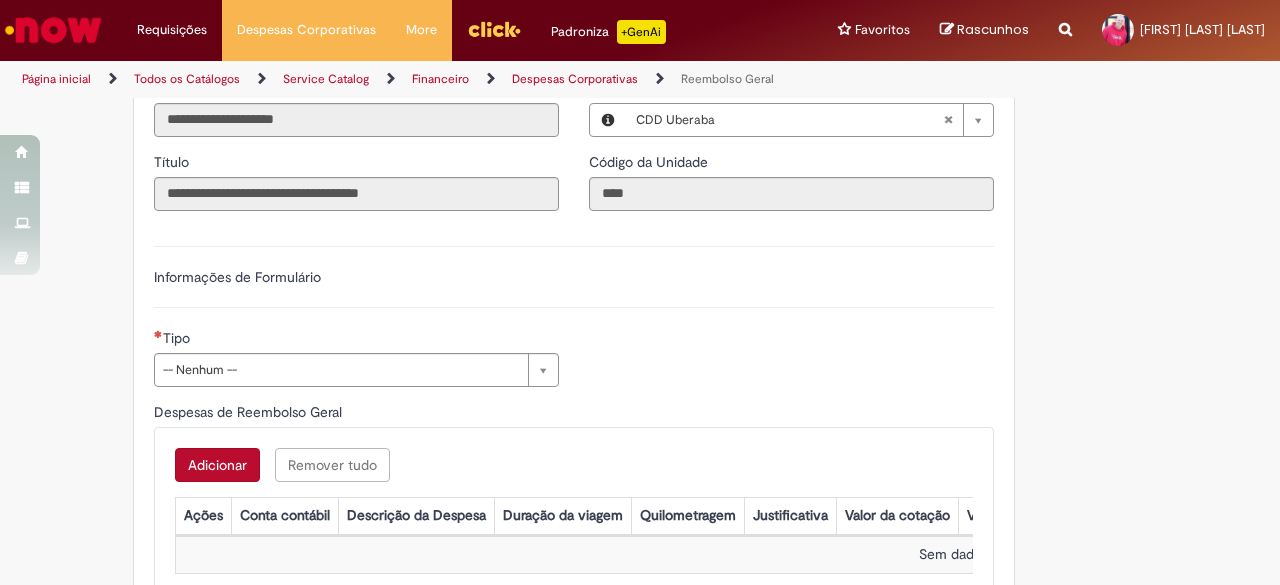 scroll, scrollTop: 560, scrollLeft: 0, axis: vertical 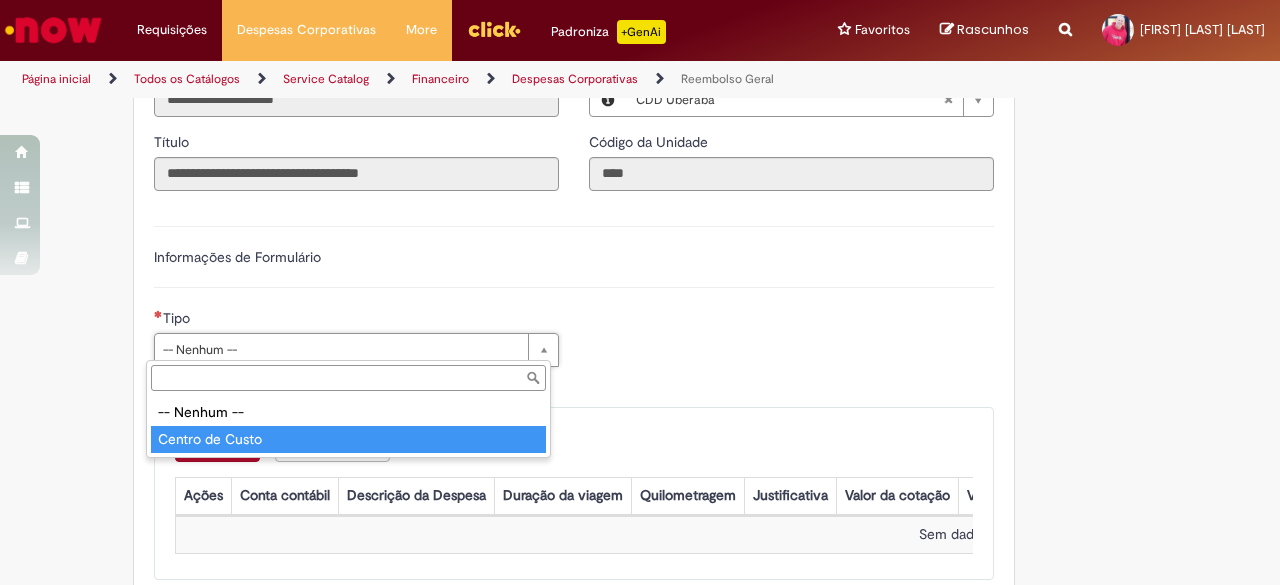 type on "**********" 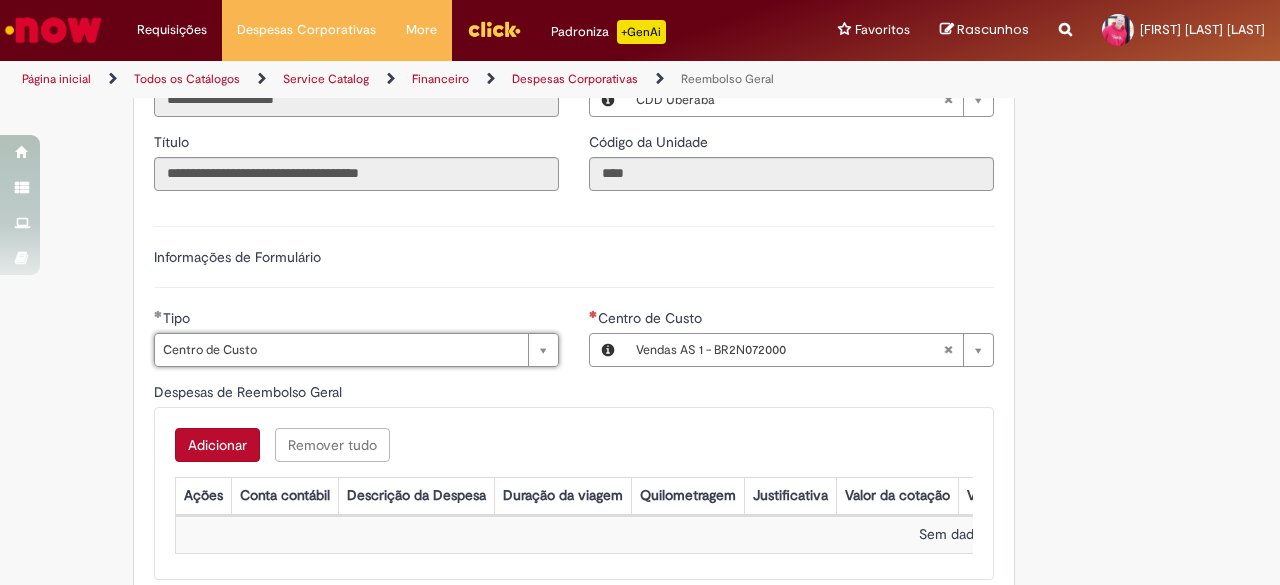 type on "**********" 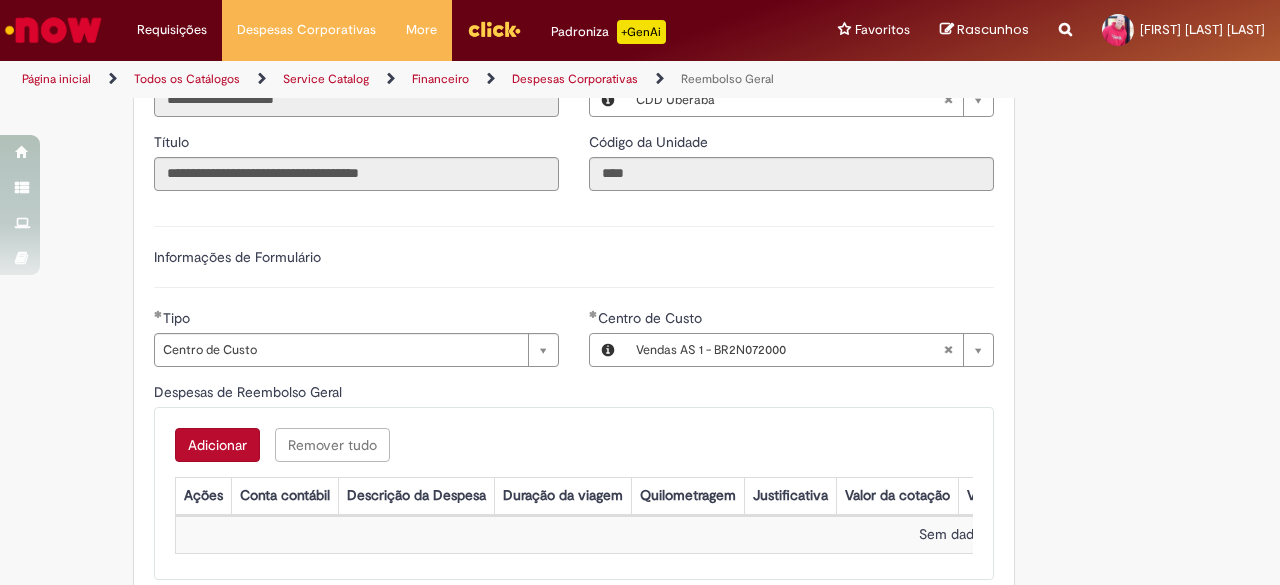 click on "**********" at bounding box center [574, 257] 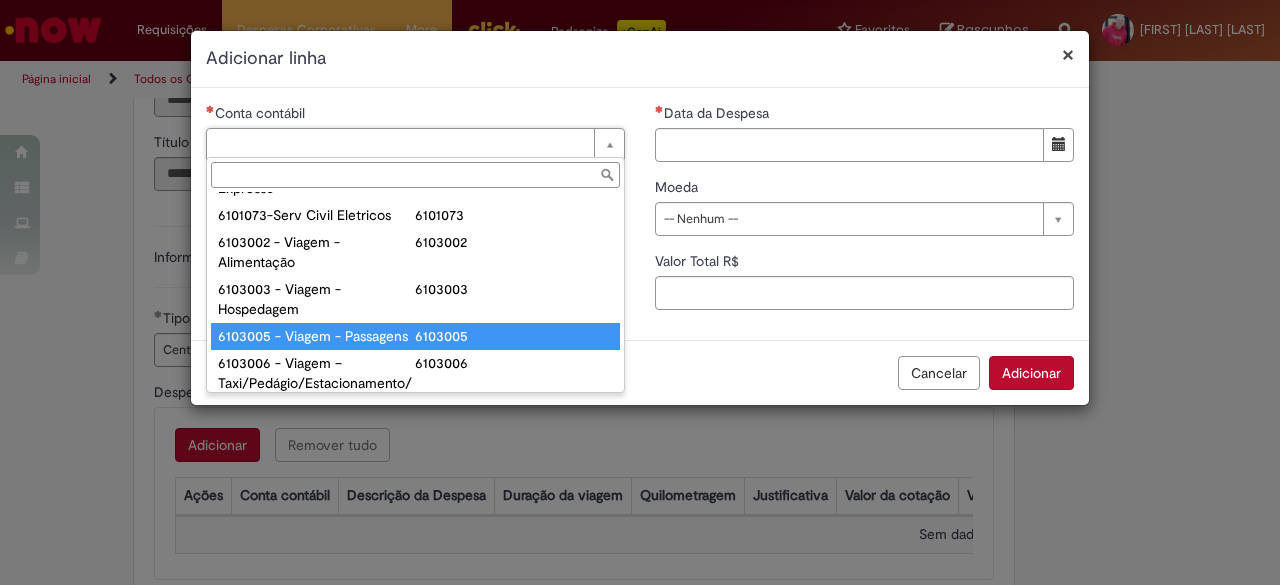 scroll, scrollTop: 821, scrollLeft: 0, axis: vertical 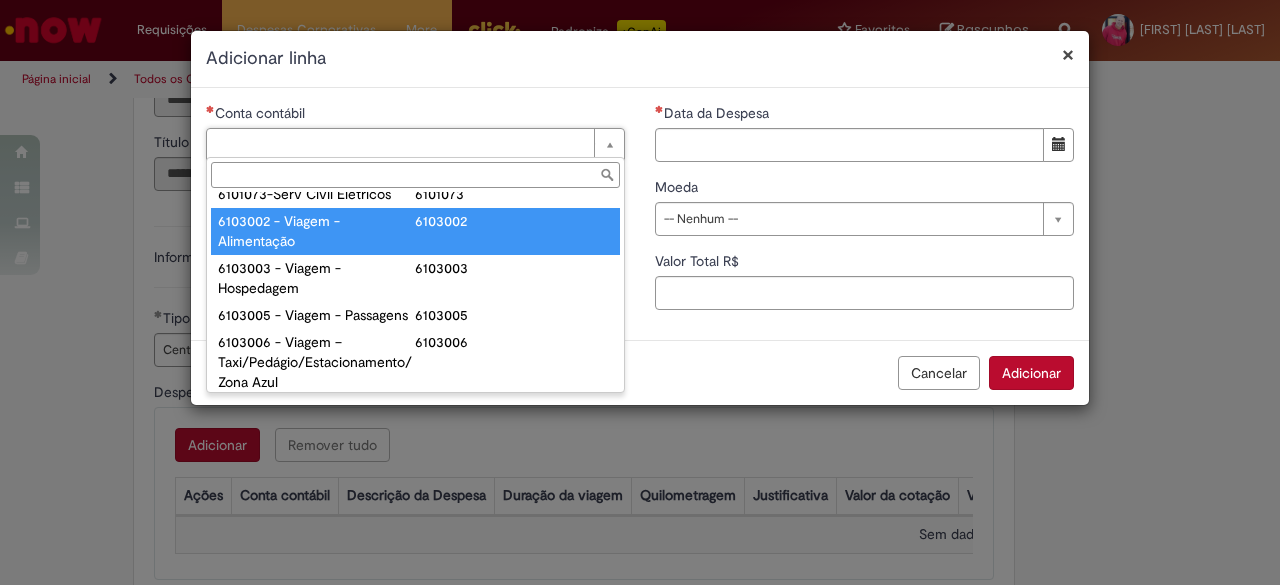 type on "**********" 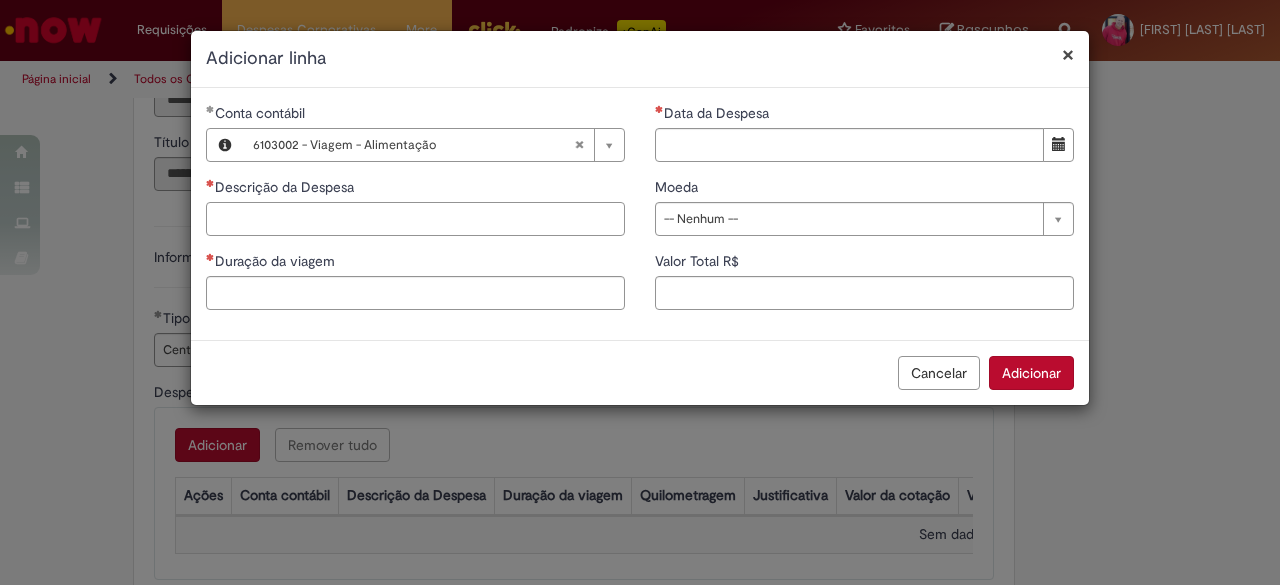 click on "Descrição da Despesa" at bounding box center (415, 219) 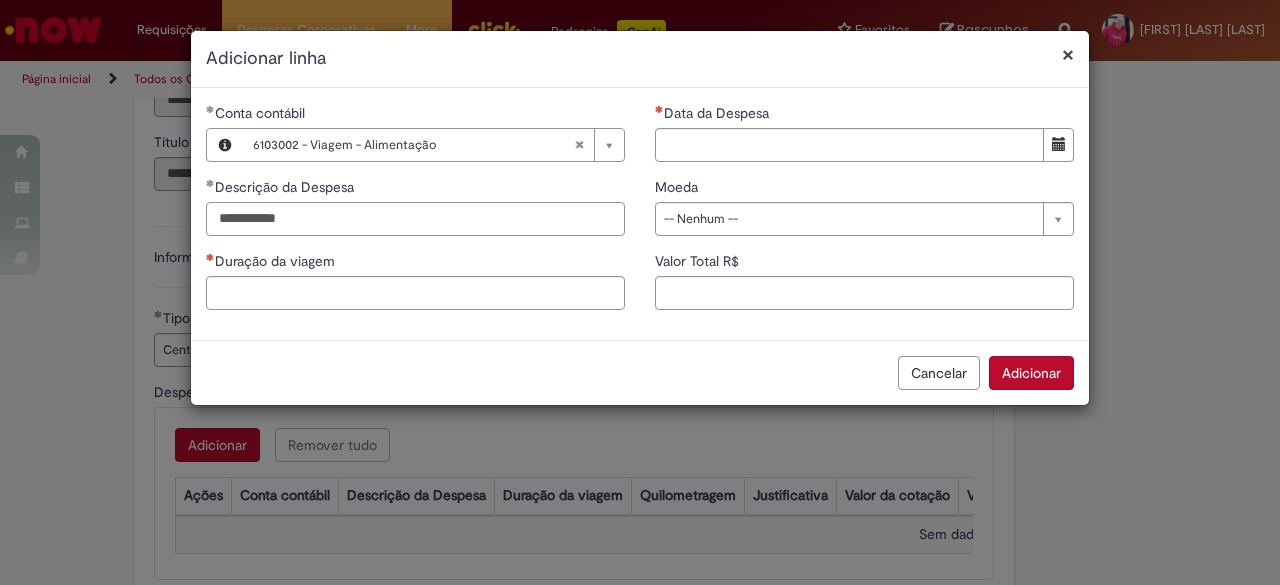 type on "**********" 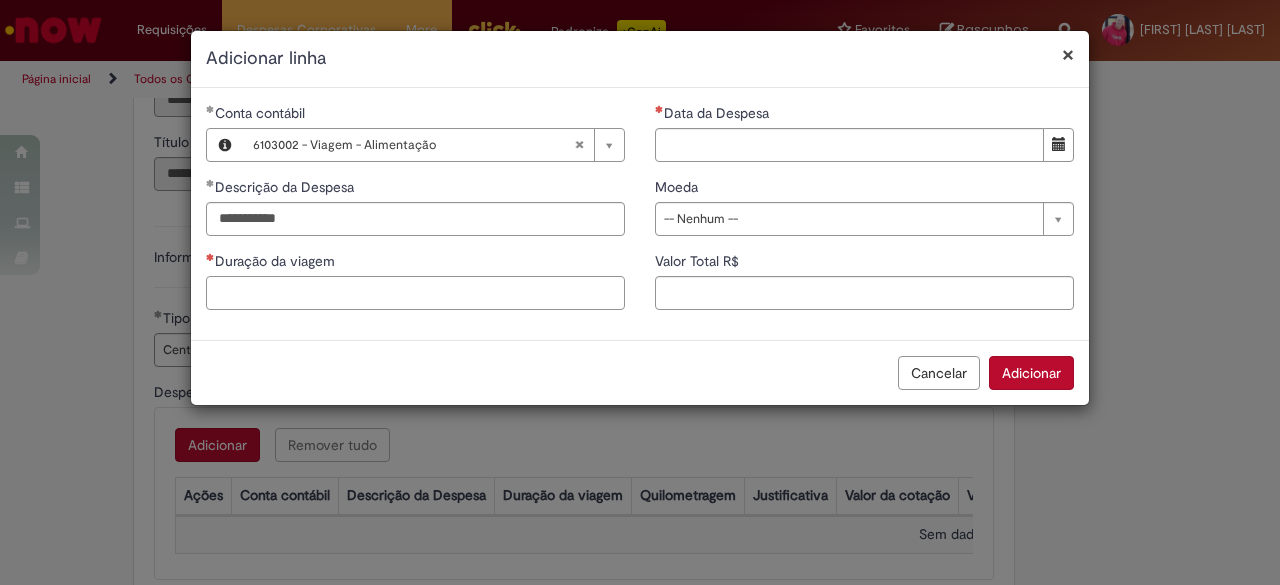 click on "Duração da viagem" at bounding box center (415, 293) 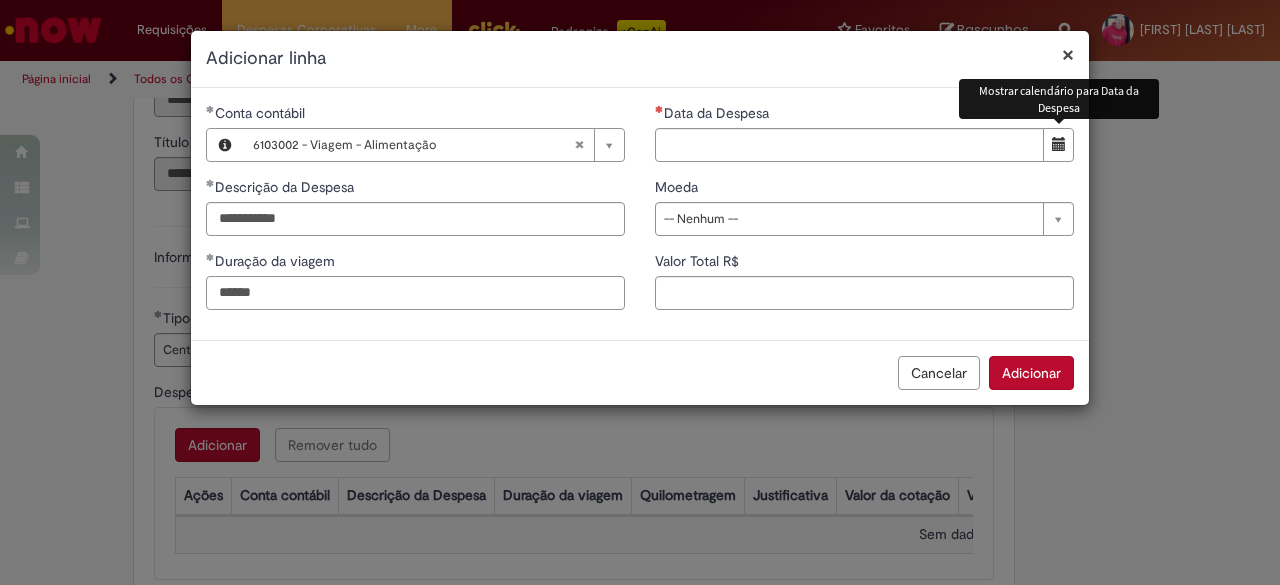 type on "******" 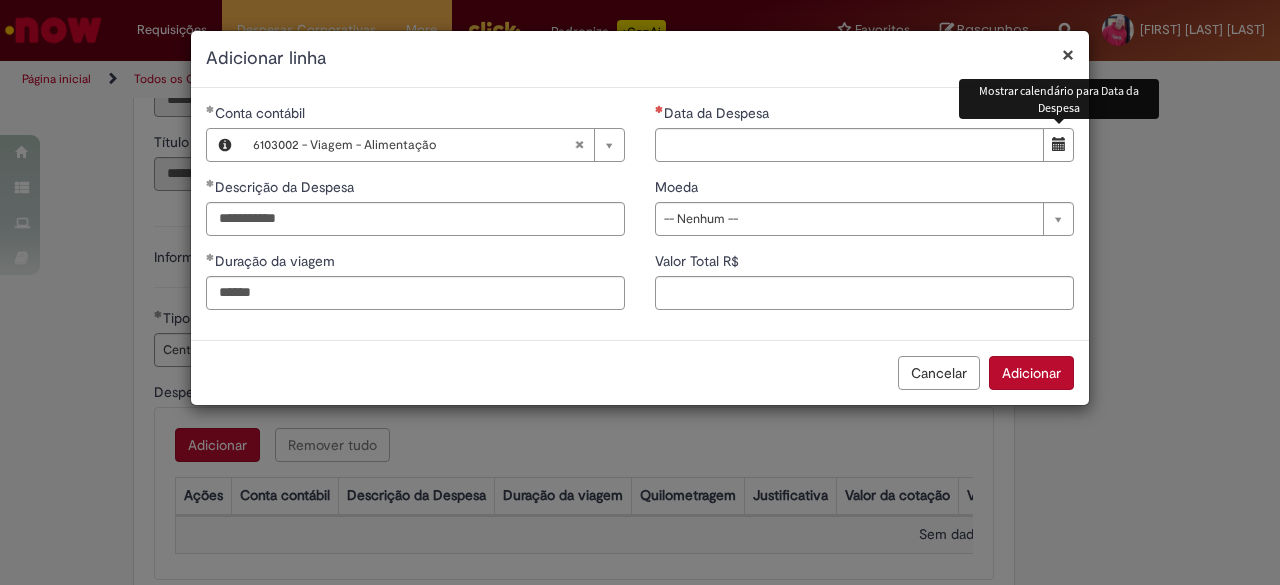 click at bounding box center (1059, 144) 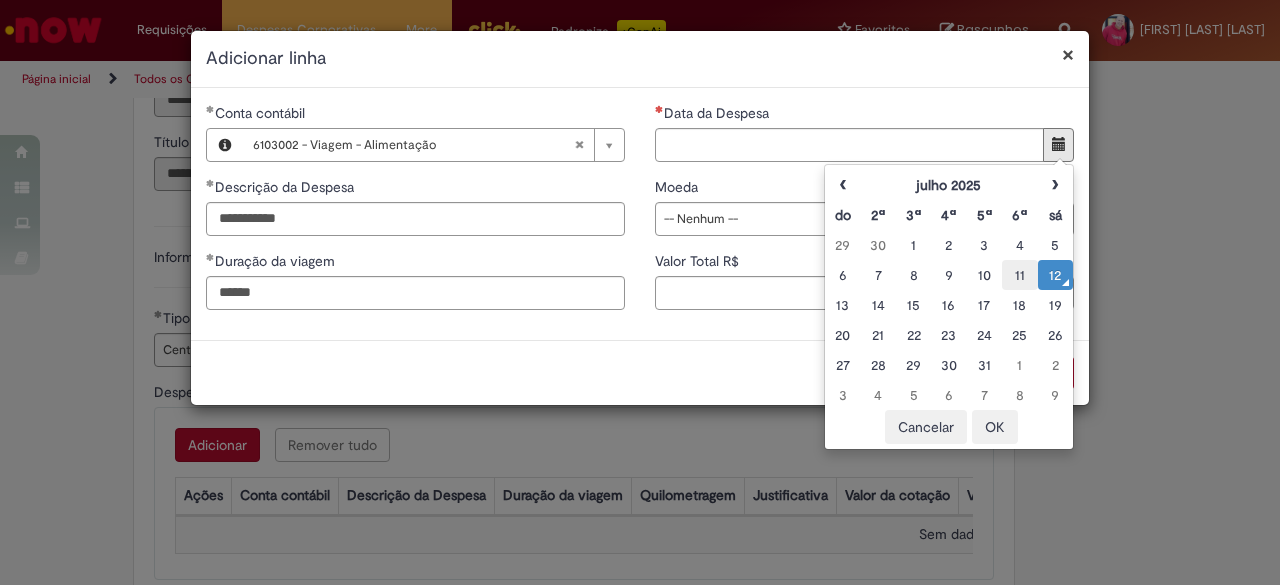 click on "11" at bounding box center [1019, 275] 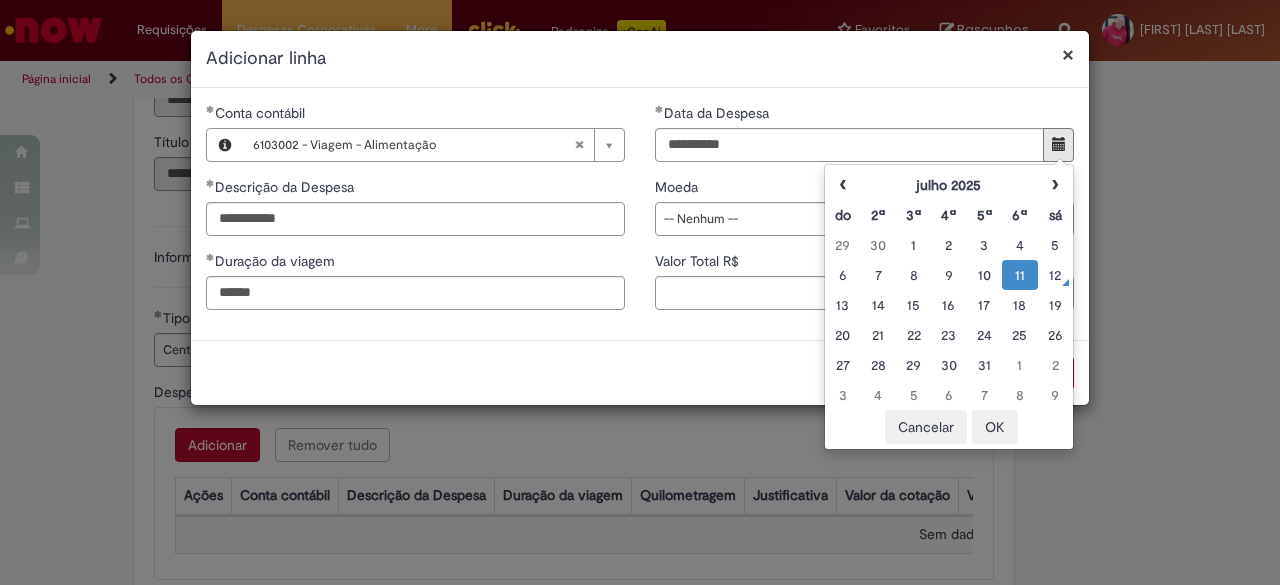 click on "OK" at bounding box center [995, 427] 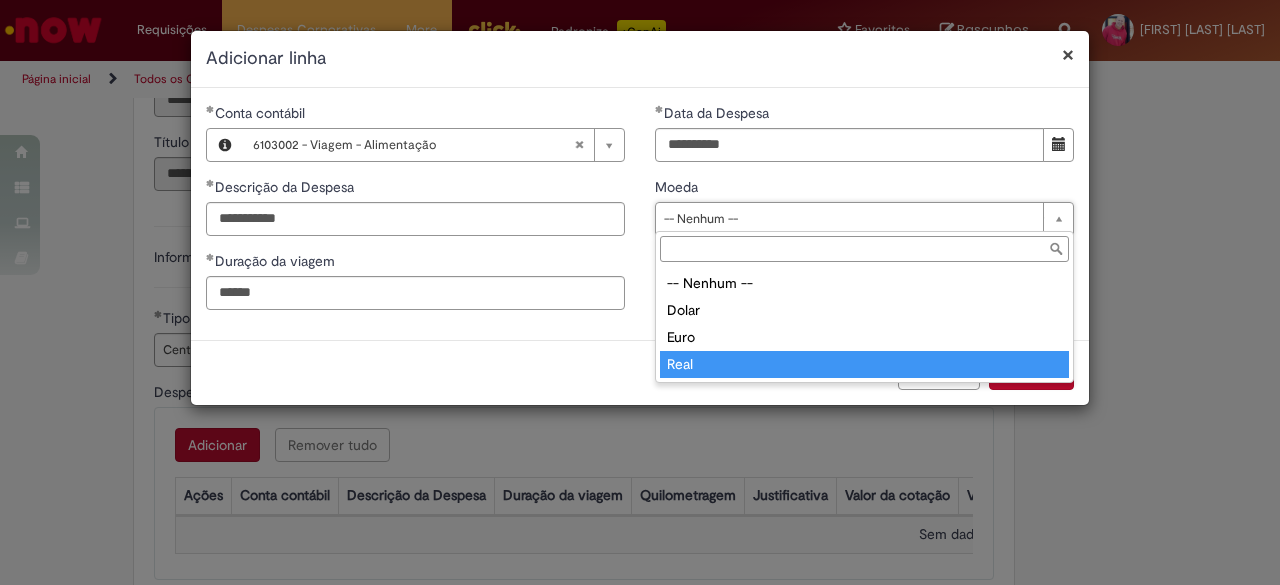 type on "****" 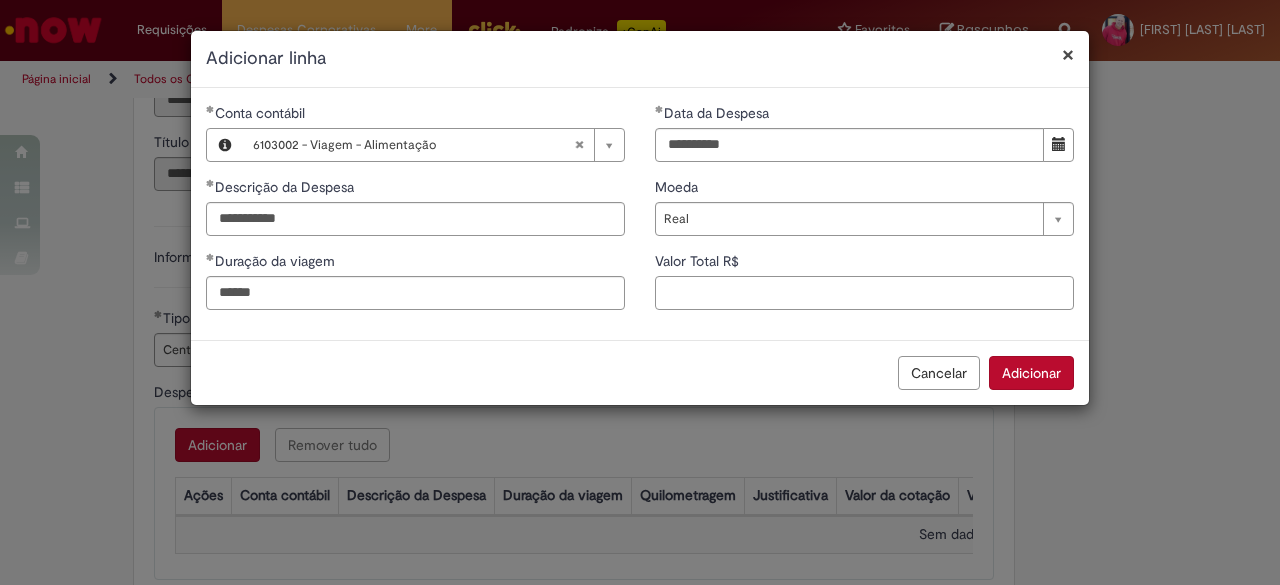 click on "Valor Total R$" at bounding box center [864, 293] 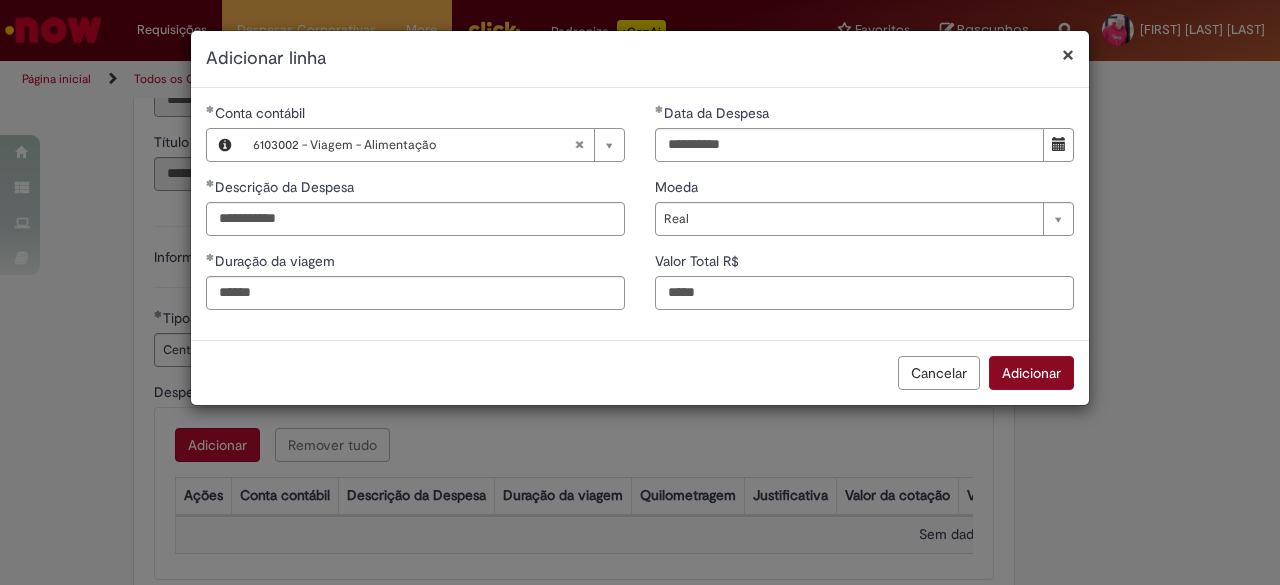 type on "*****" 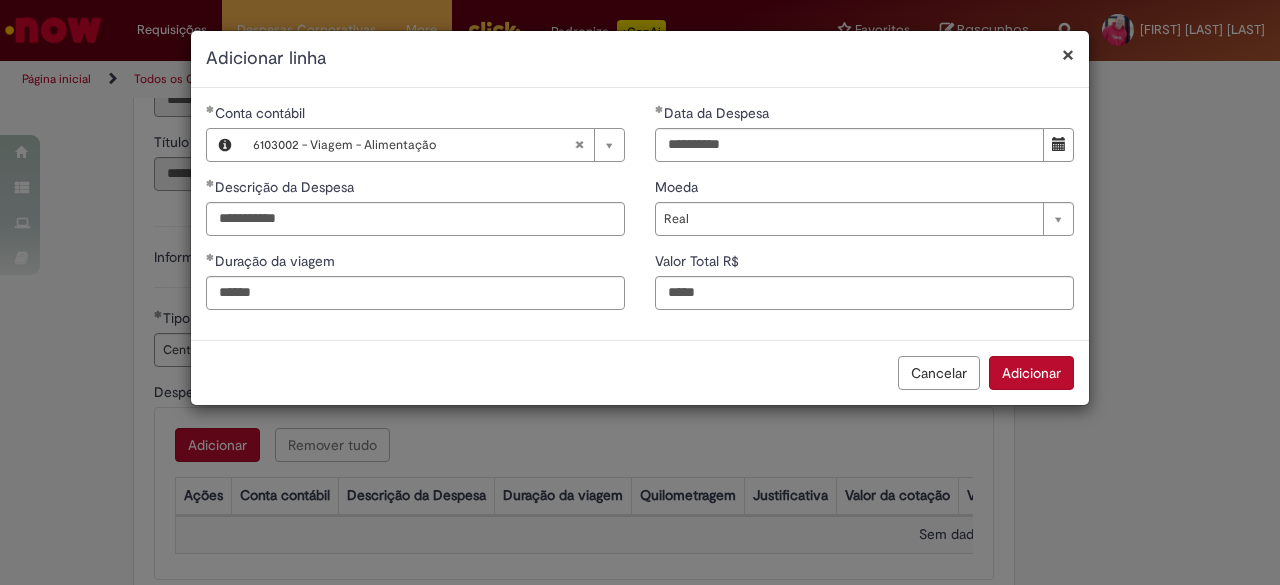 click on "Adicionar" at bounding box center (1031, 373) 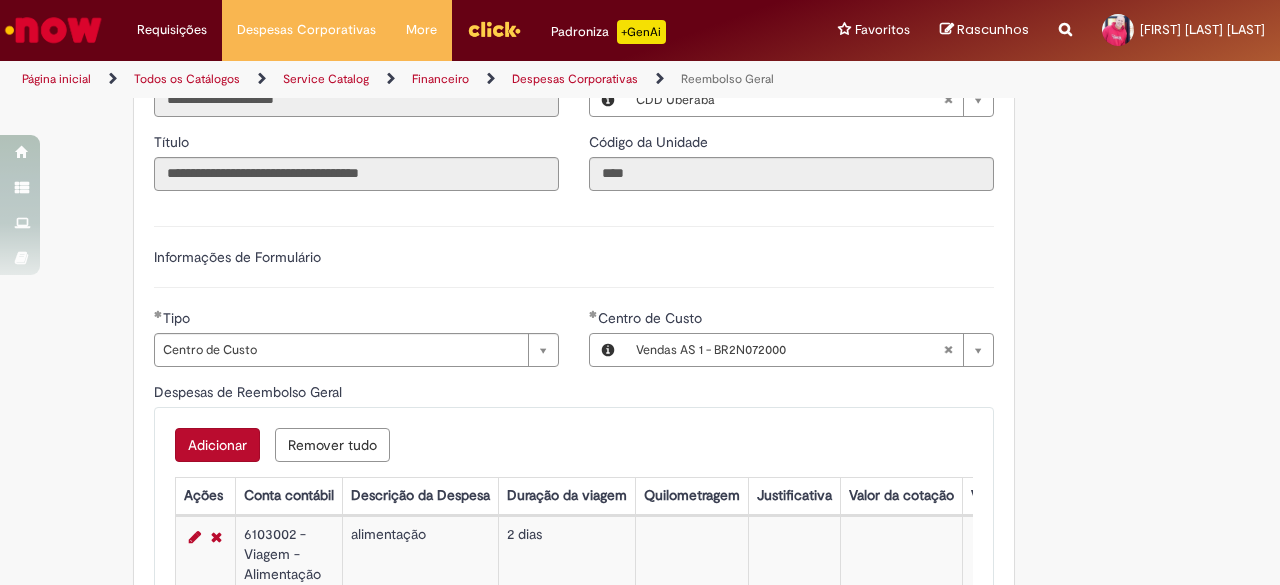 click on "Adicionar" at bounding box center [217, 445] 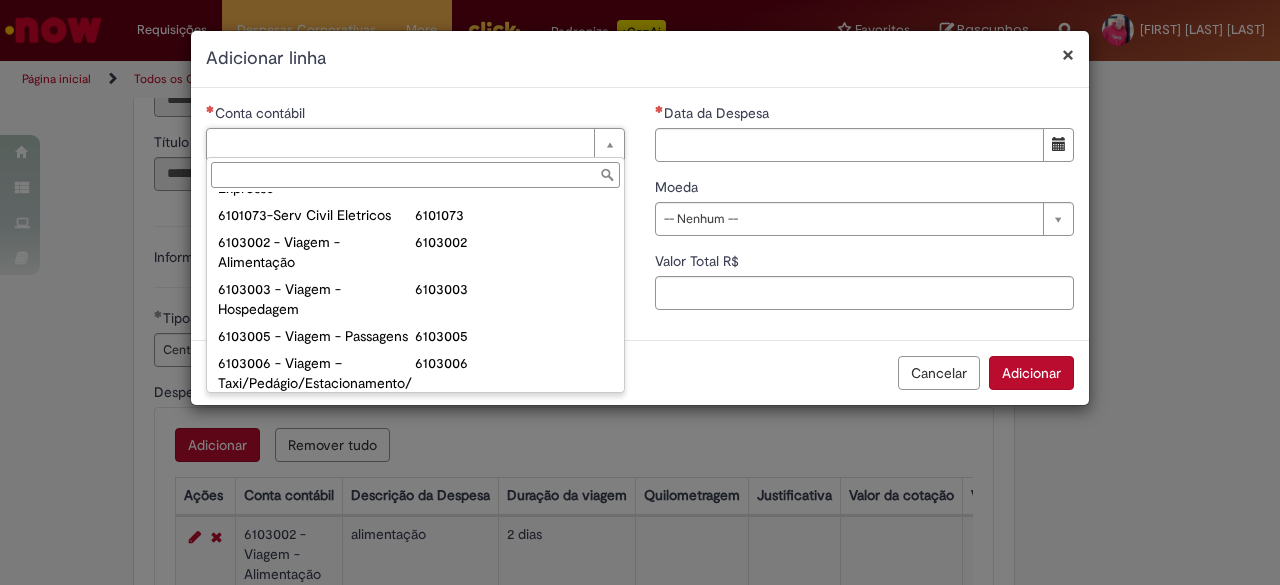 scroll, scrollTop: 821, scrollLeft: 0, axis: vertical 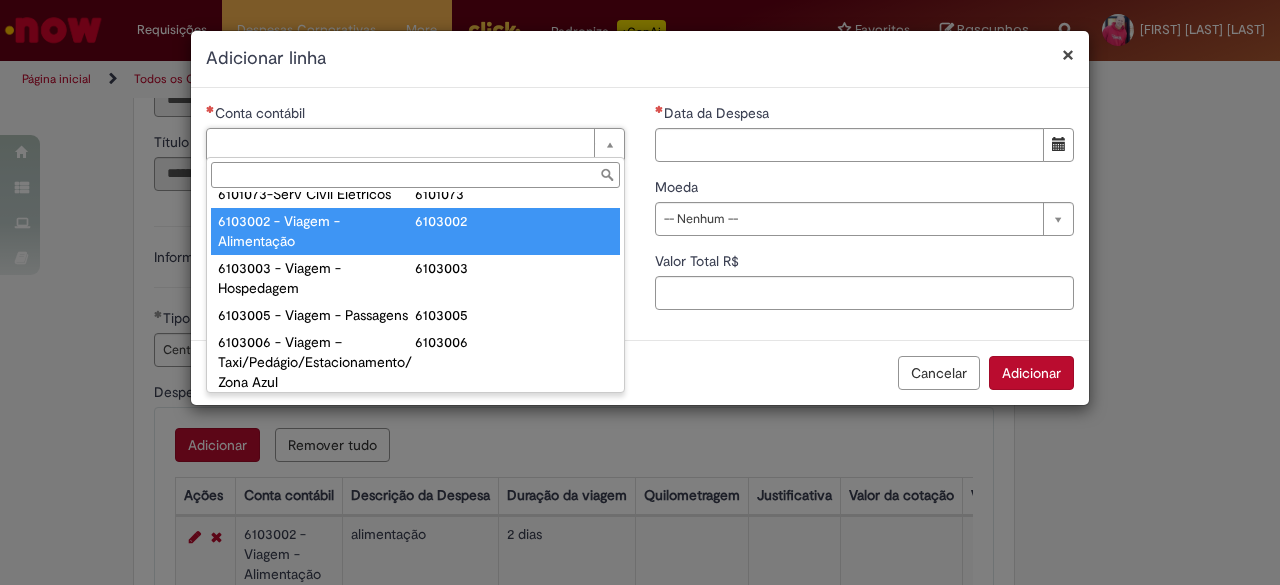 type on "**********" 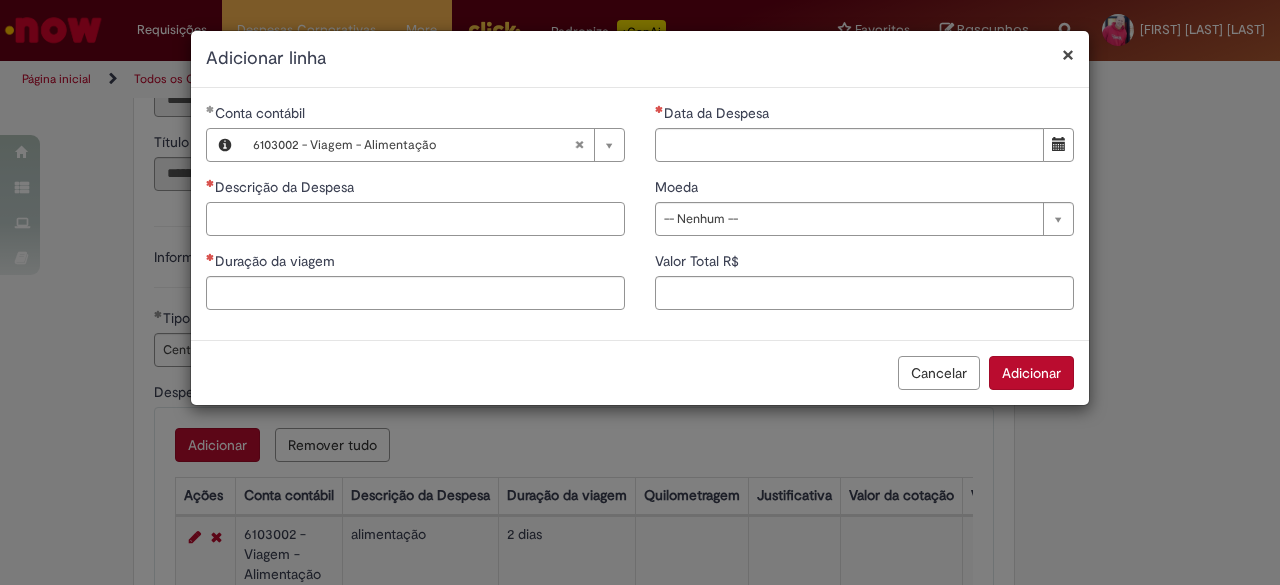click on "Descrição da Despesa" at bounding box center (415, 219) 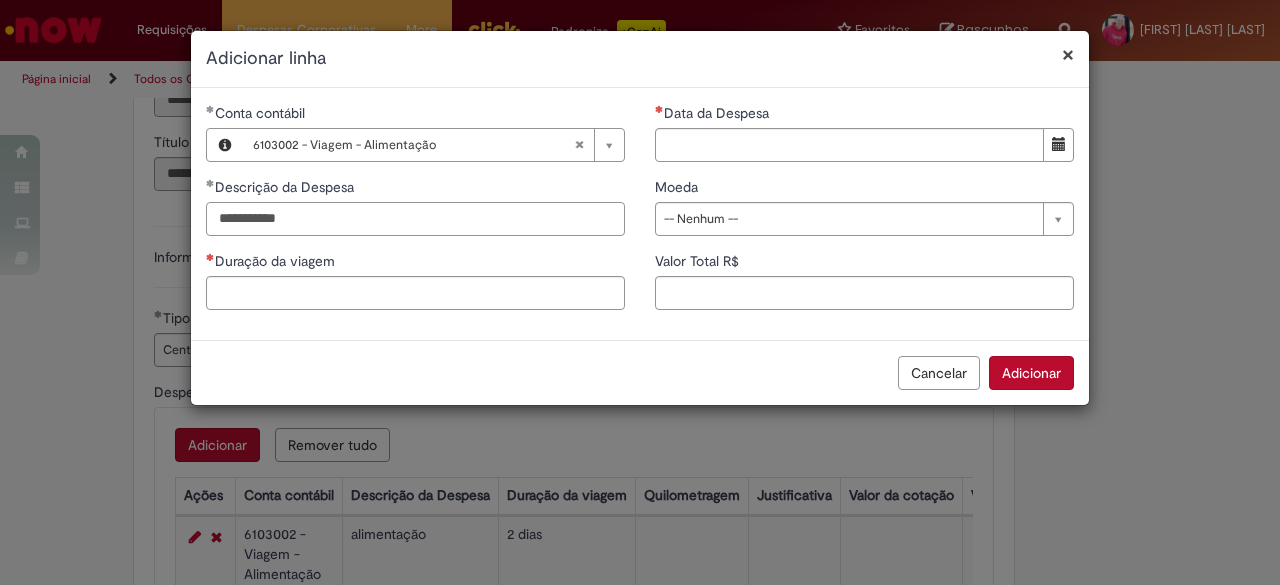 type on "**********" 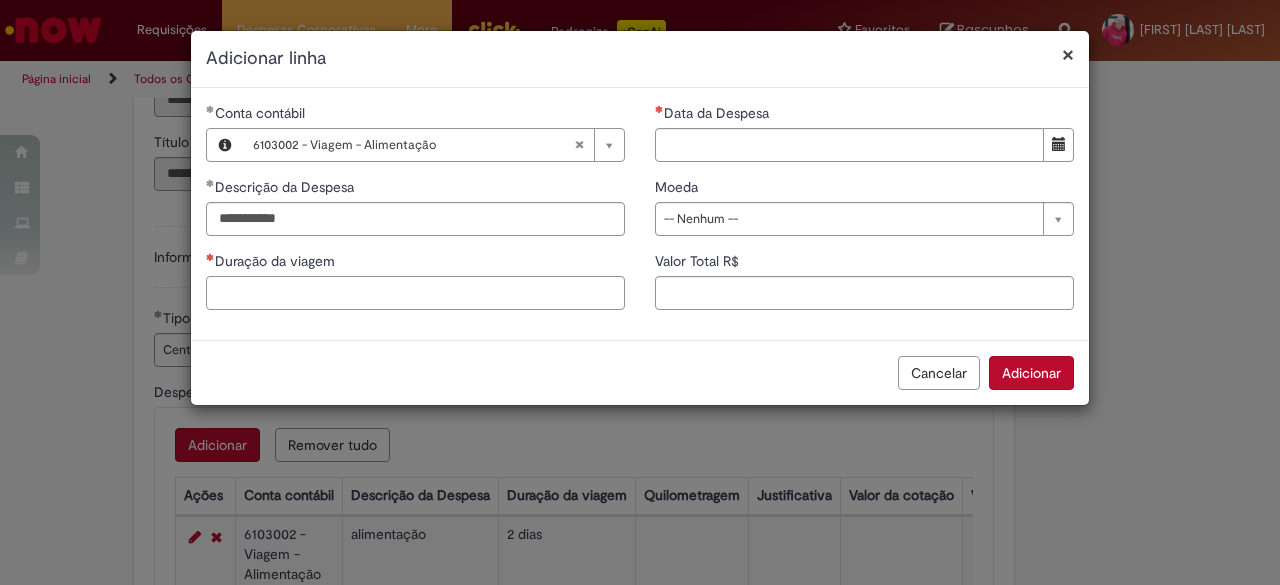 click on "Duração da viagem" at bounding box center [415, 293] 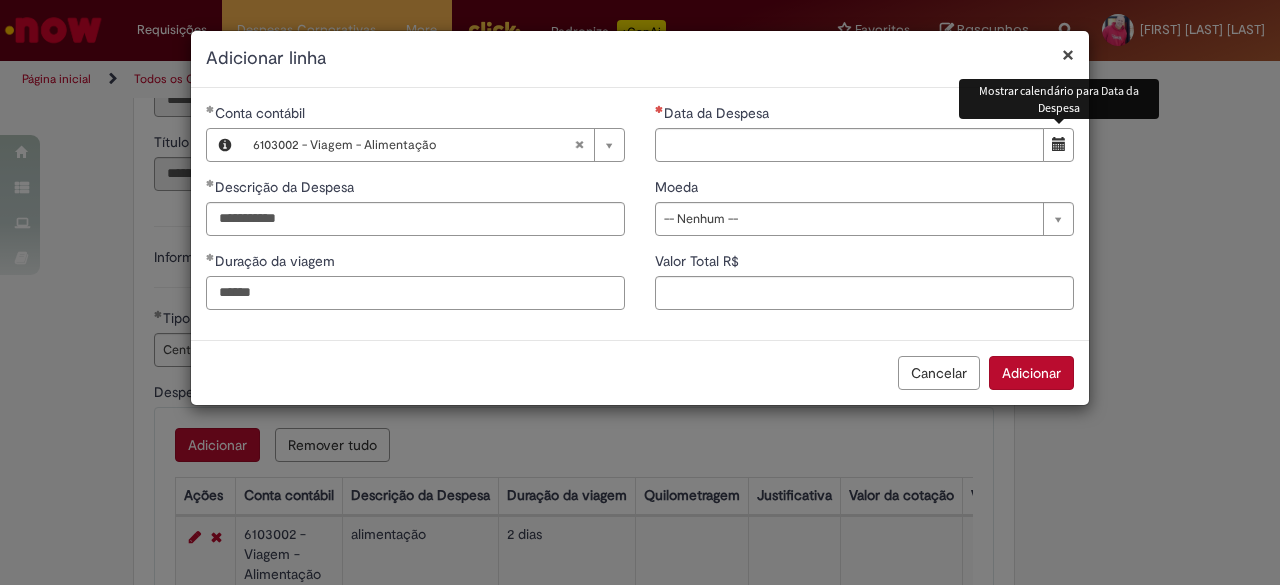 type on "******" 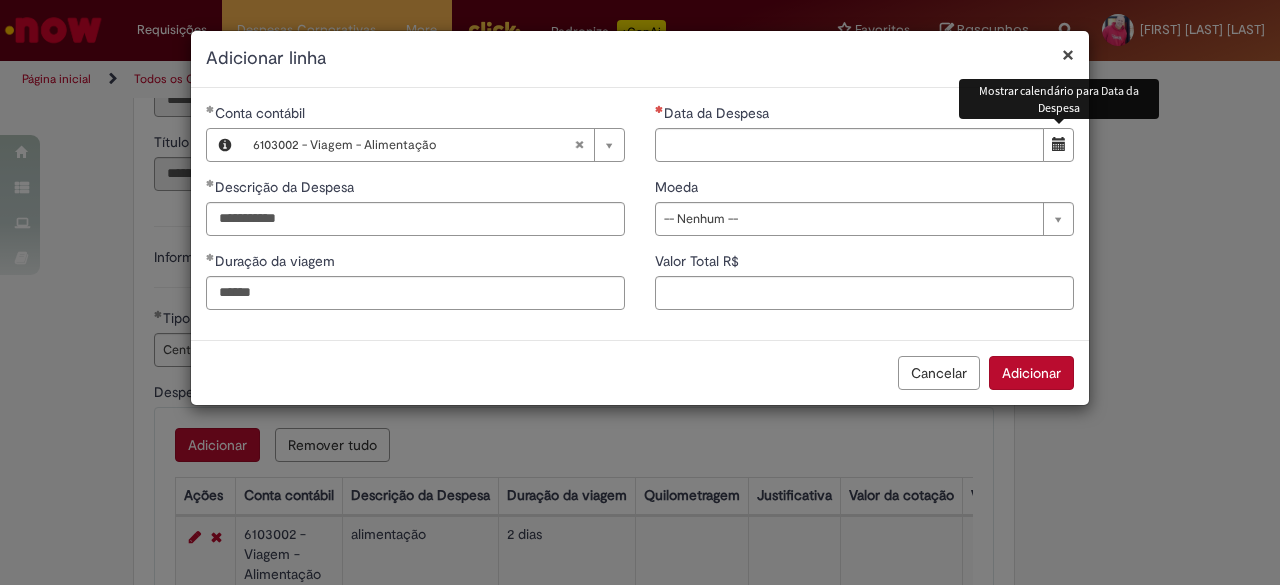 click at bounding box center [1059, 144] 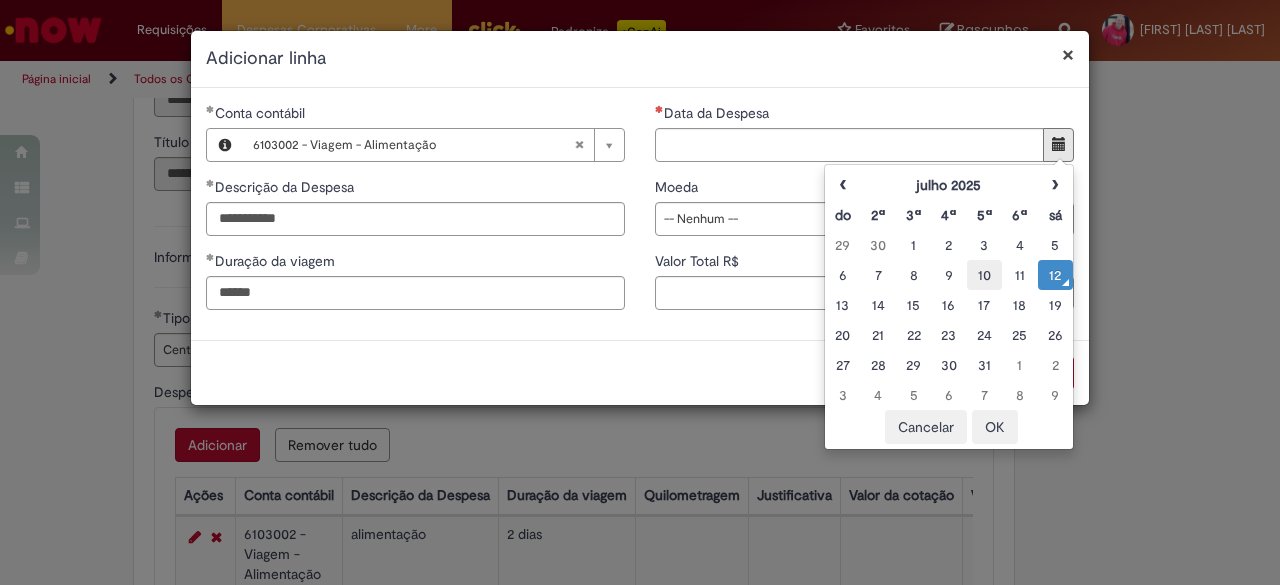 click on "10" at bounding box center (984, 275) 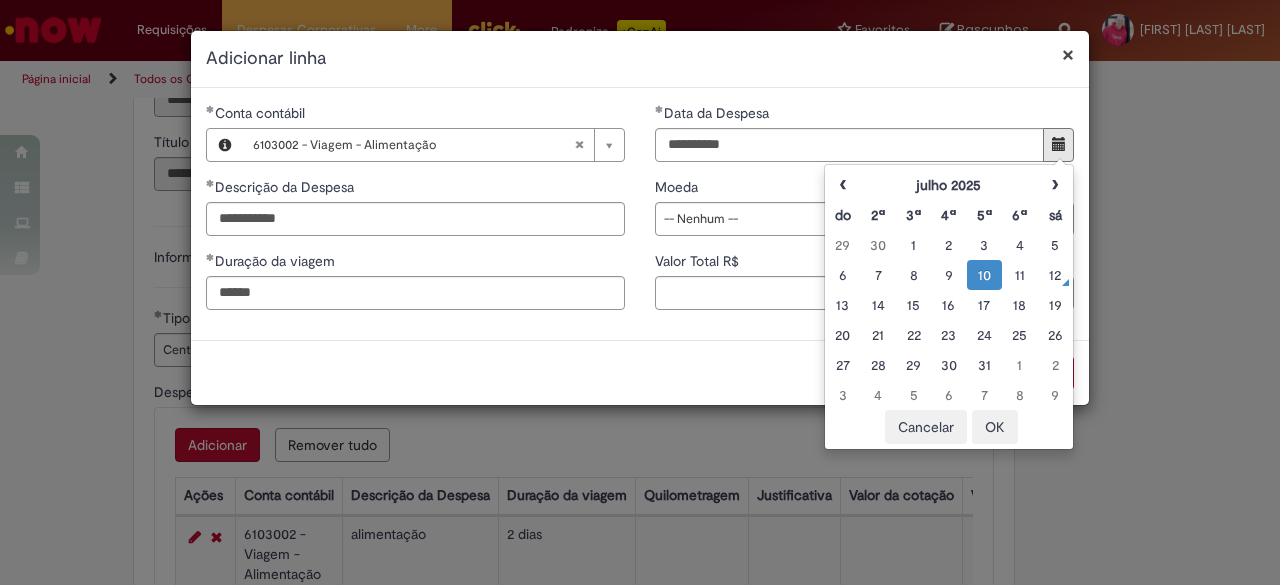 click on "OK" at bounding box center (995, 427) 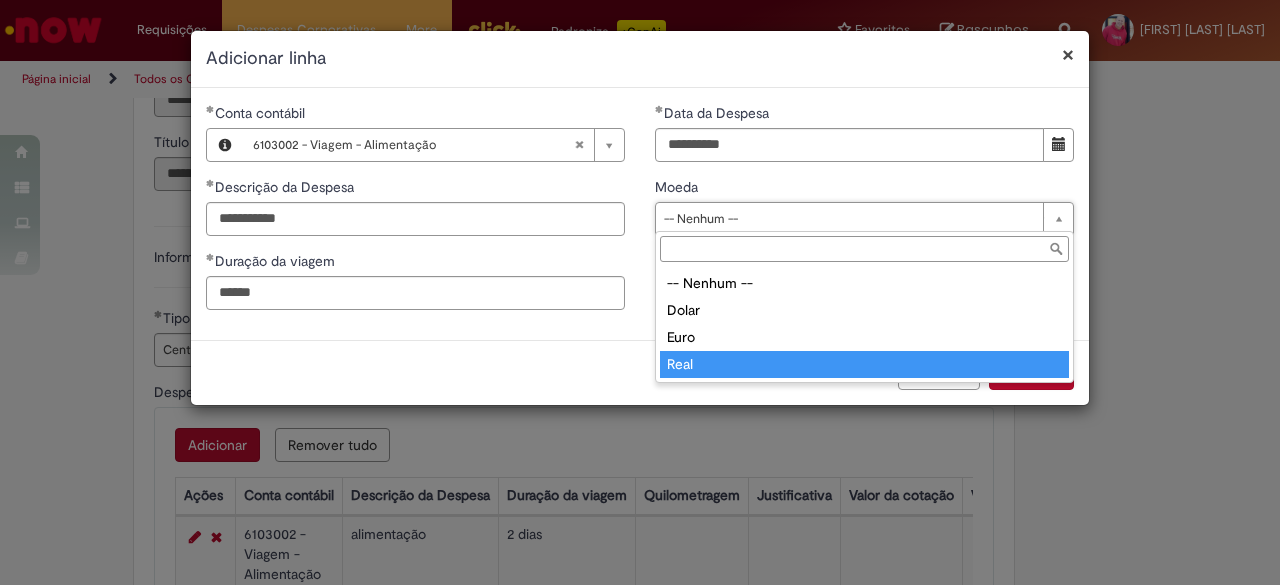 type on "****" 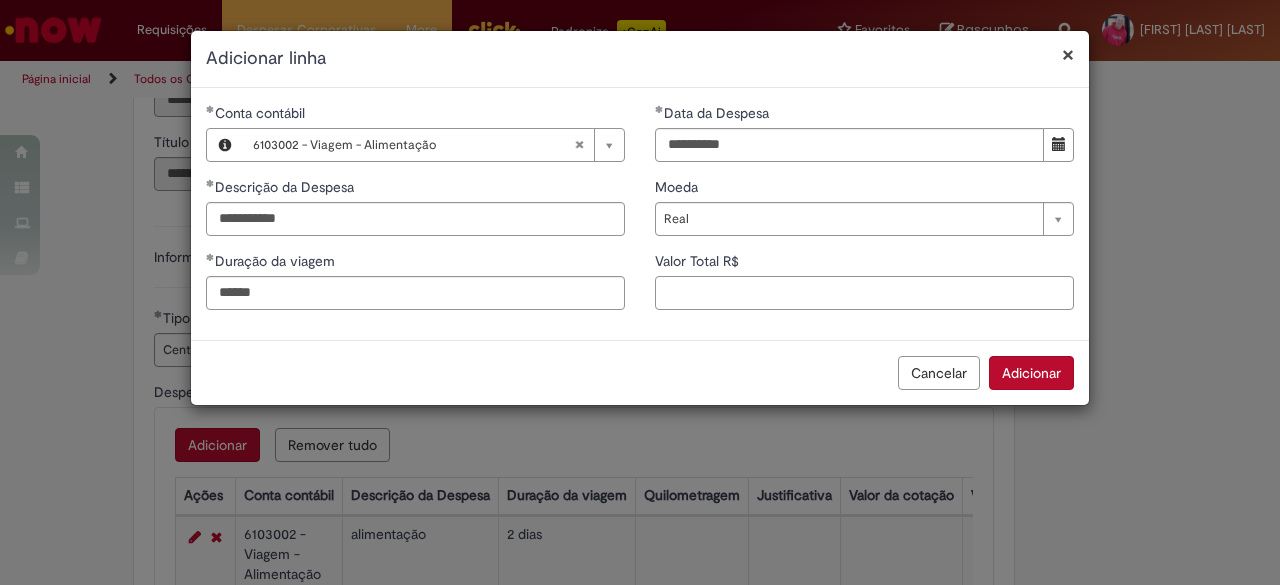 click on "Valor Total R$" at bounding box center [864, 293] 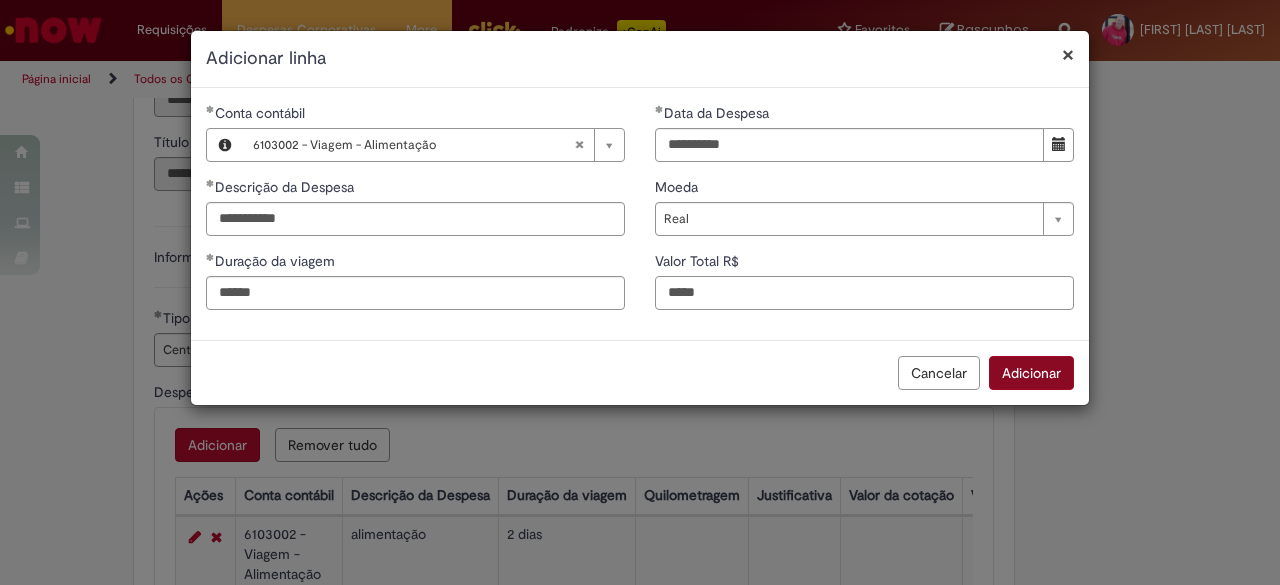 type on "*****" 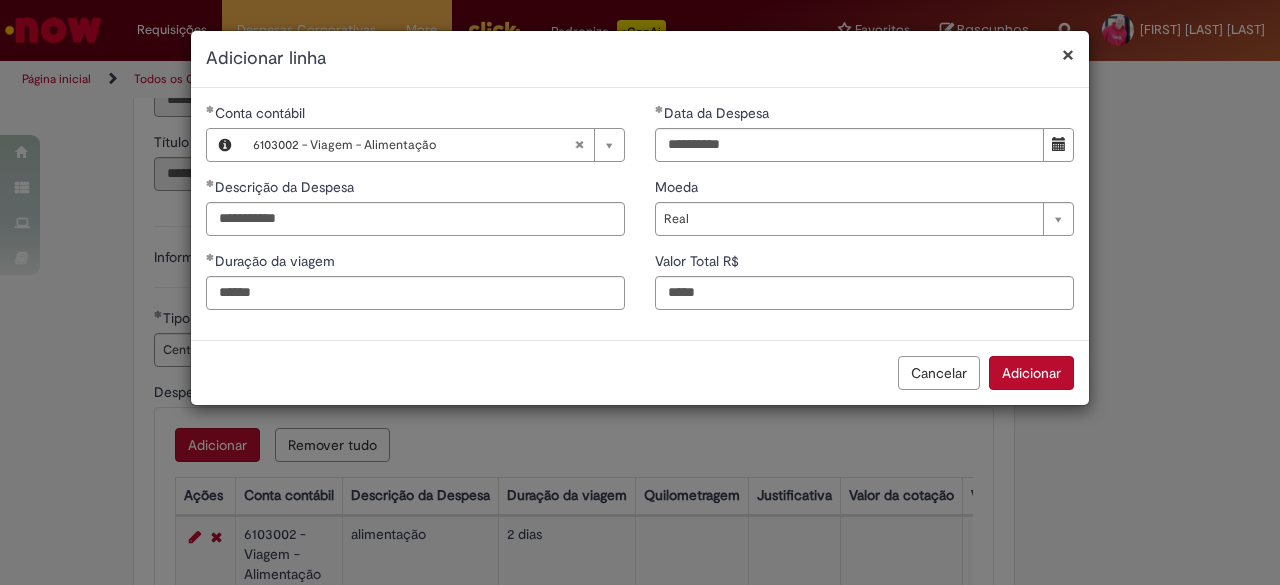 click on "Adicionar" at bounding box center [1031, 373] 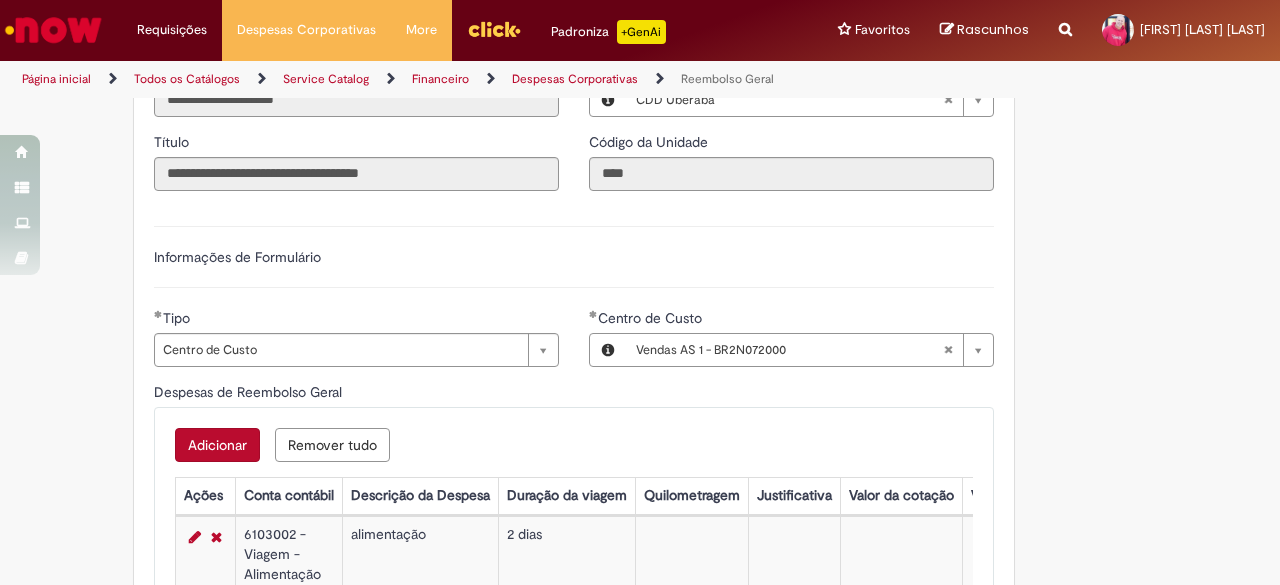 click on "Adicionar" at bounding box center [217, 445] 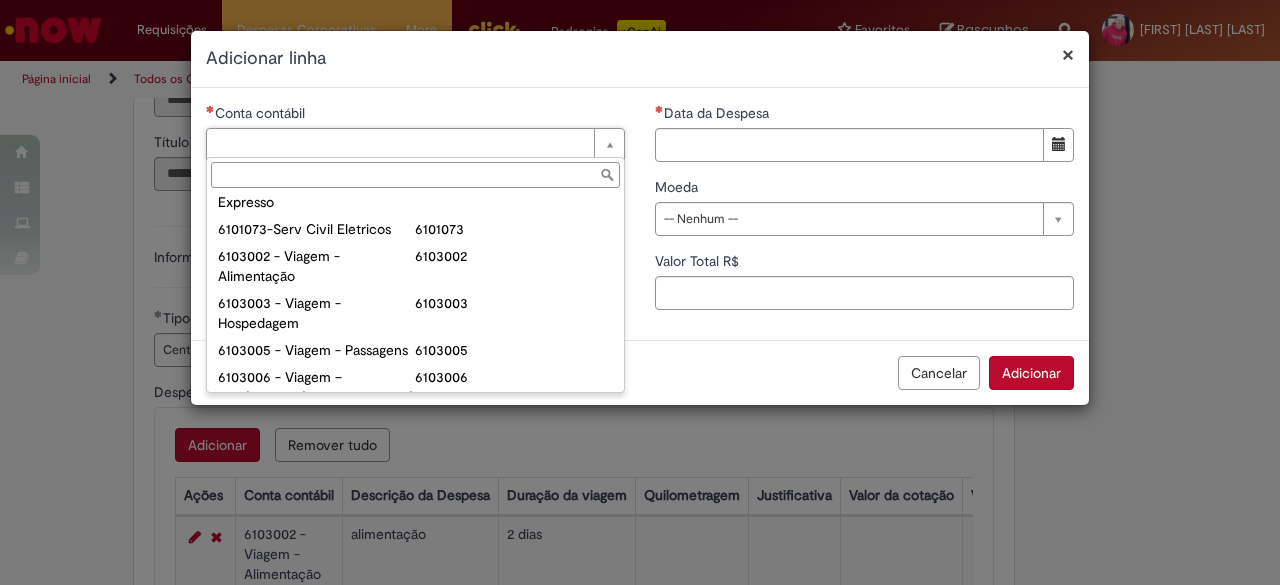scroll, scrollTop: 821, scrollLeft: 0, axis: vertical 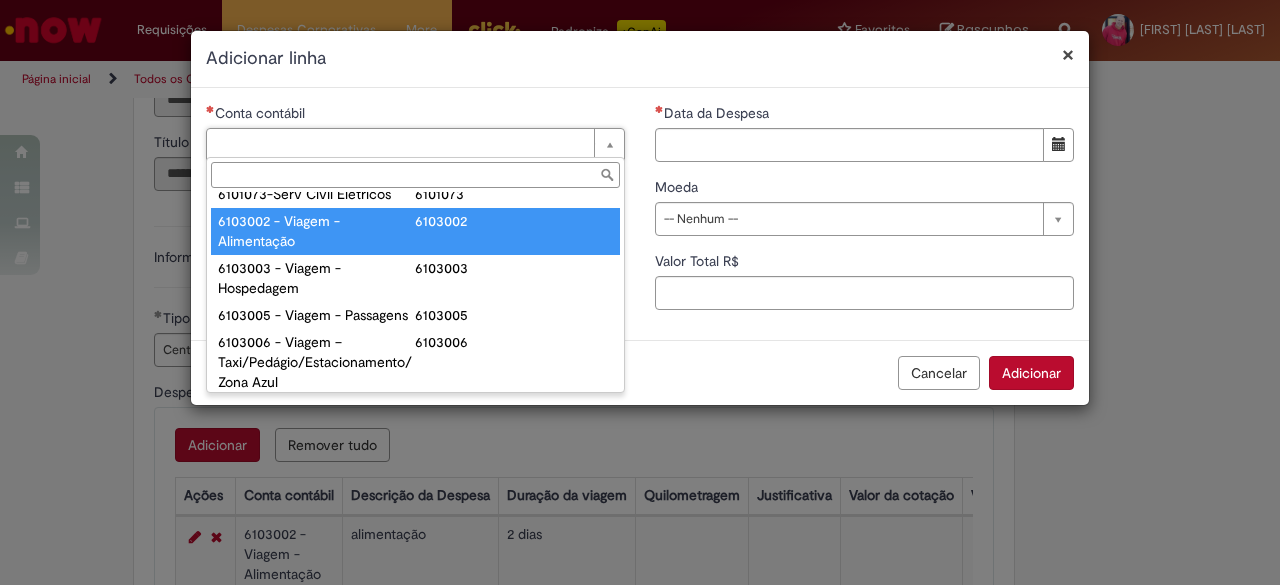 type on "**********" 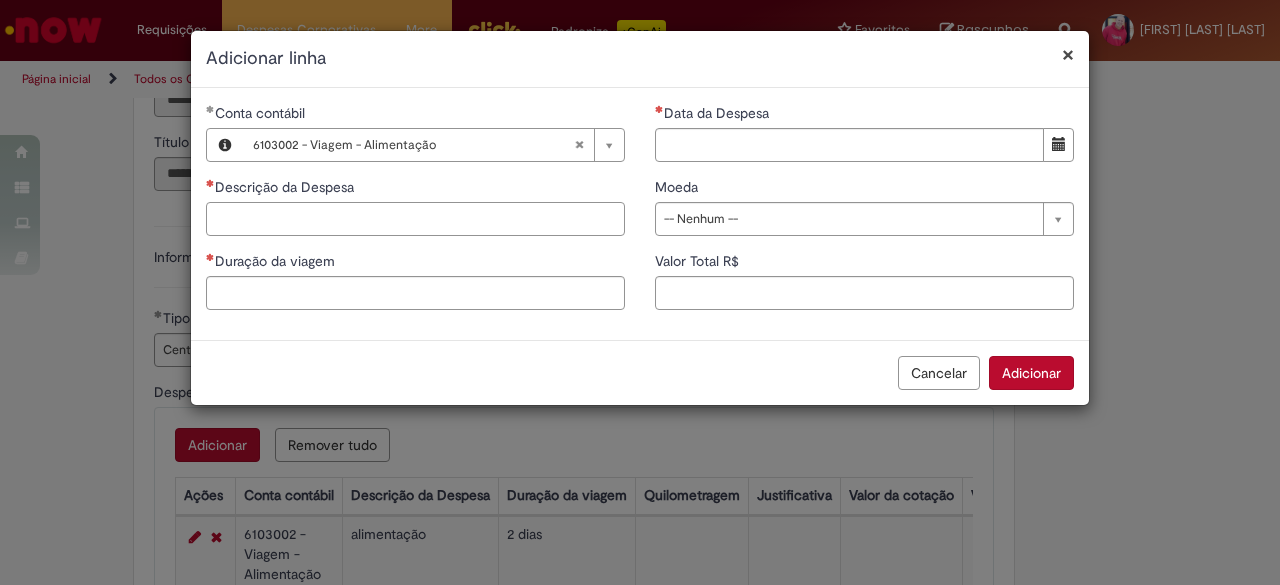 click on "Descrição da Despesa" at bounding box center [415, 219] 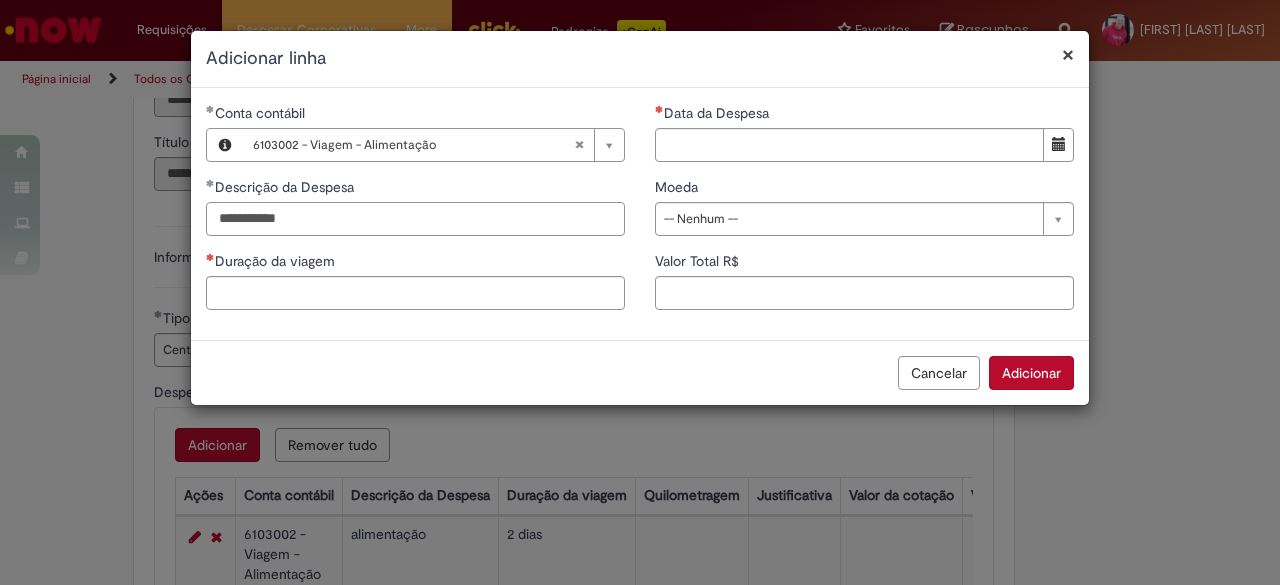 type on "**********" 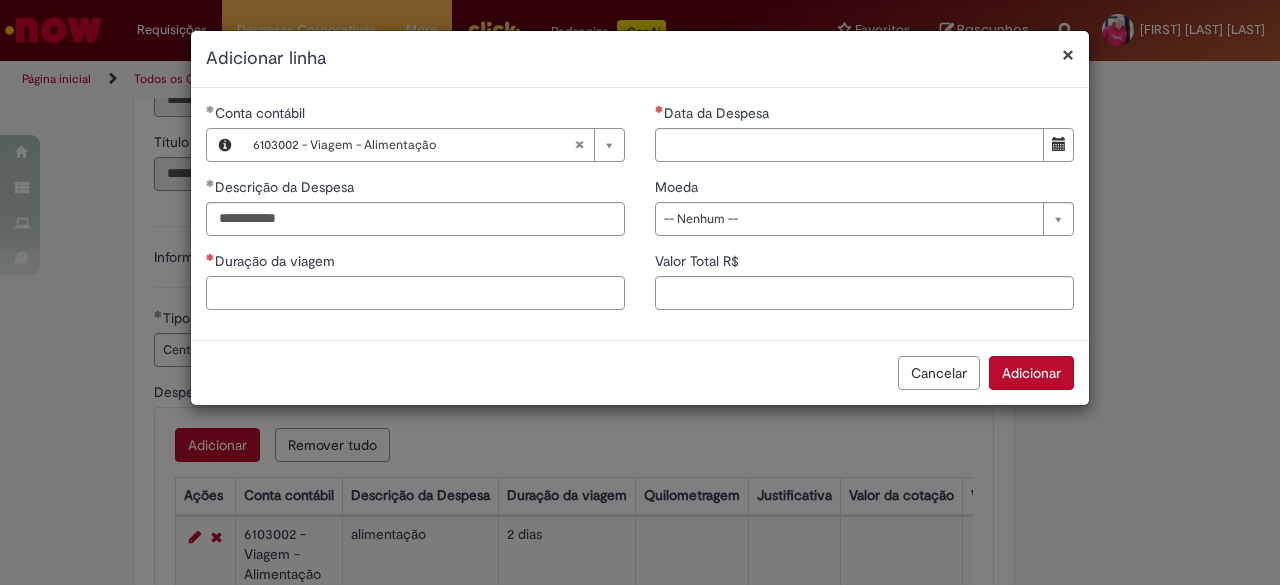 click on "Duração da viagem" at bounding box center [415, 293] 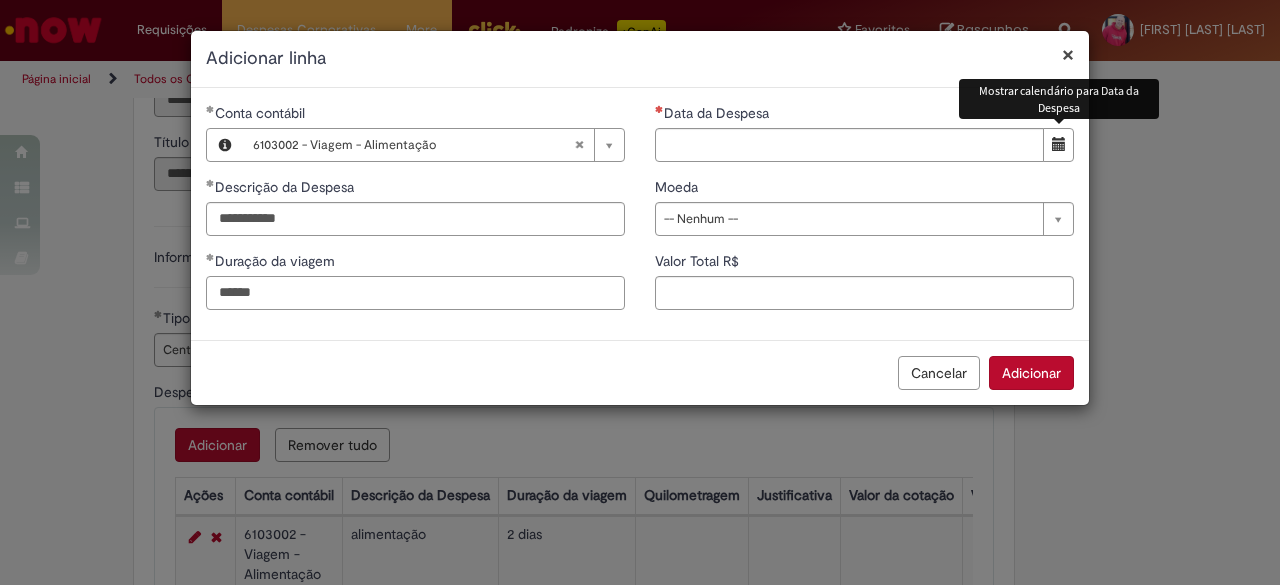 type on "******" 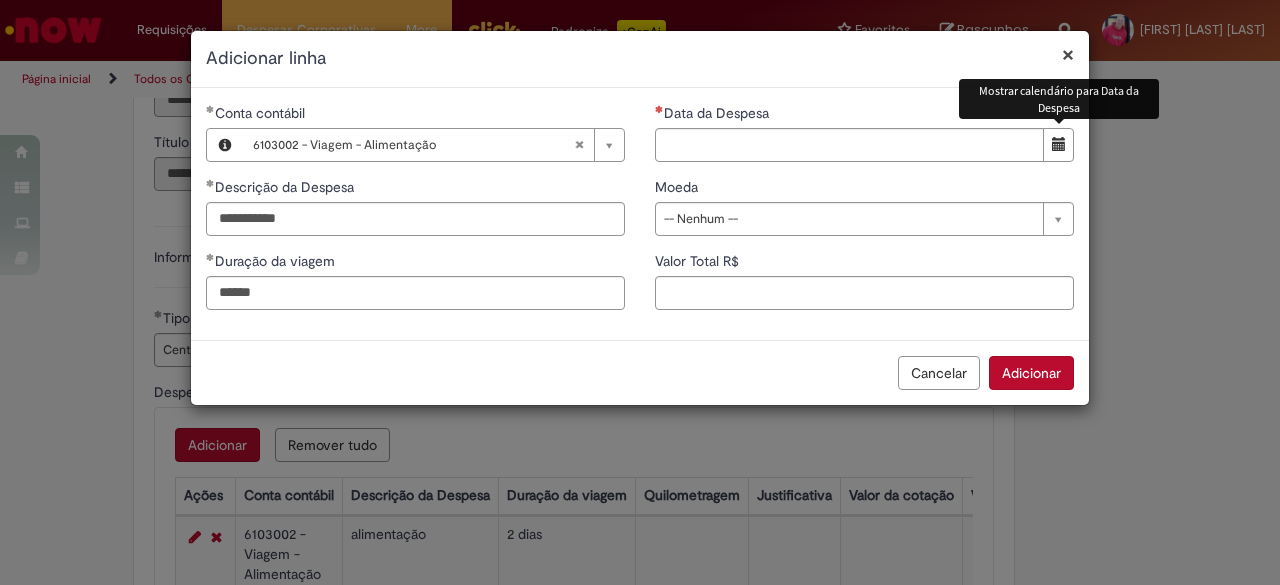 click at bounding box center [1058, 145] 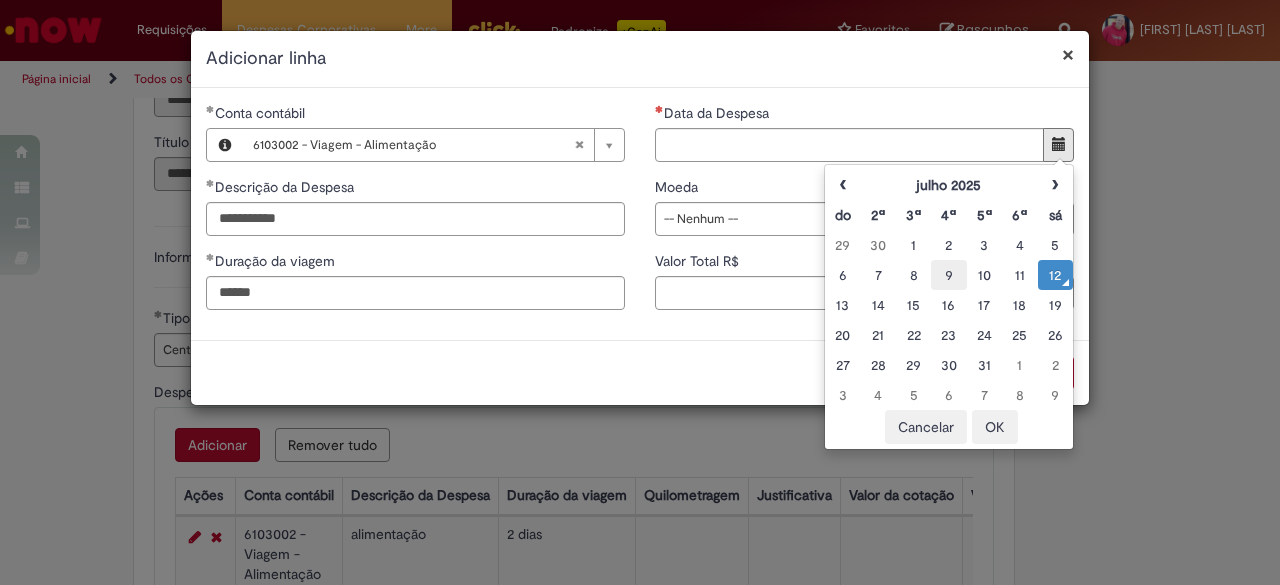 click on "9" at bounding box center [948, 275] 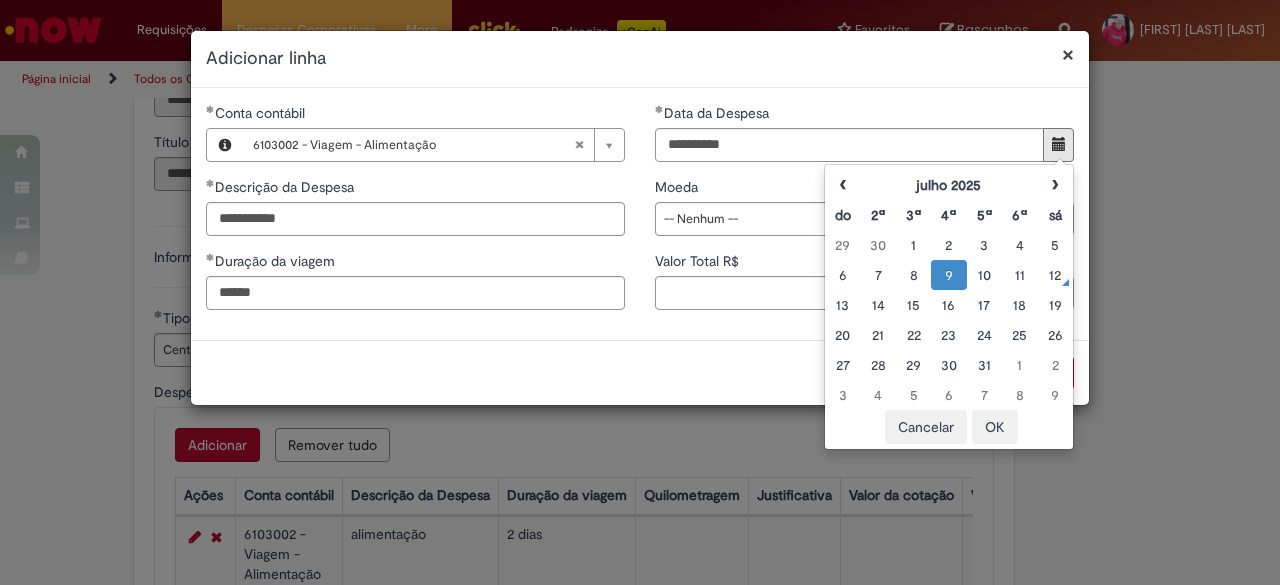 click on "OK" at bounding box center (995, 427) 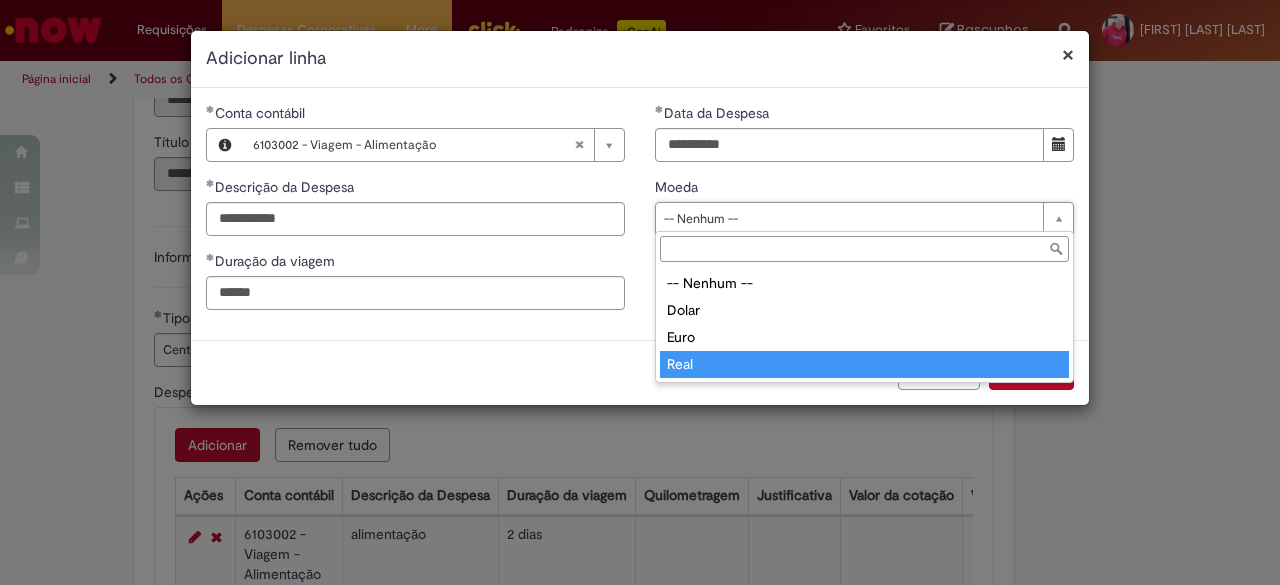 type on "****" 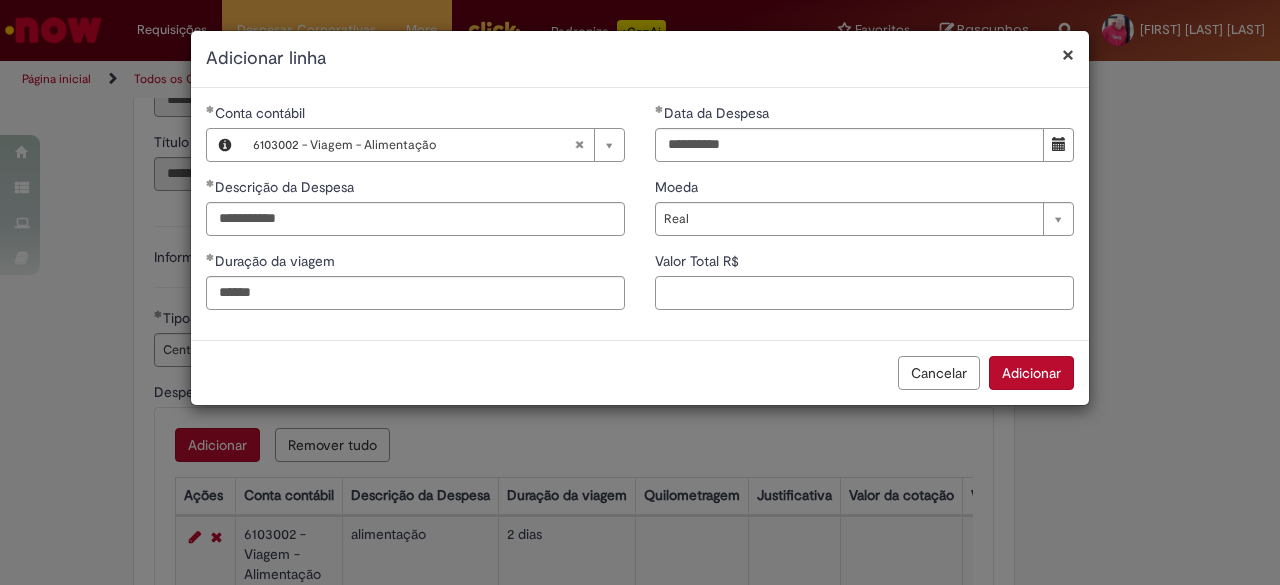 click on "Valor Total R$" at bounding box center (864, 293) 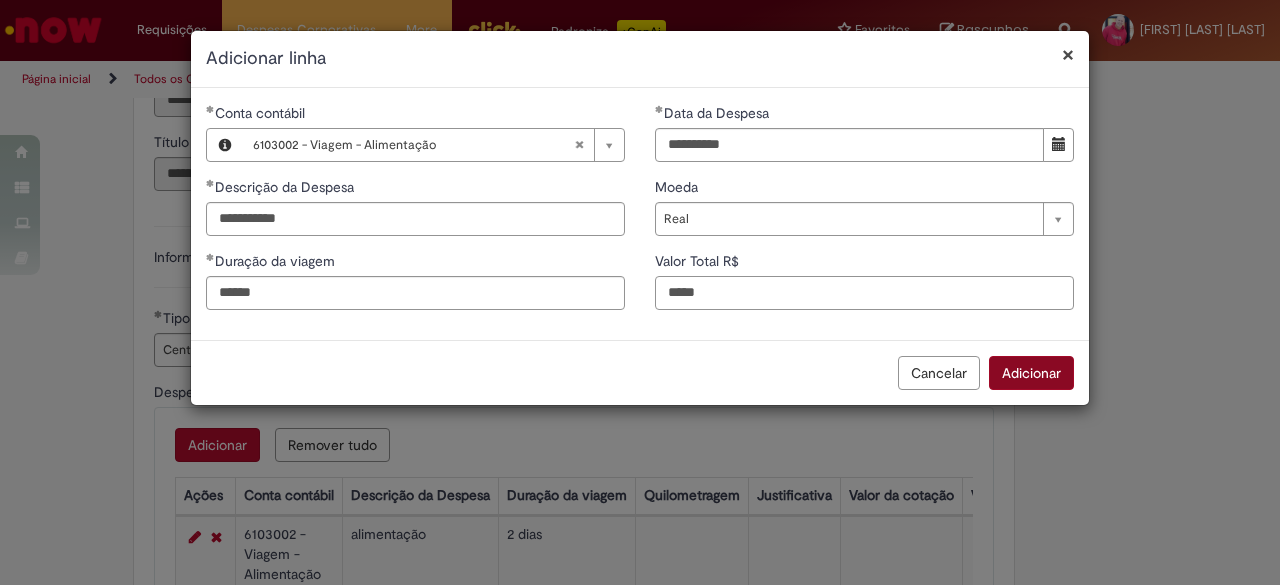 type on "*****" 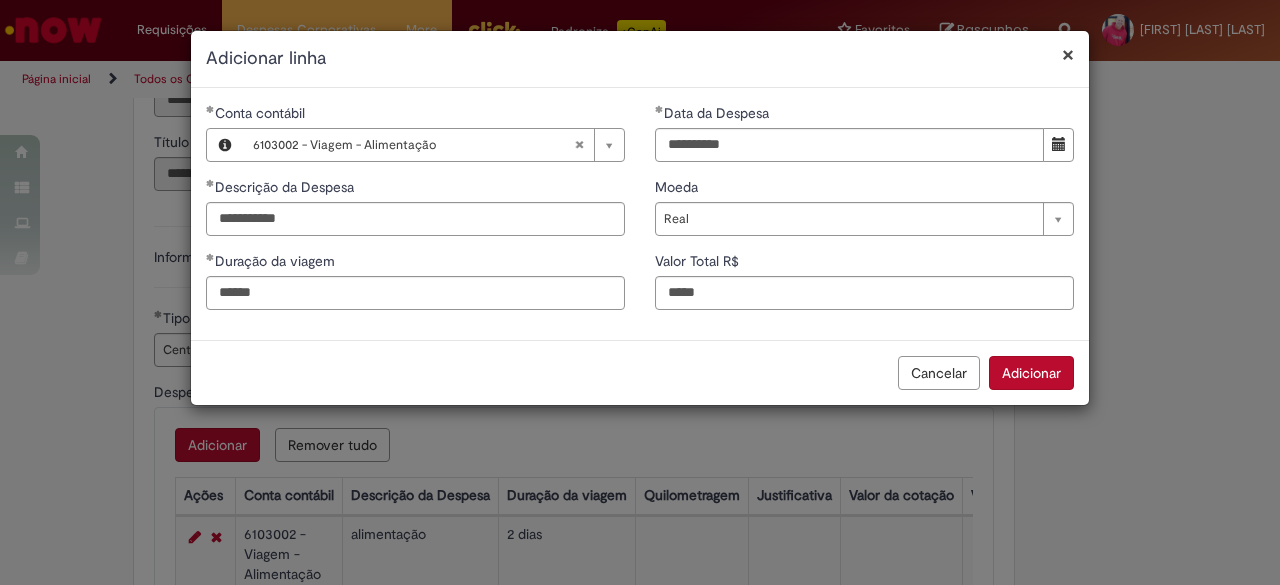 click on "Adicionar" at bounding box center (1031, 373) 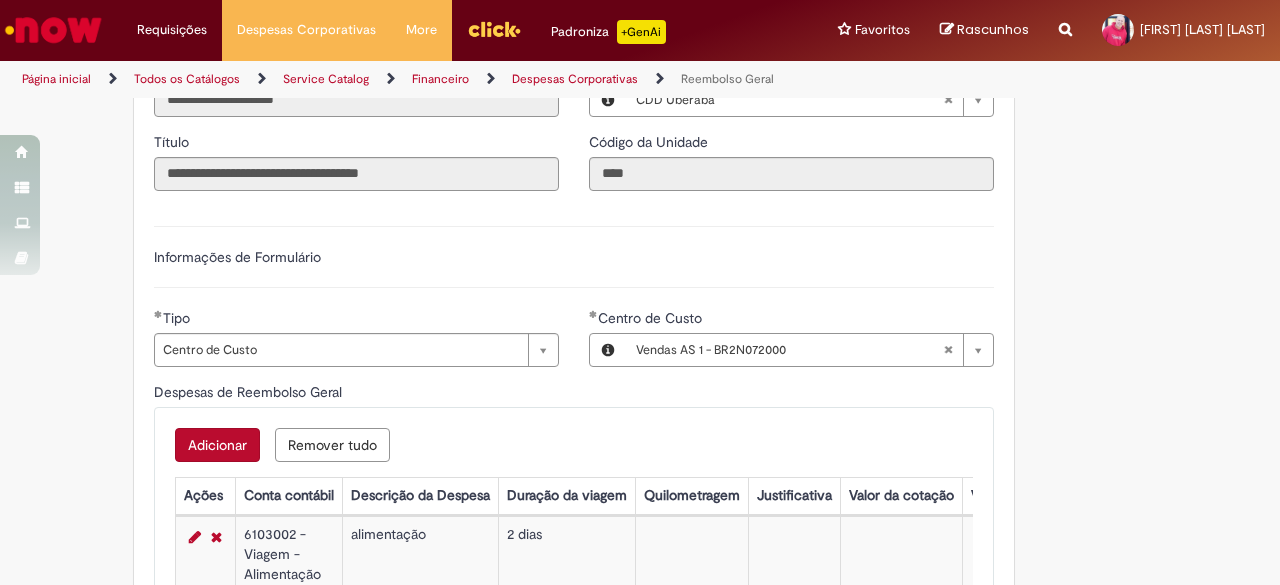 click on "Adicionar" at bounding box center (217, 445) 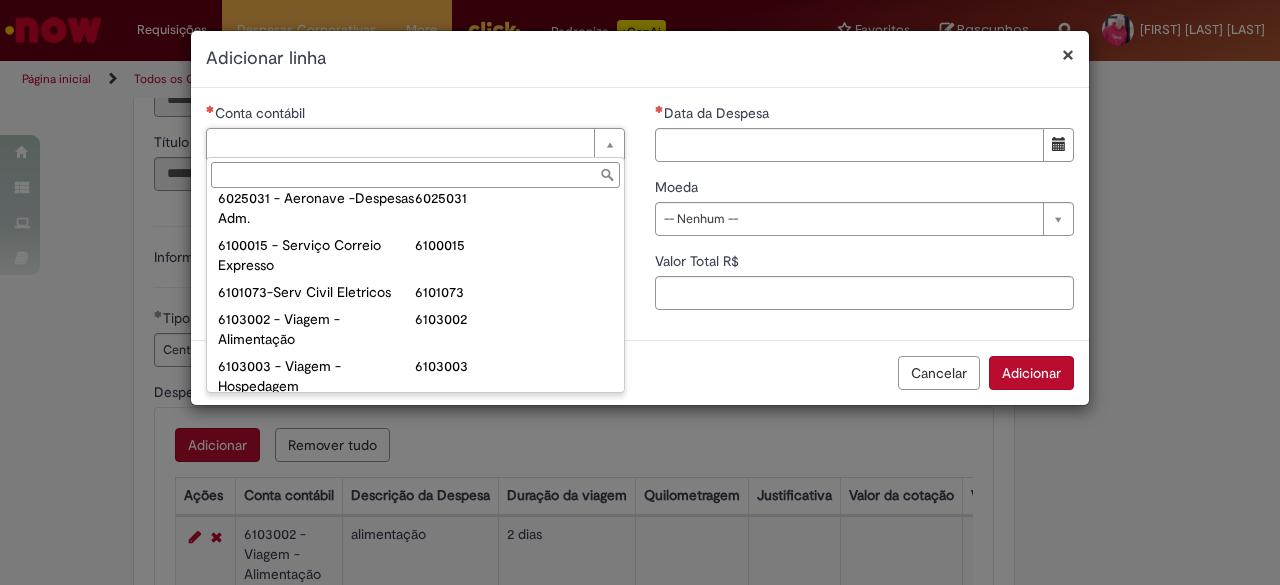 scroll, scrollTop: 762, scrollLeft: 0, axis: vertical 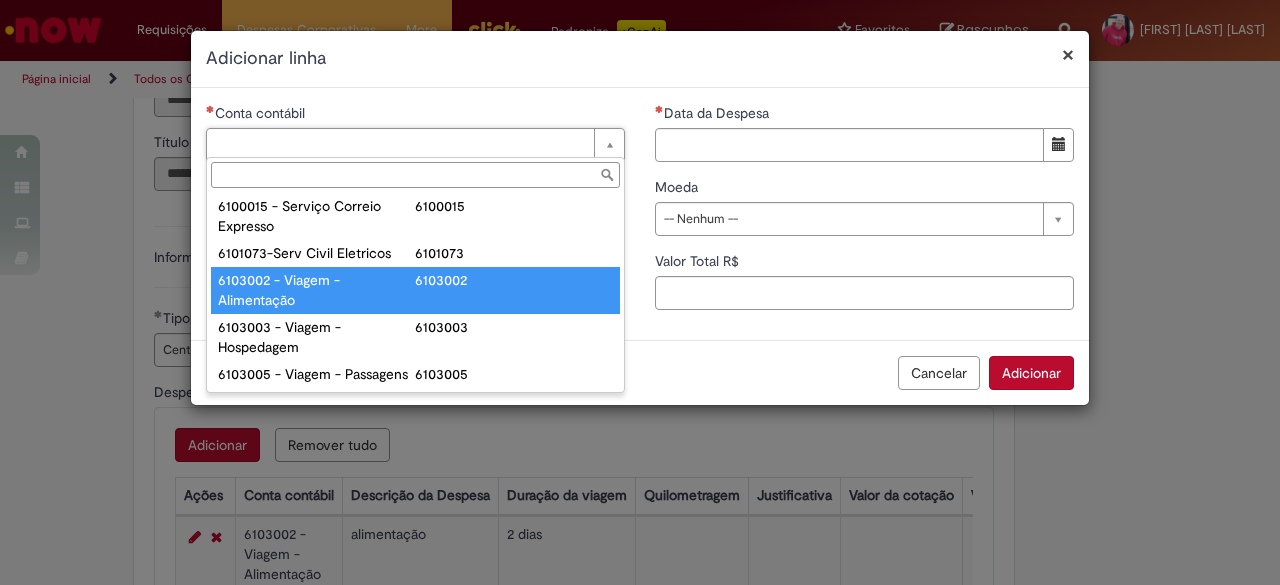 type on "**********" 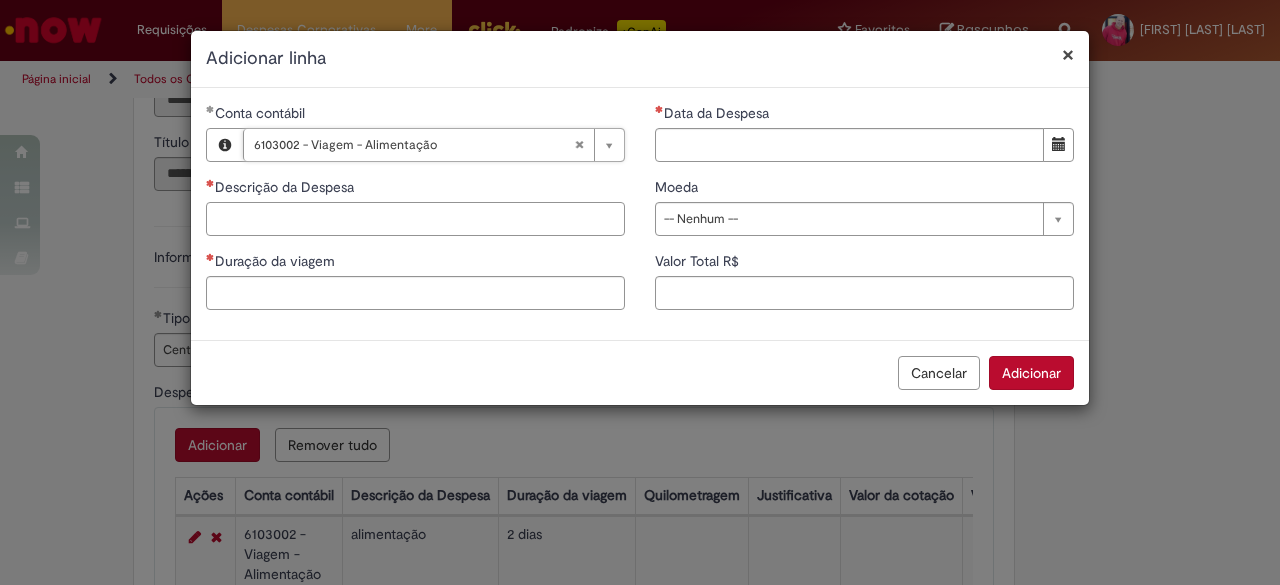 click on "Descrição da Despesa" at bounding box center [415, 219] 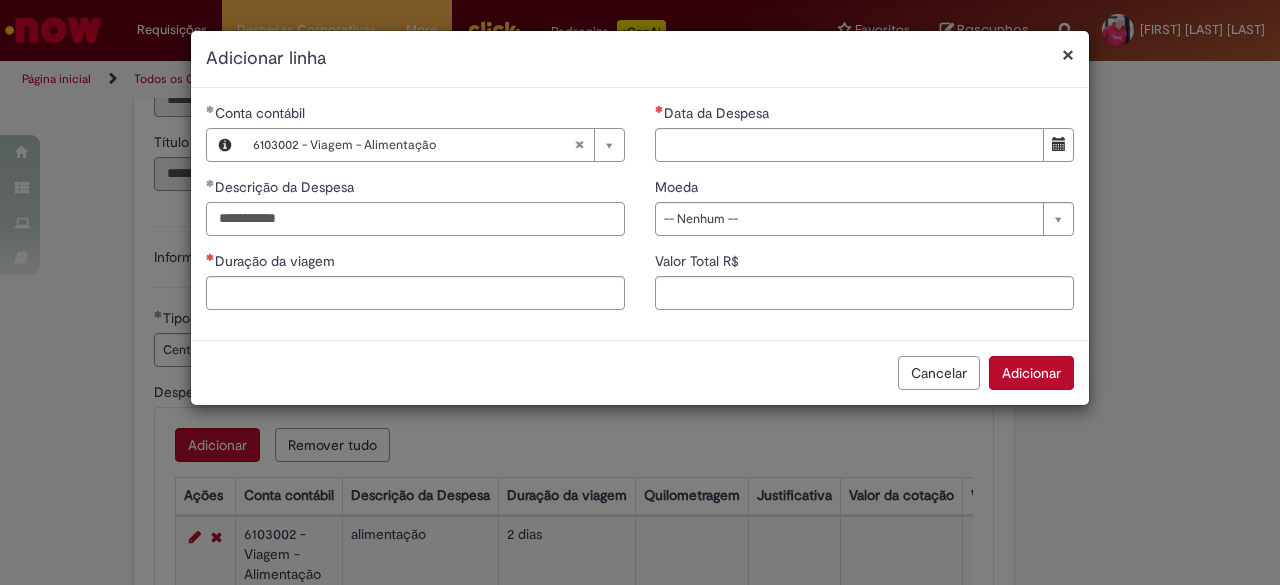 type on "**********" 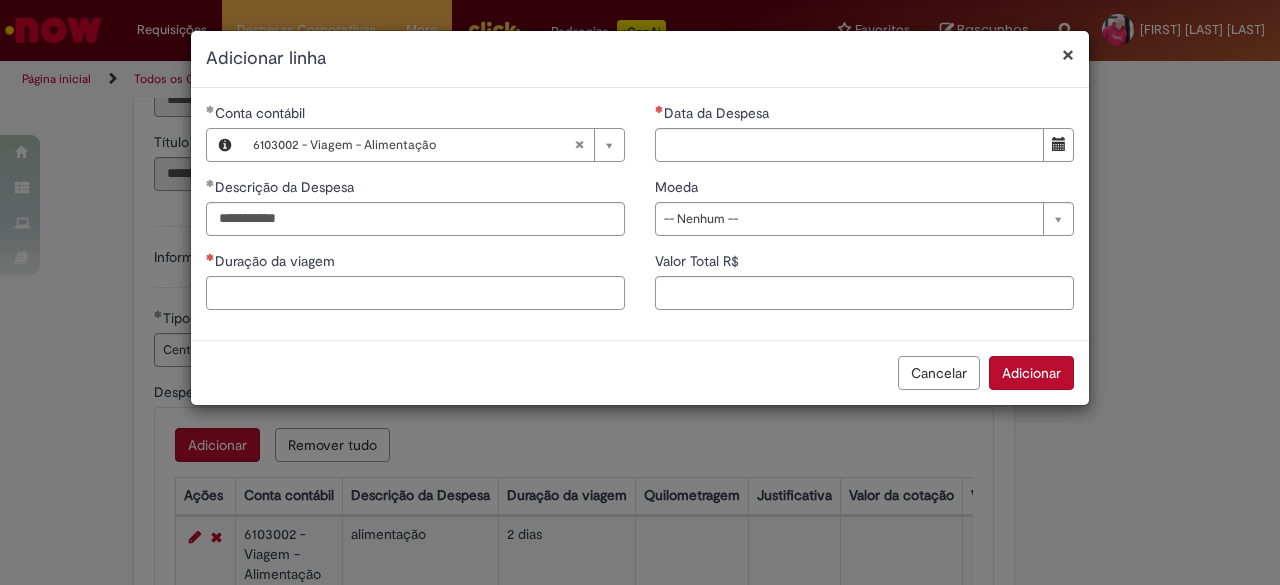click on "Duração da viagem" at bounding box center (415, 293) 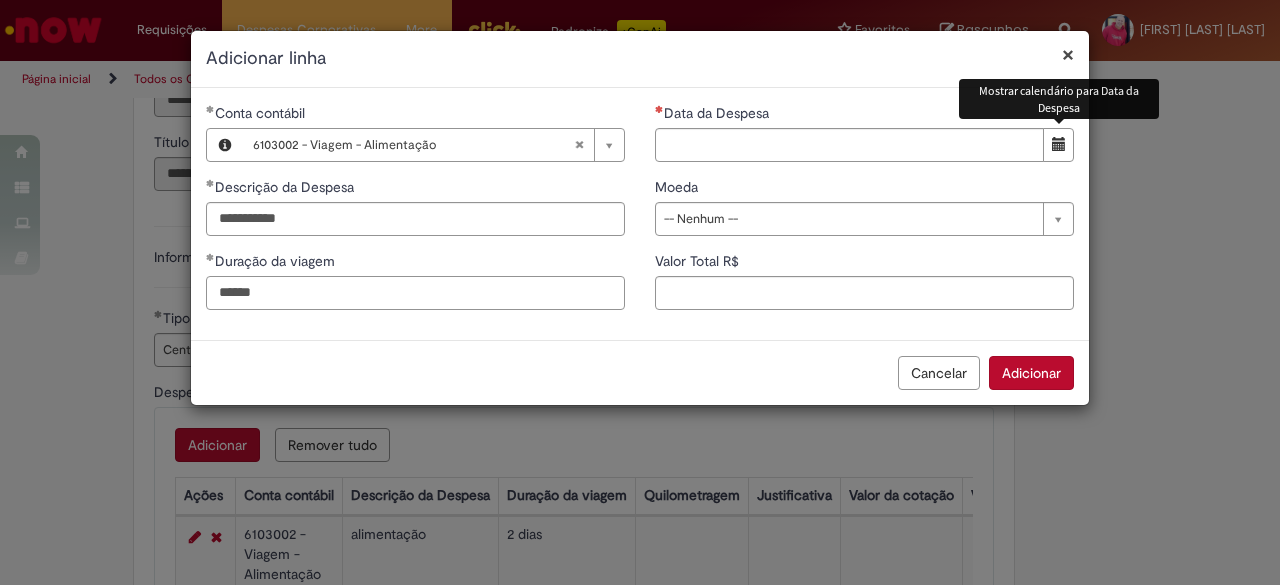 type on "******" 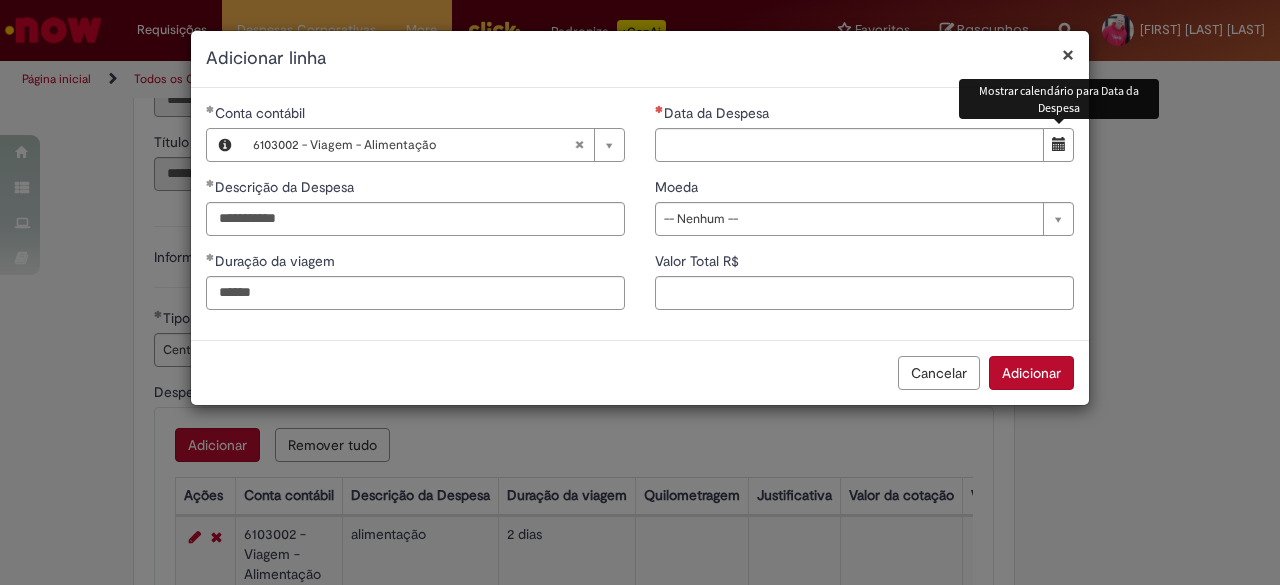 click at bounding box center [1059, 144] 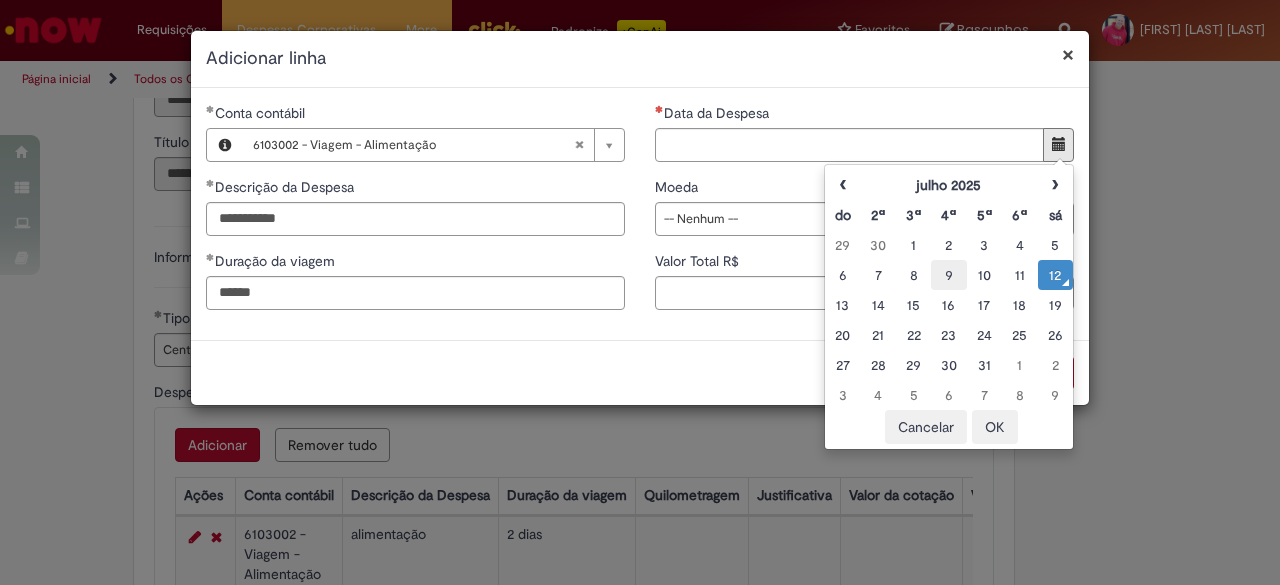 click on "9" at bounding box center [948, 275] 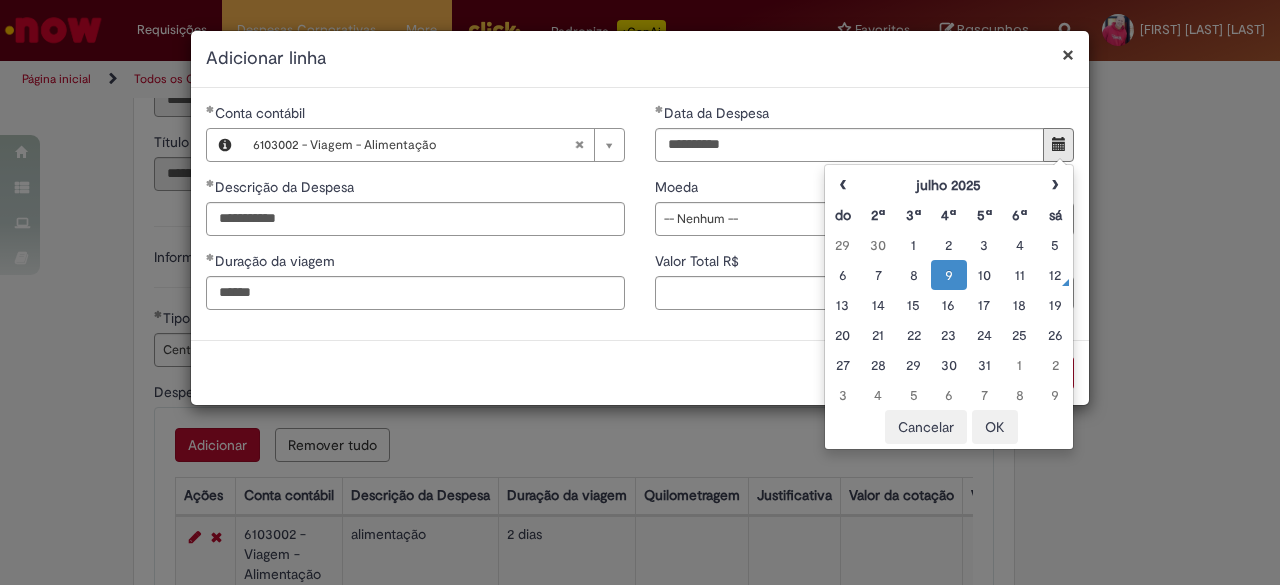 click on "OK" at bounding box center [995, 427] 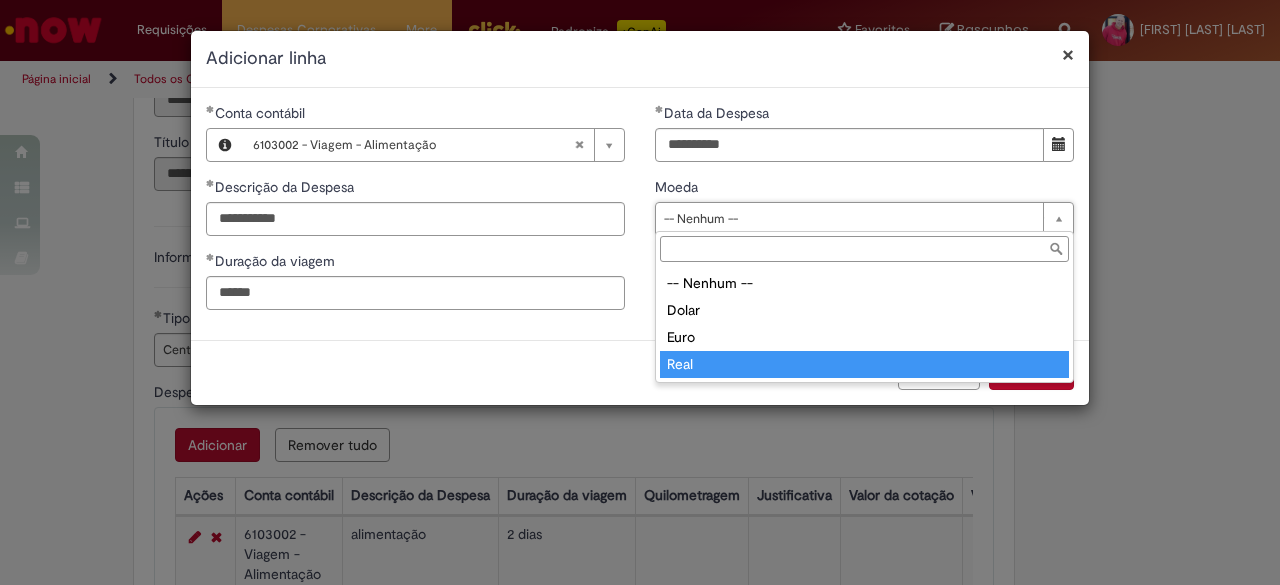 type on "****" 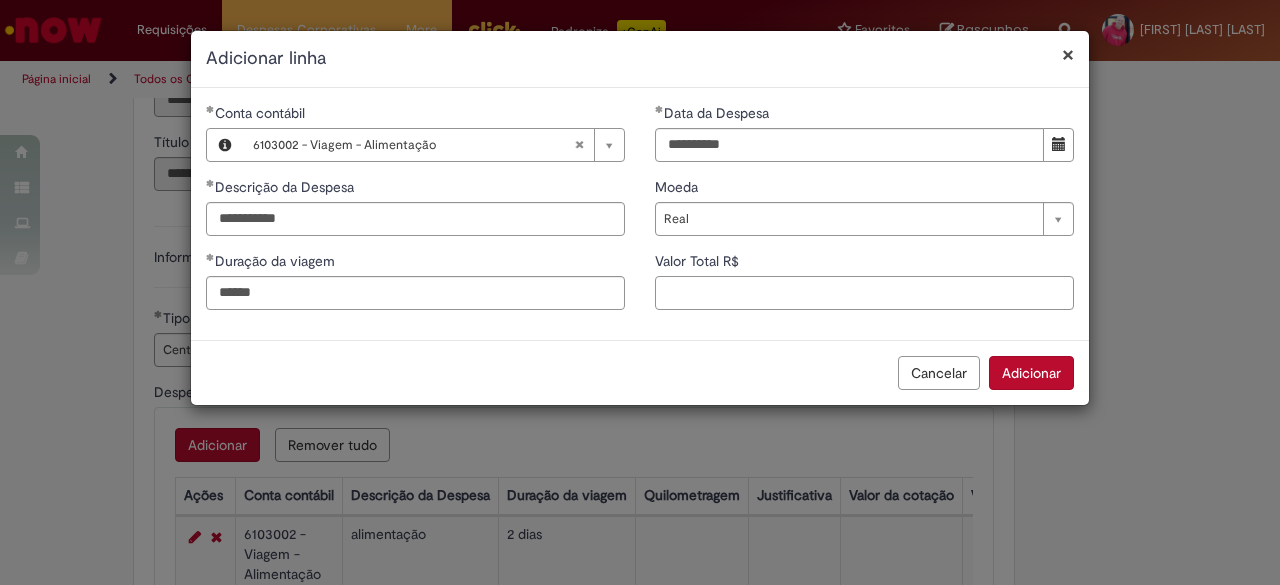 click on "Valor Total R$" at bounding box center [864, 293] 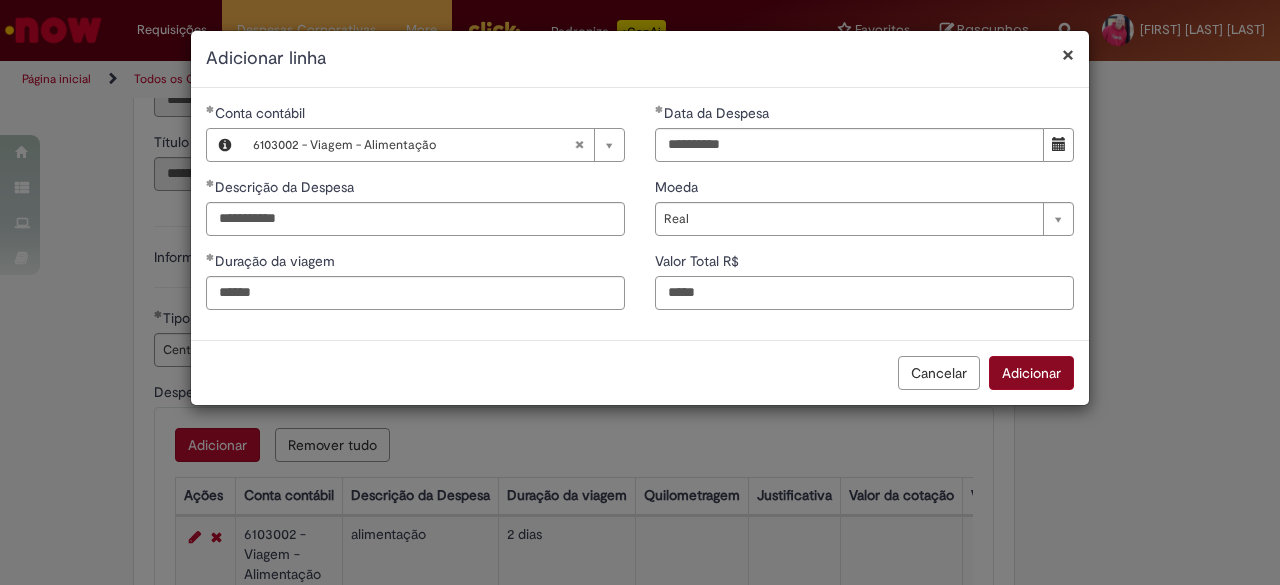type on "*****" 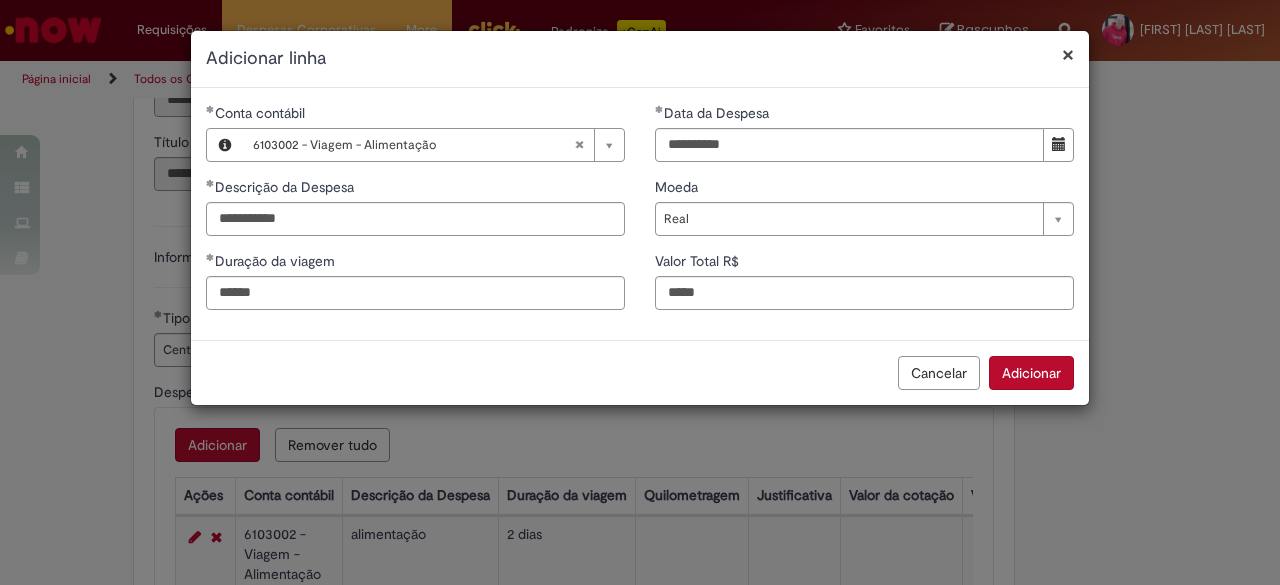 click on "Adicionar" at bounding box center [1031, 373] 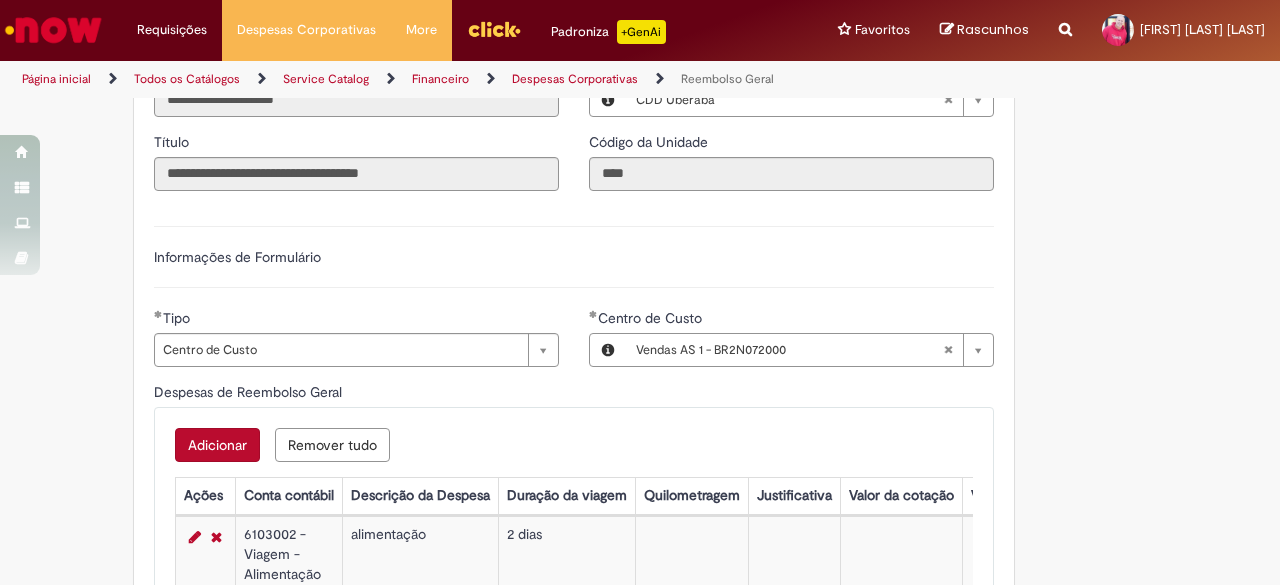 click on "Adicionar" at bounding box center (217, 445) 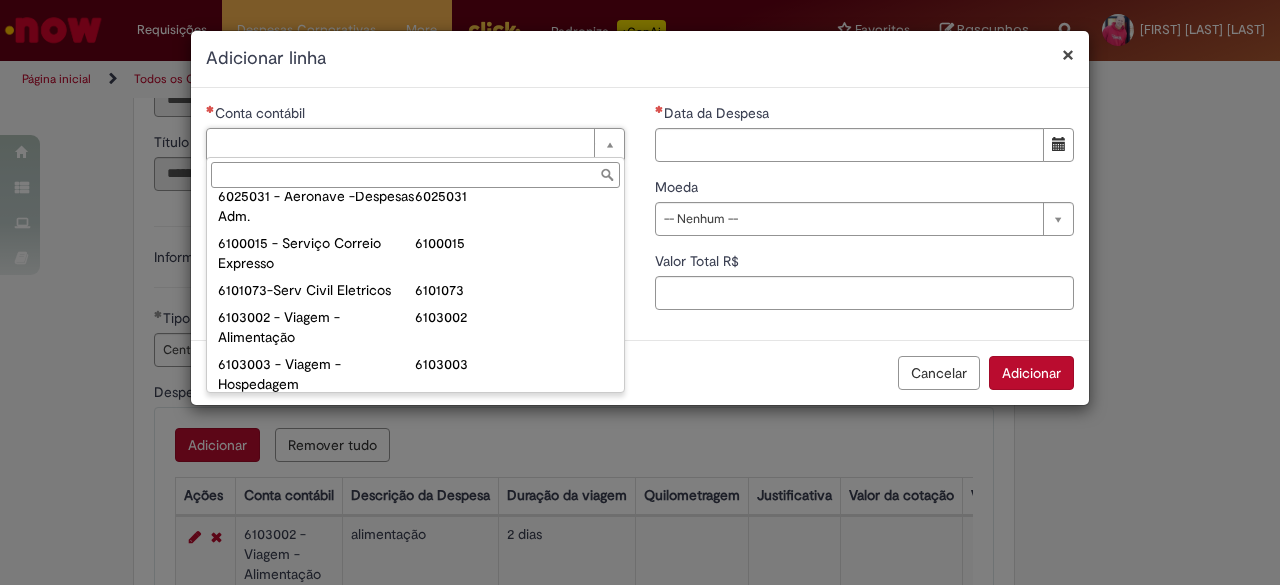 scroll, scrollTop: 733, scrollLeft: 0, axis: vertical 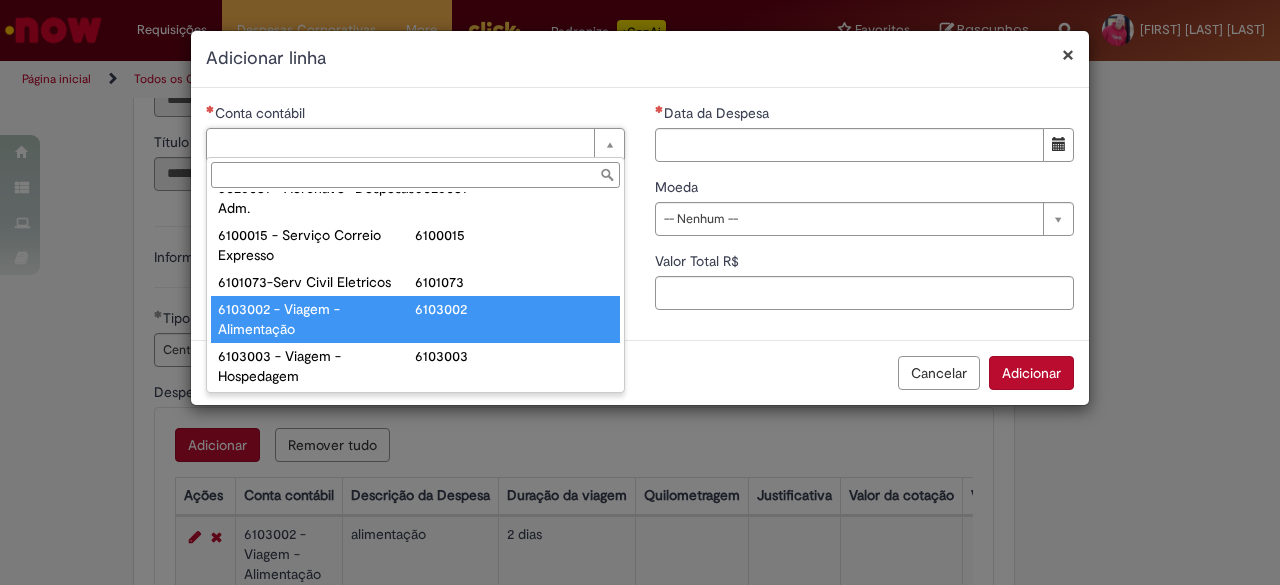 type on "**********" 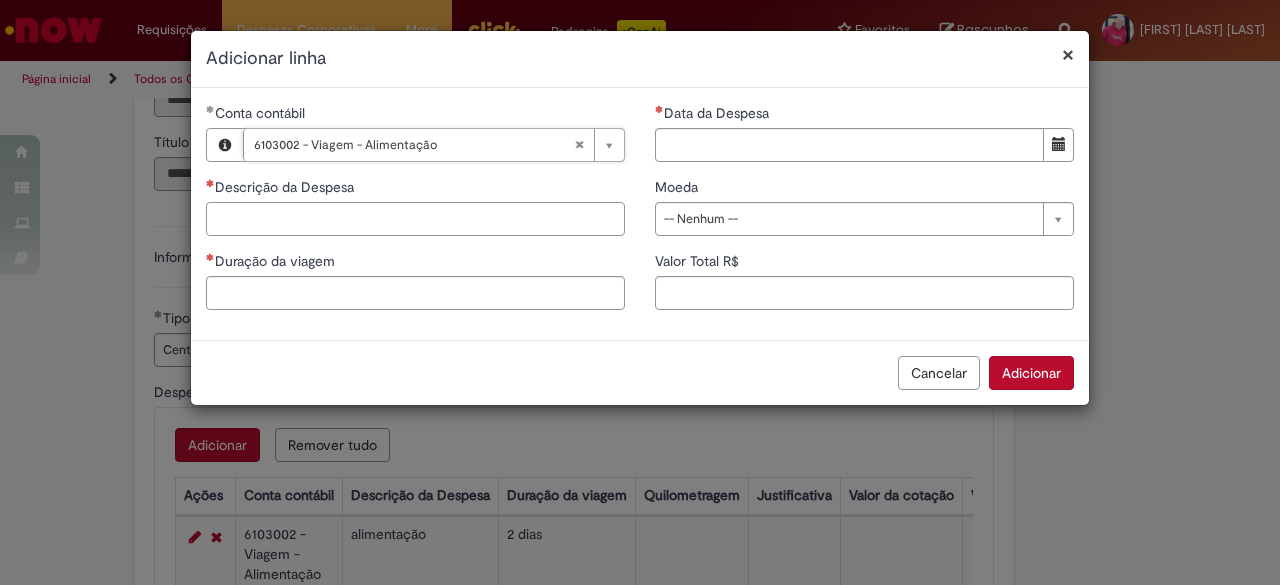click on "Descrição da Despesa" at bounding box center [415, 219] 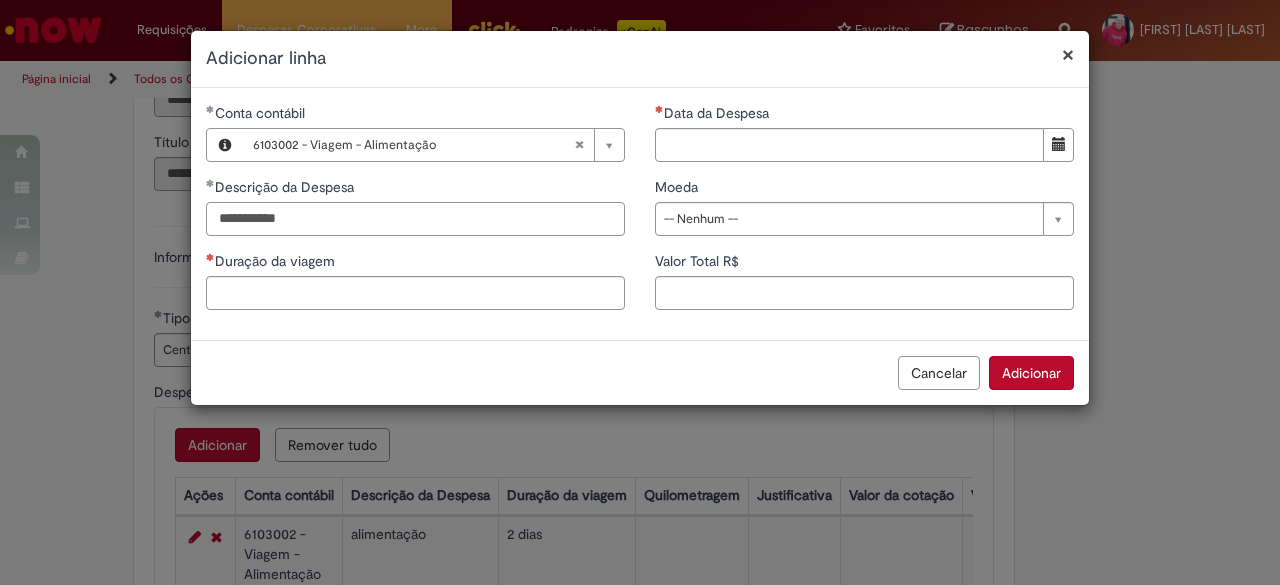 type on "**********" 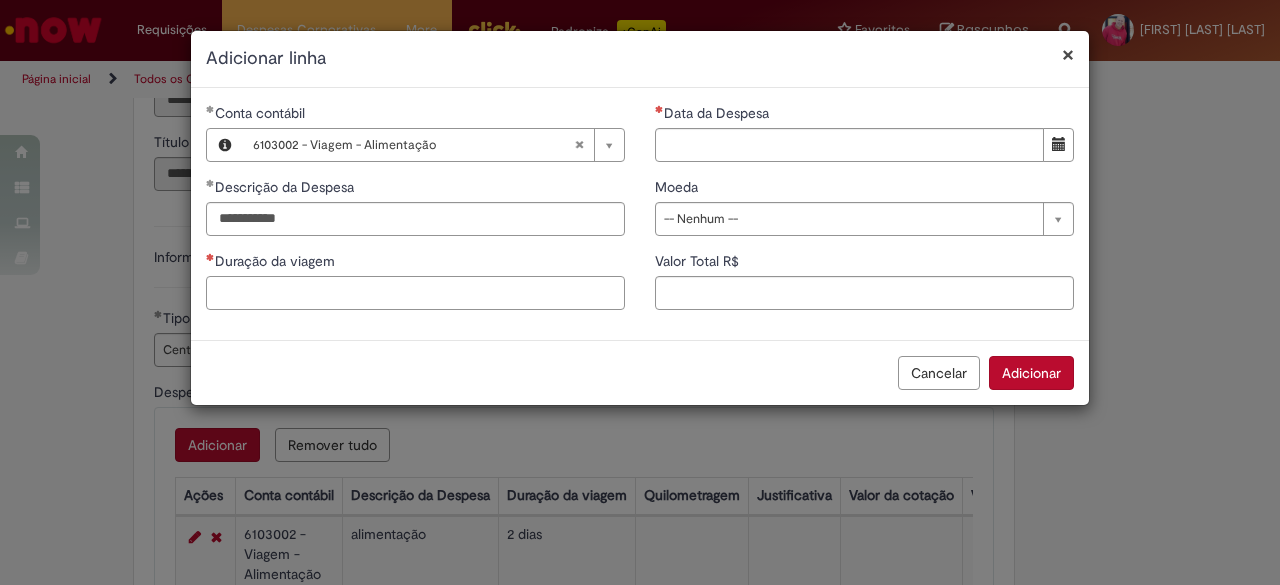 click on "Duração da viagem" at bounding box center [415, 293] 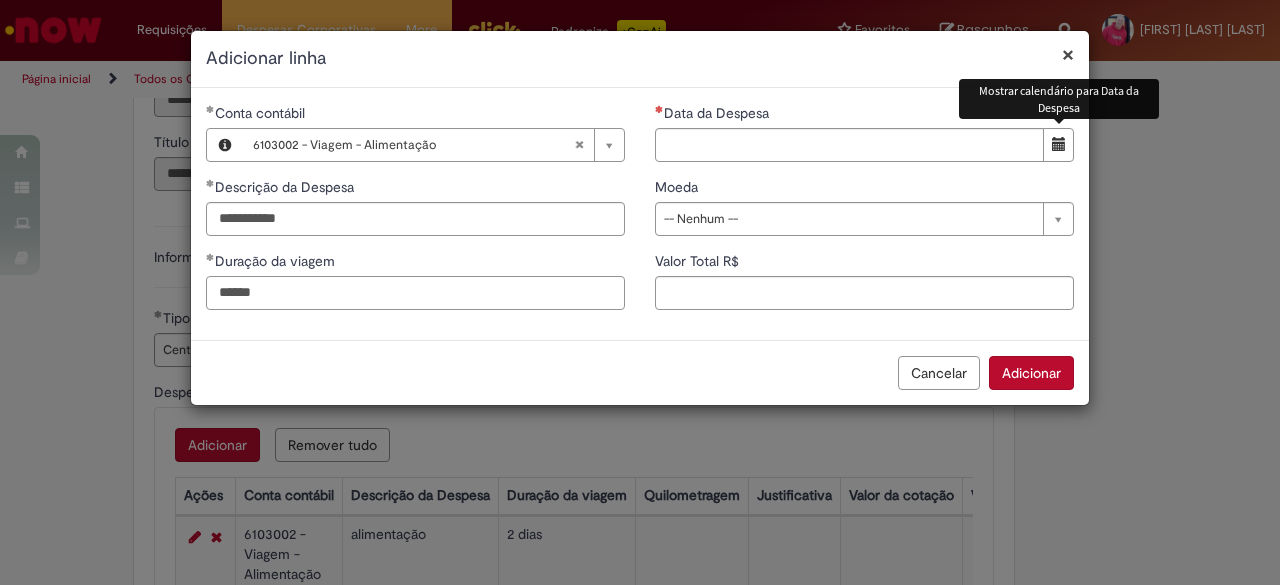 type on "******" 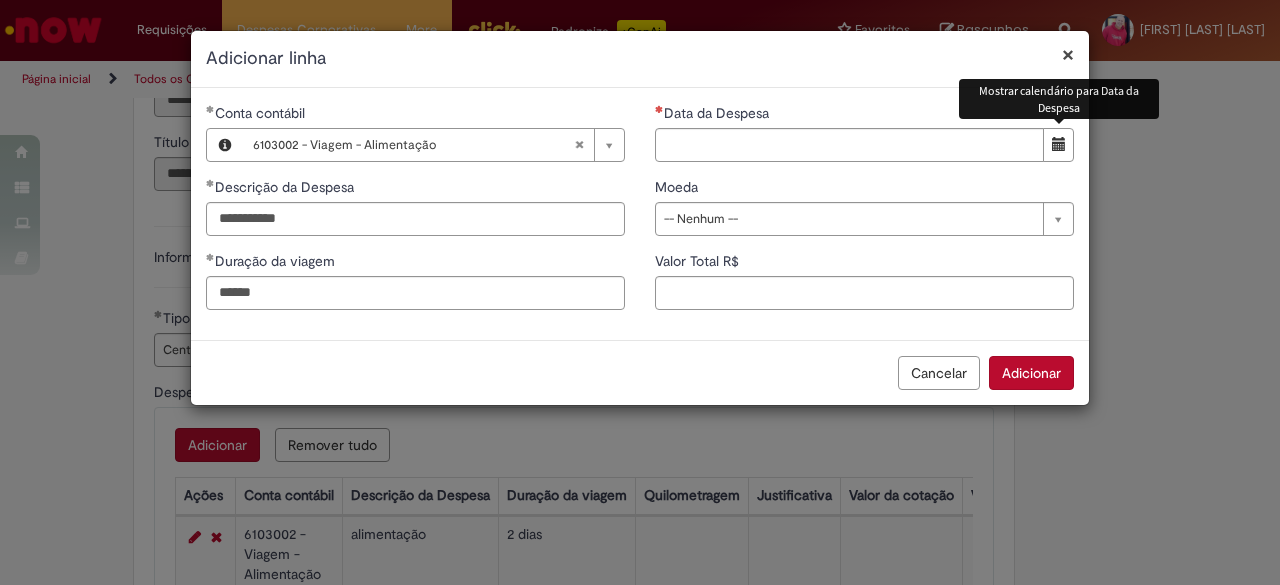 click at bounding box center [1059, 144] 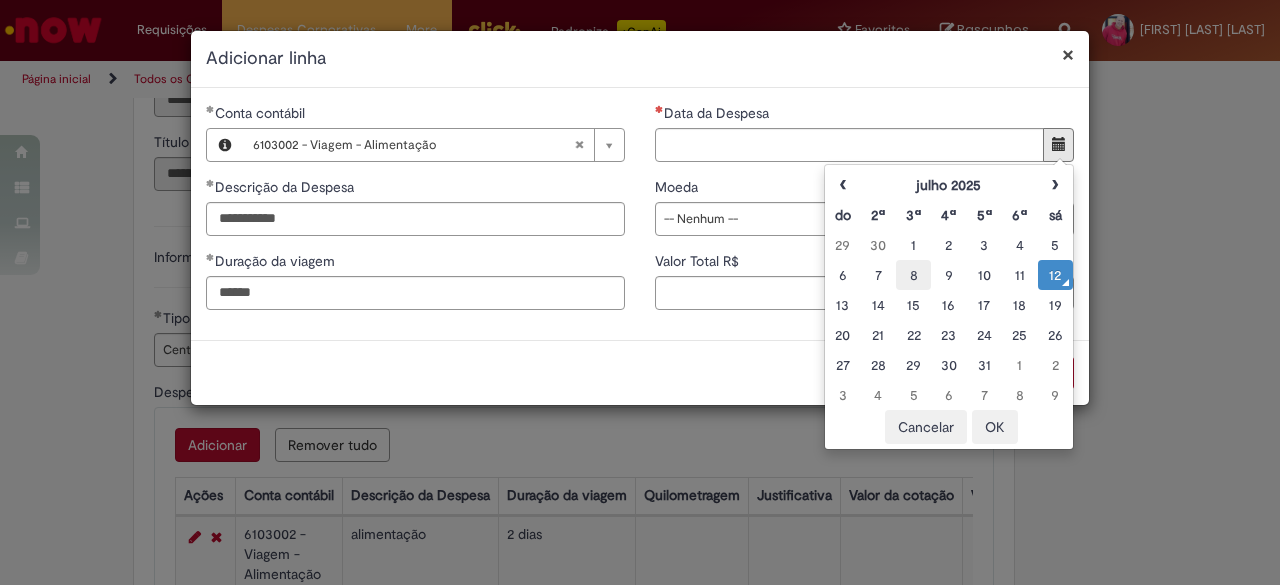 click on "8" at bounding box center [913, 275] 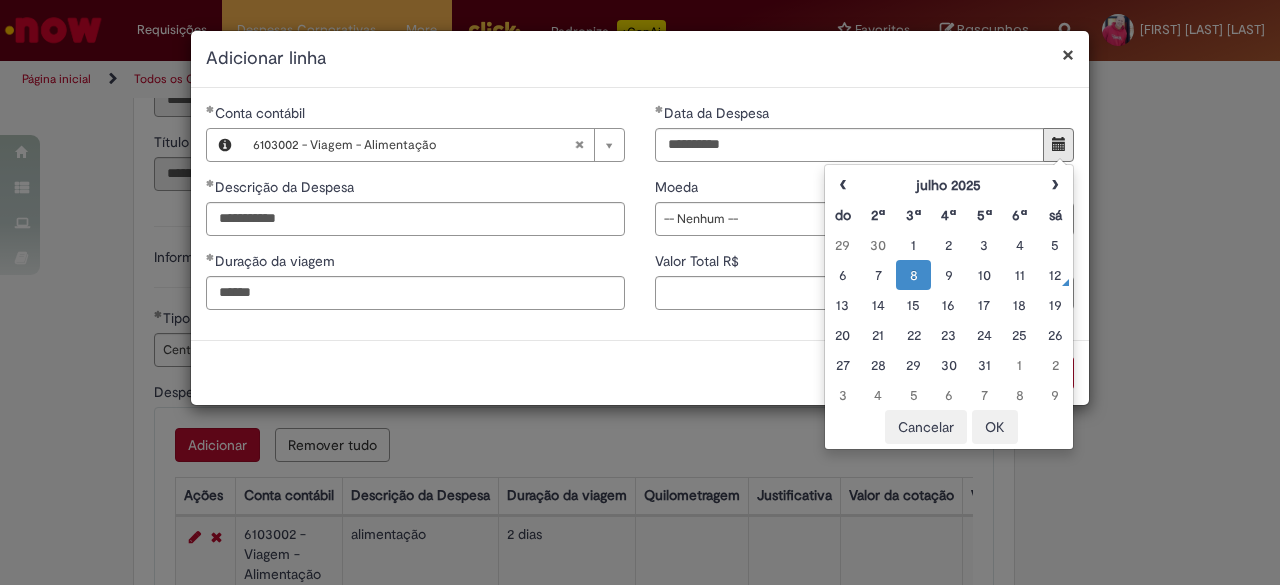 click on "OK" at bounding box center [995, 427] 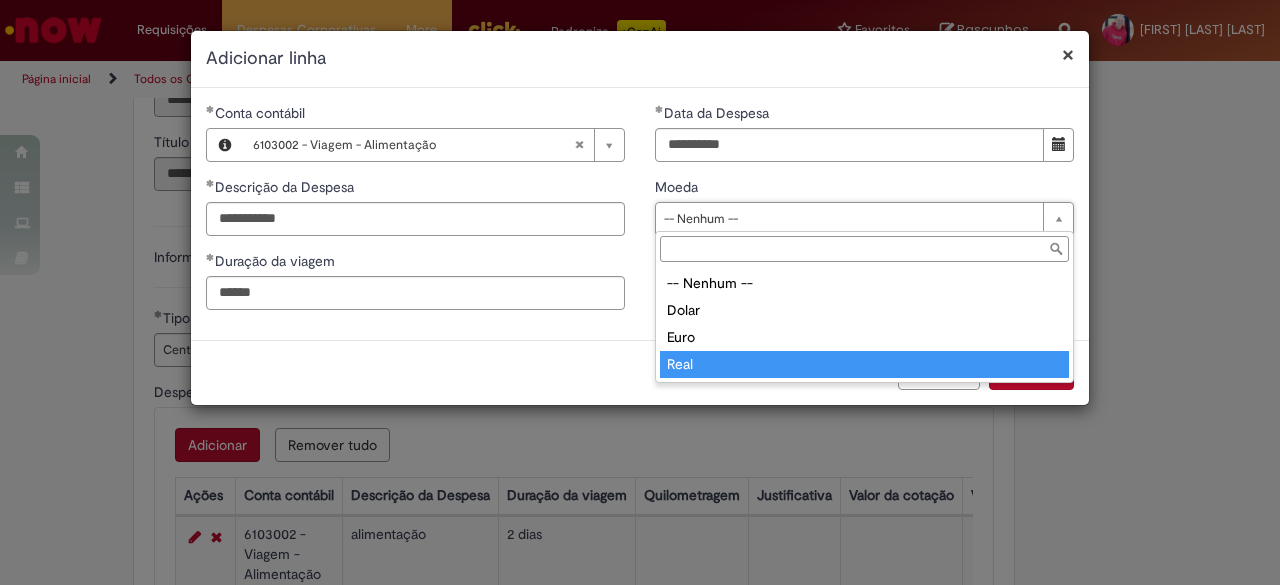 type on "****" 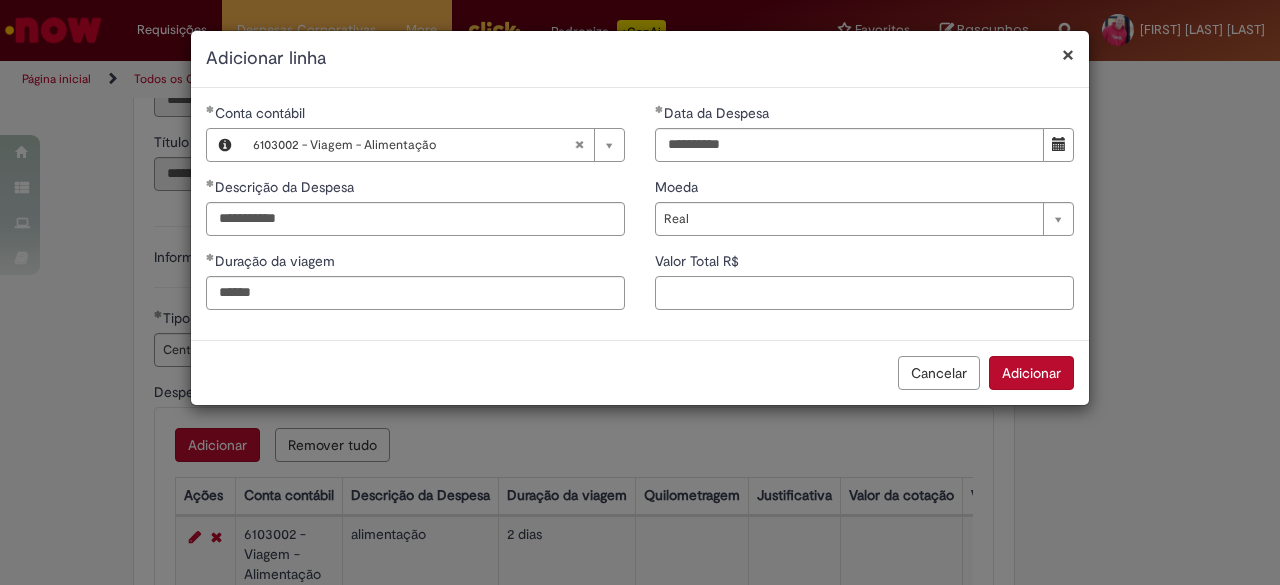 click on "Valor Total R$" at bounding box center (864, 293) 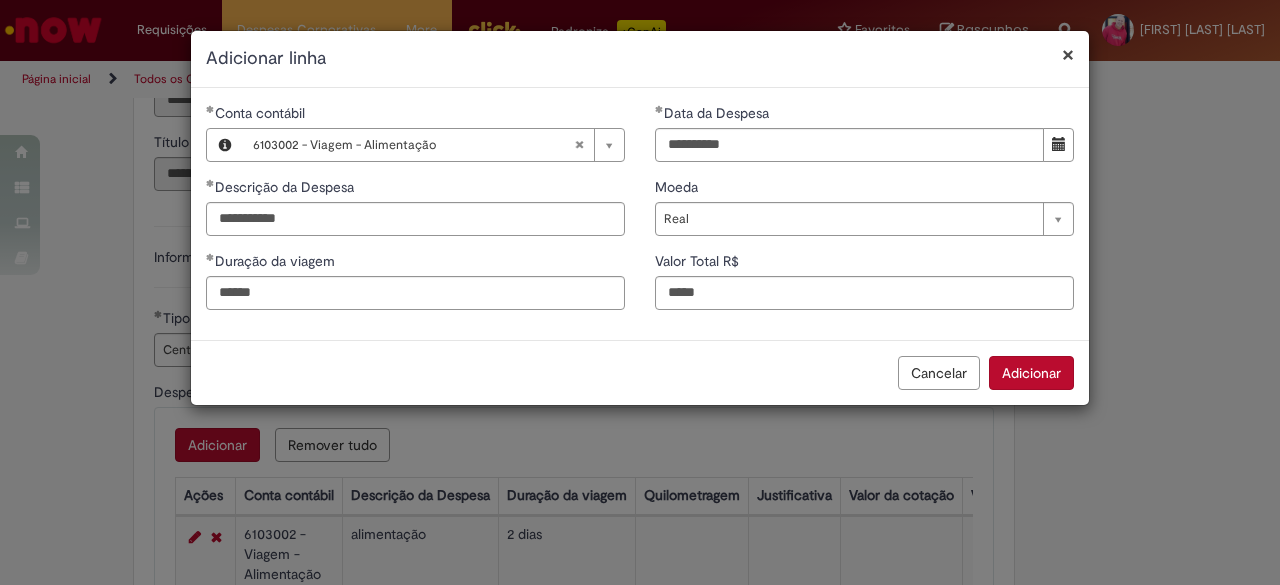 type on "**" 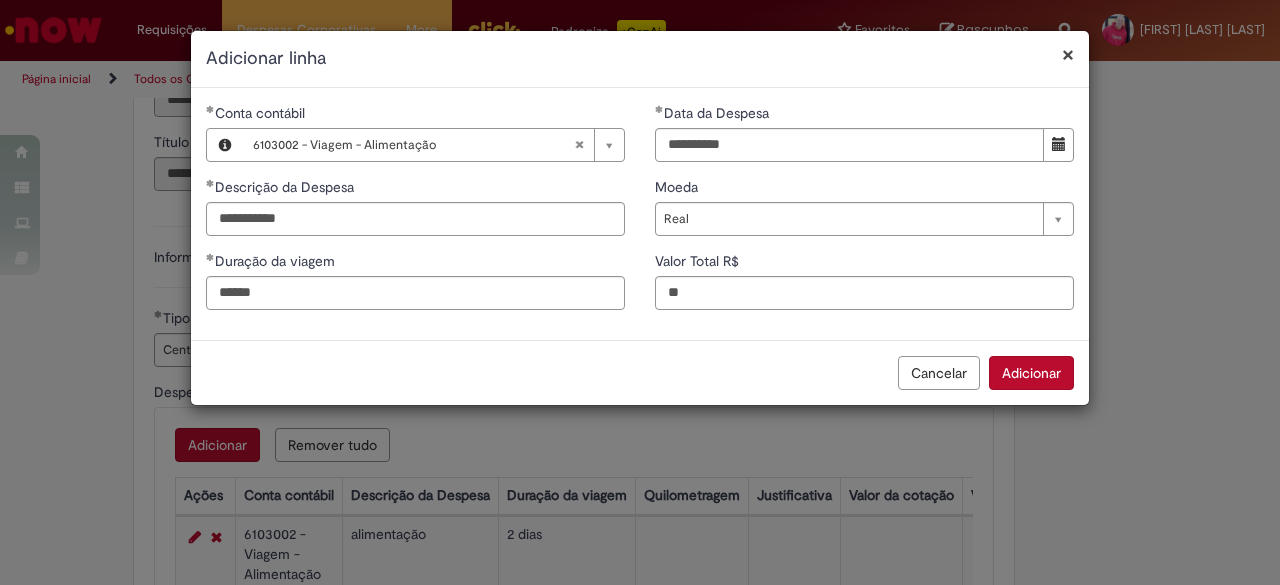 click on "Adicionar" at bounding box center [1031, 373] 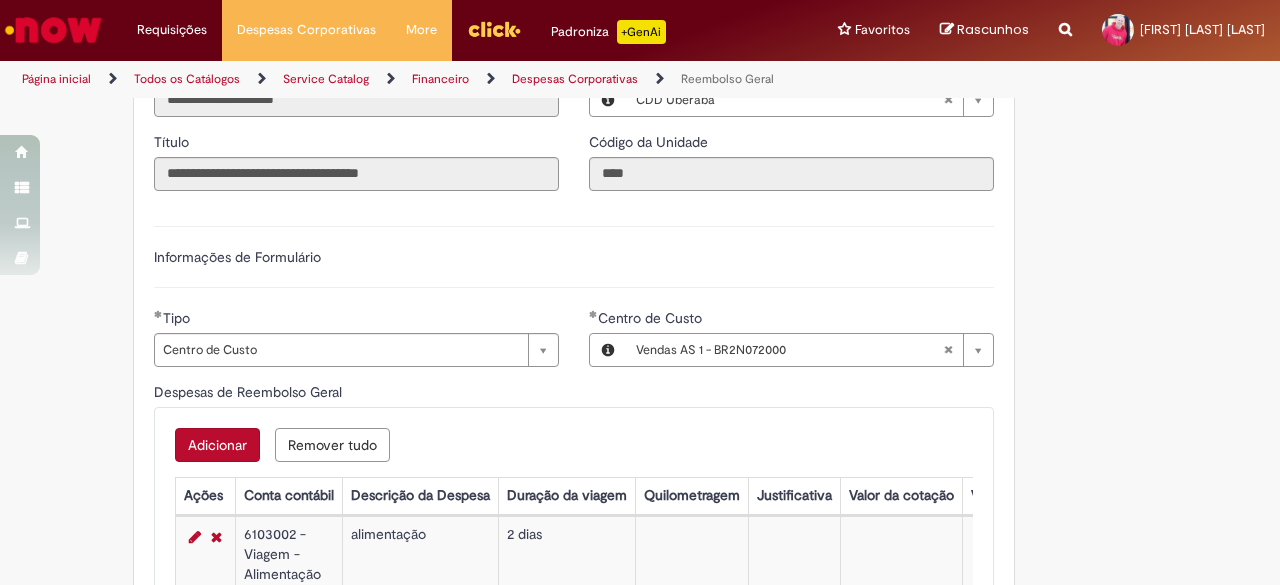click on "Adicionar" at bounding box center [217, 445] 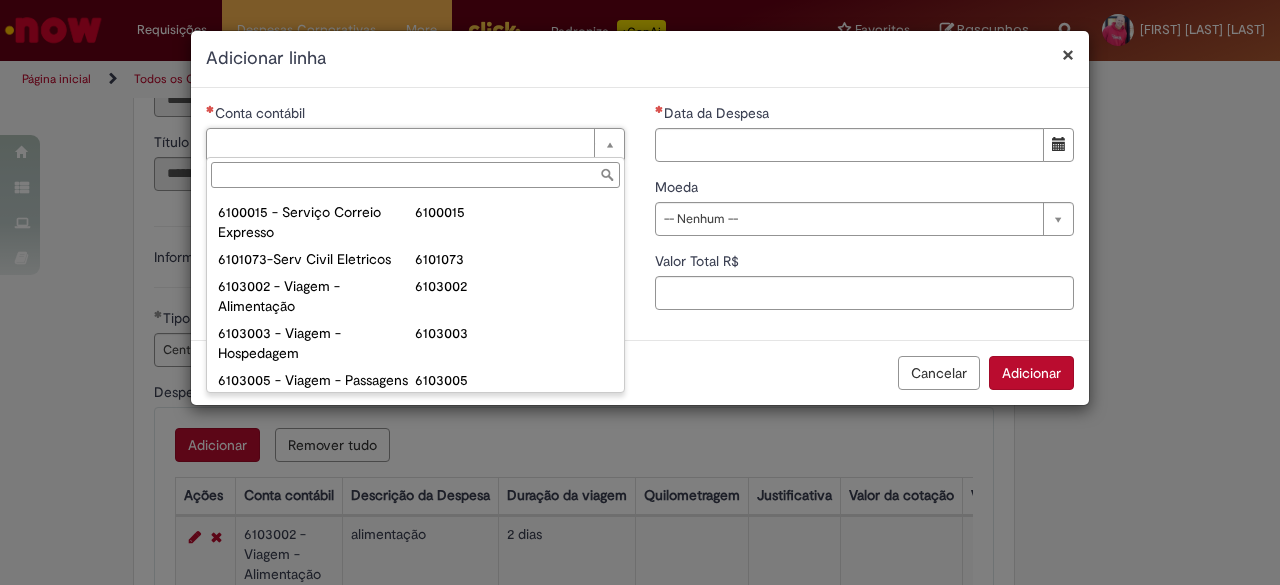 scroll, scrollTop: 760, scrollLeft: 0, axis: vertical 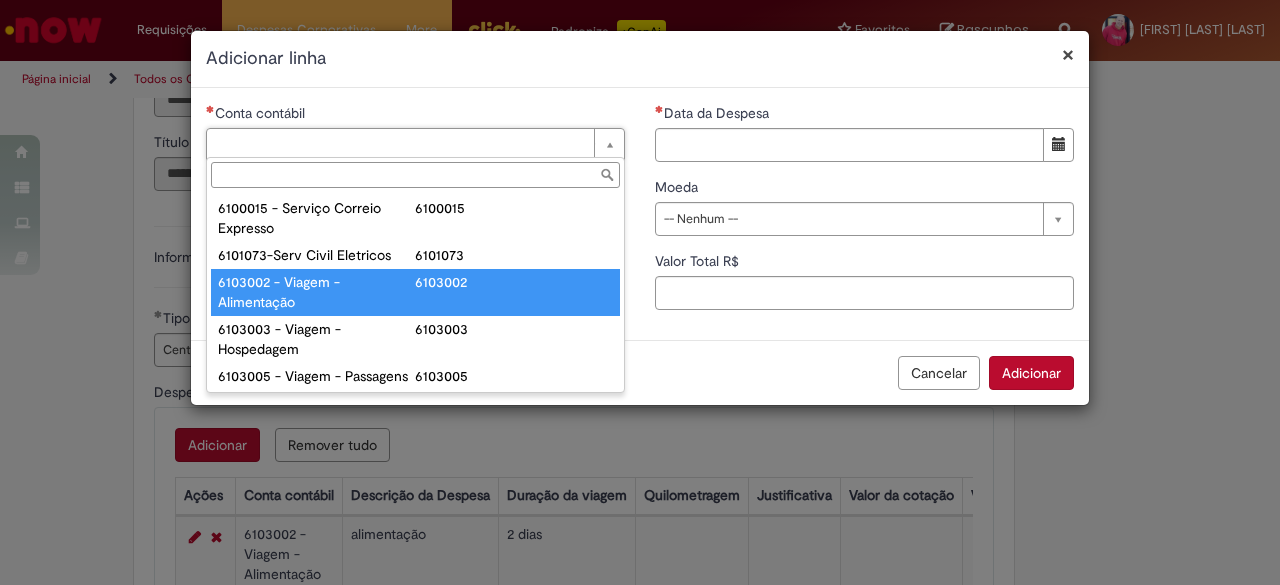 type on "**********" 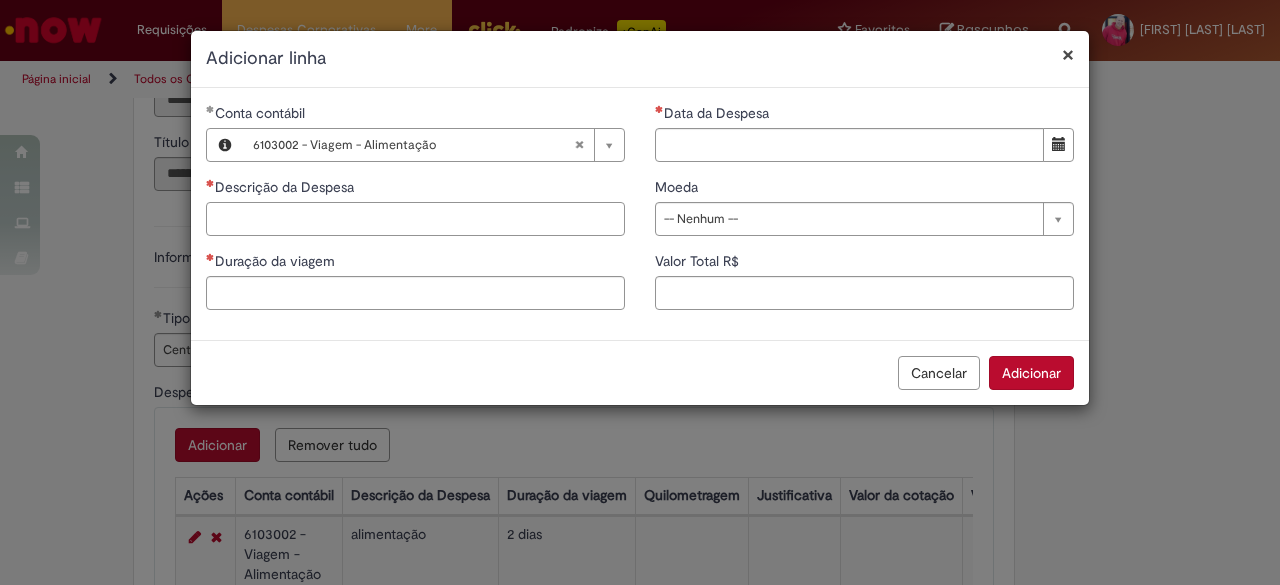 click on "Descrição da Despesa" at bounding box center [415, 219] 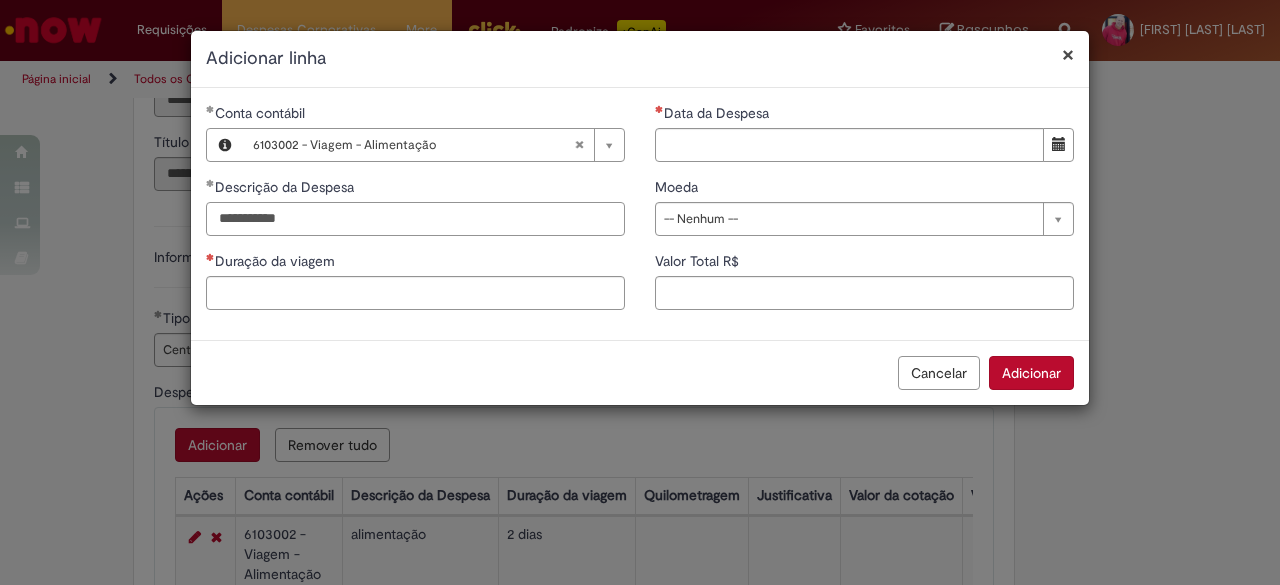 type on "**********" 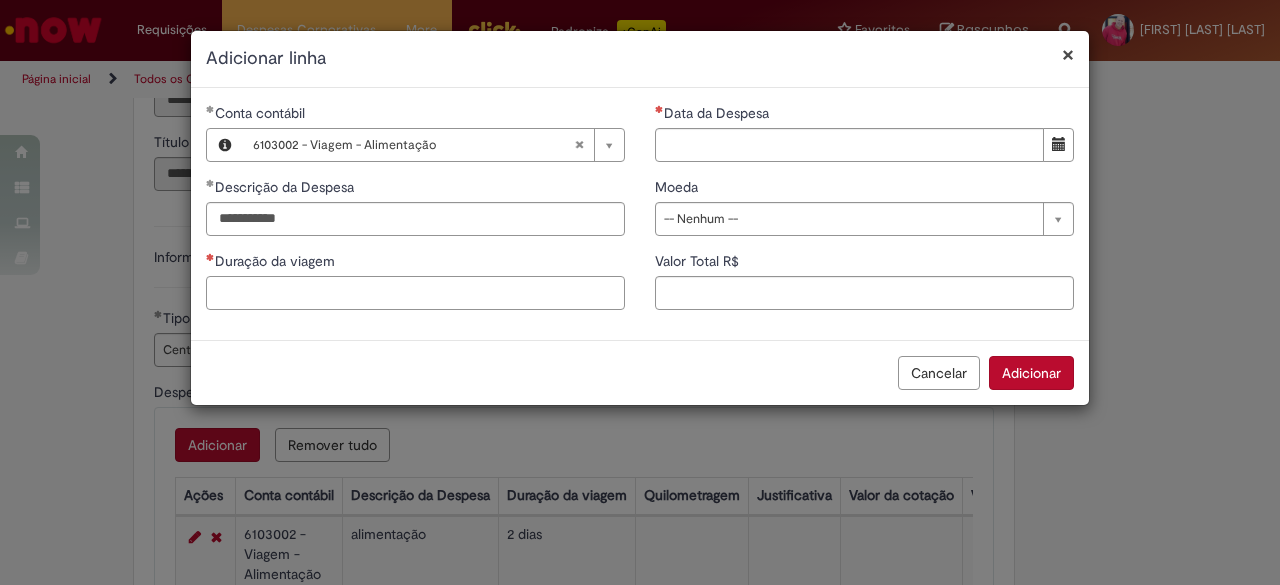 click on "Duração da viagem" at bounding box center (415, 293) 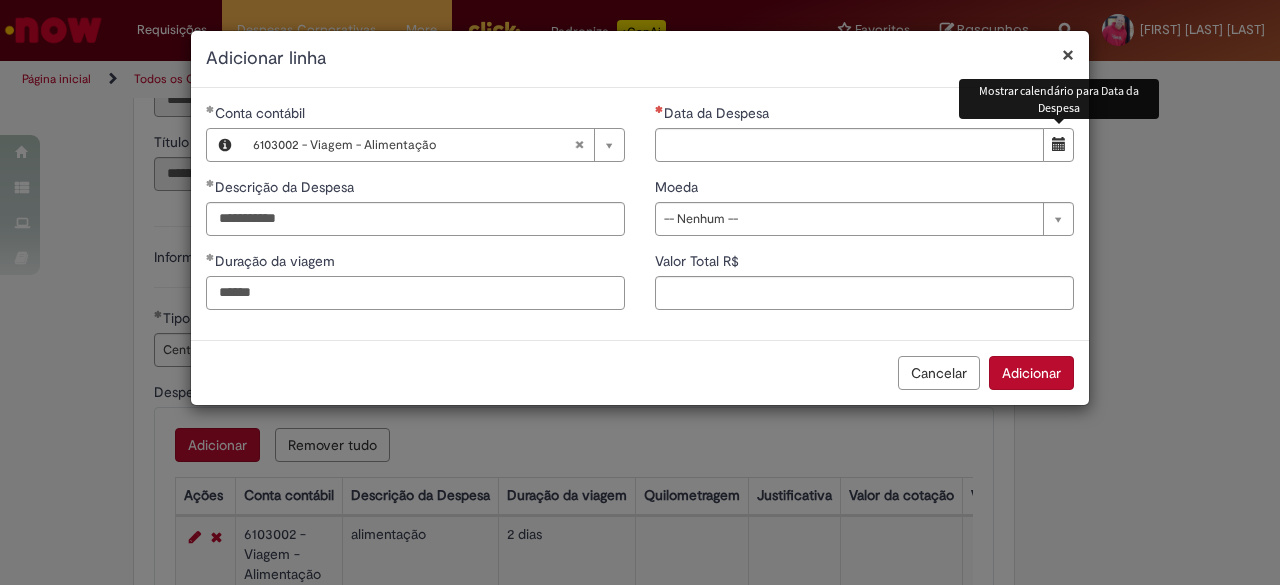 type on "******" 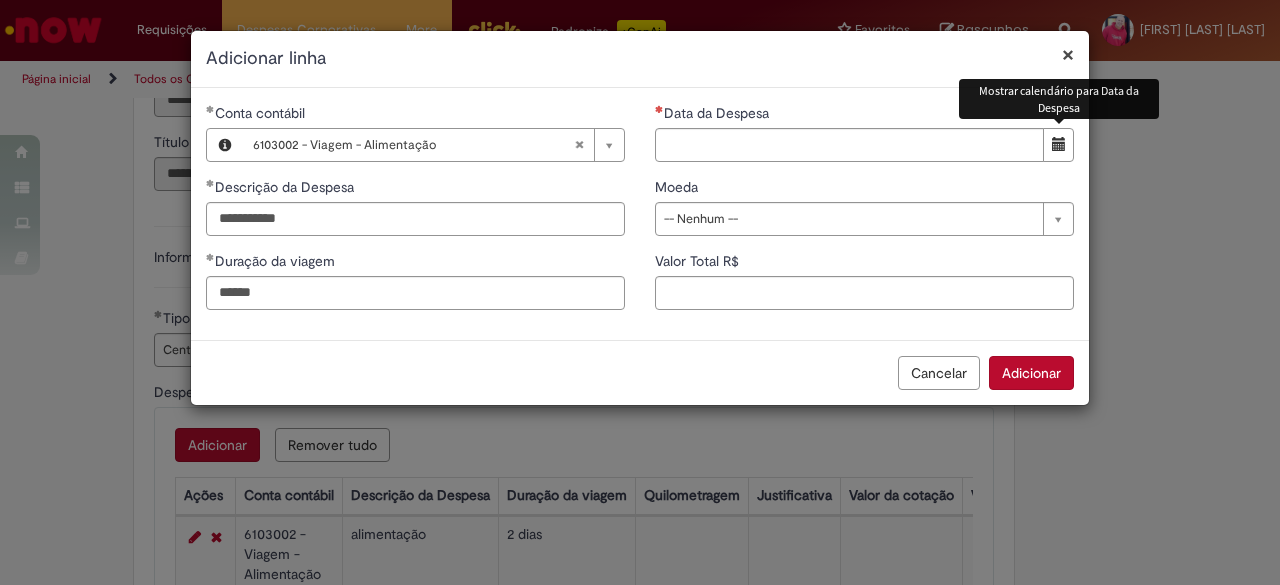 click at bounding box center (1059, 144) 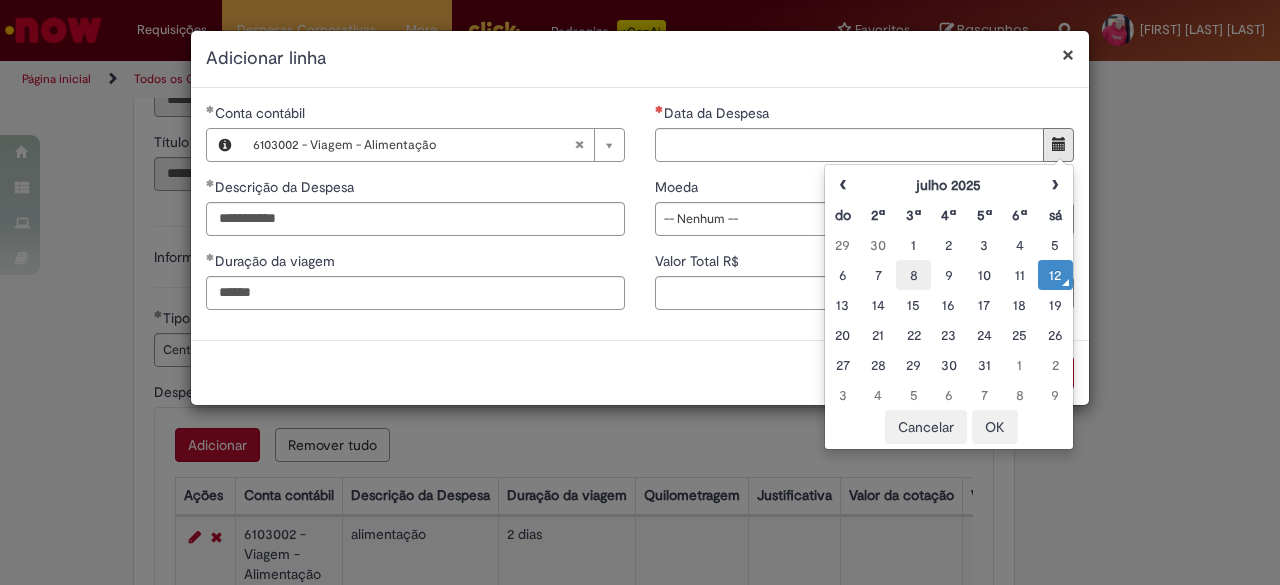 click on "8" at bounding box center (913, 275) 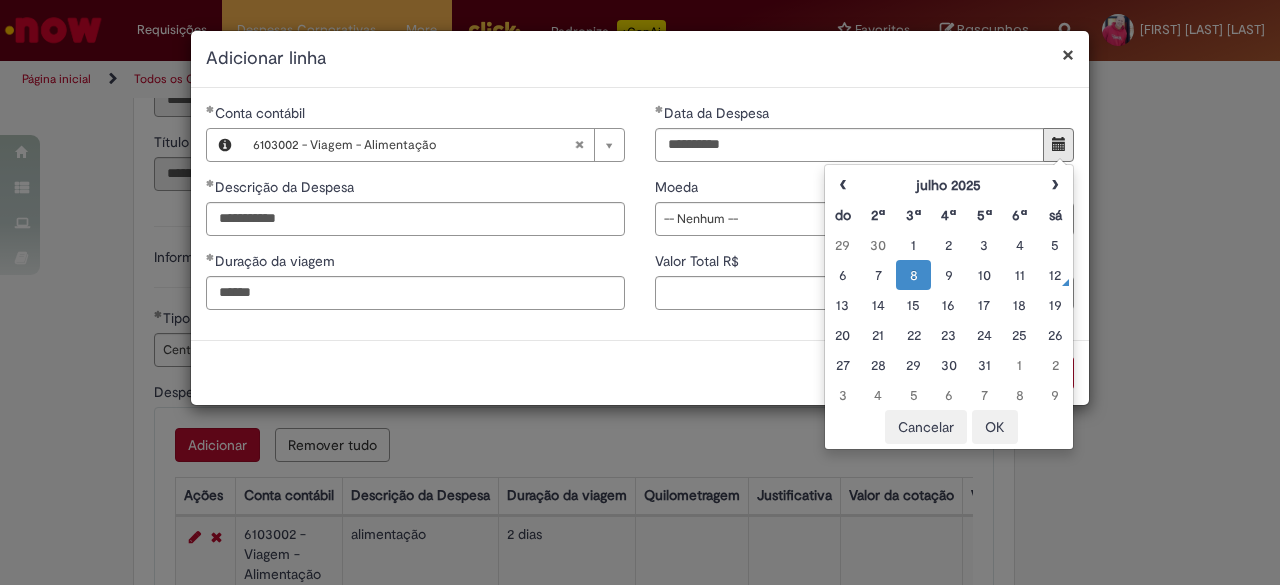 click on "OK" at bounding box center [995, 427] 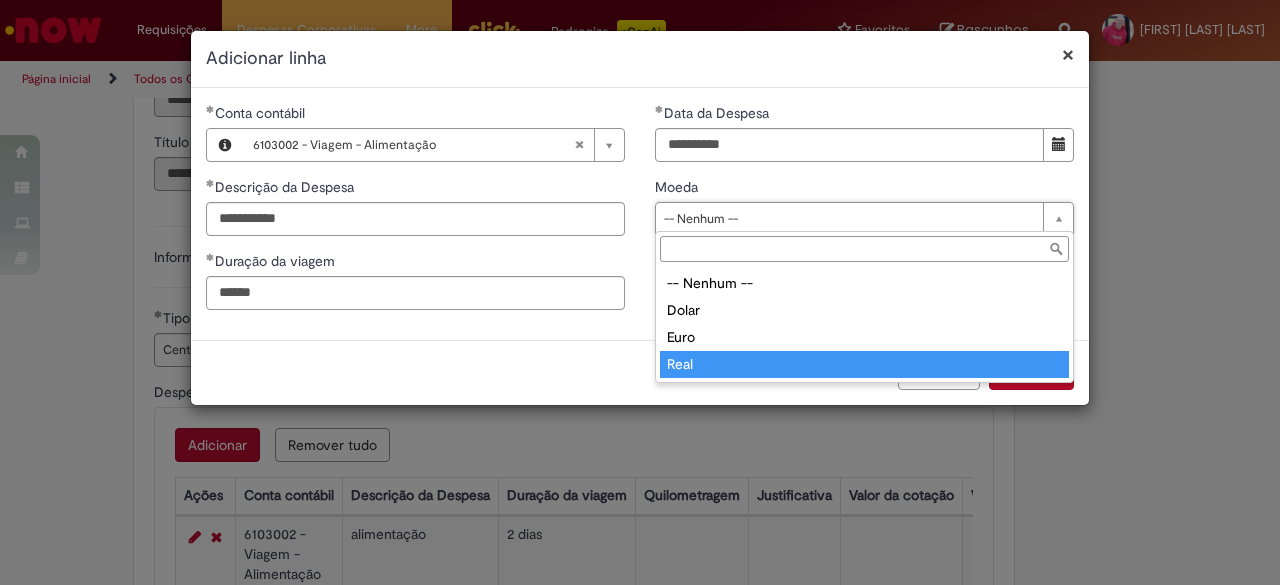 type on "****" 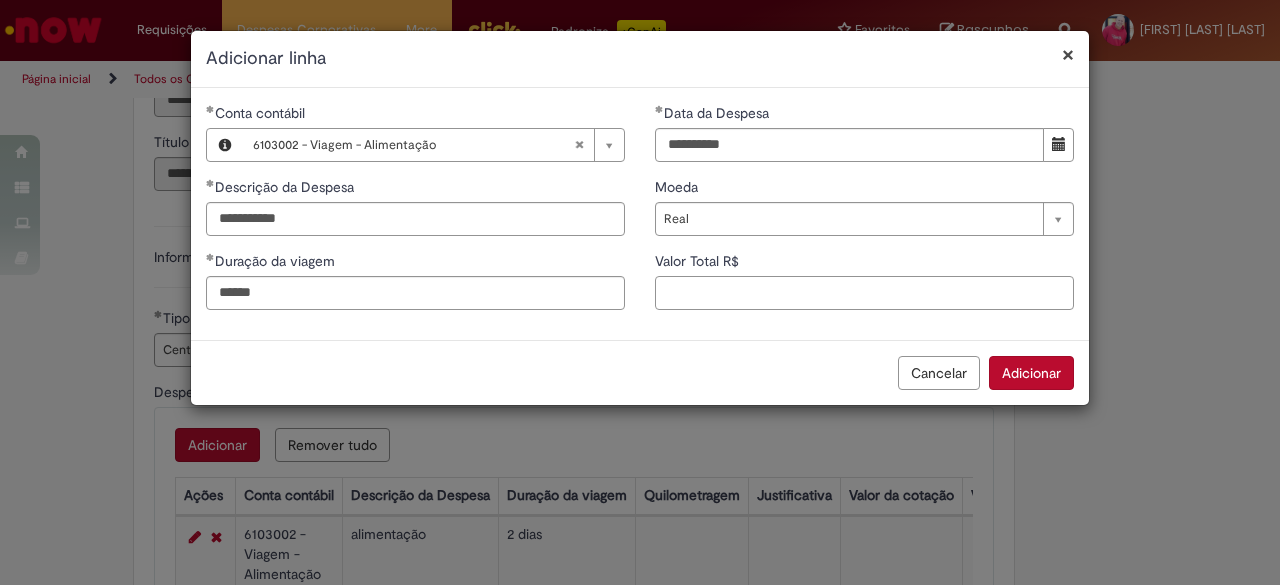 click on "Valor Total R$" at bounding box center [864, 293] 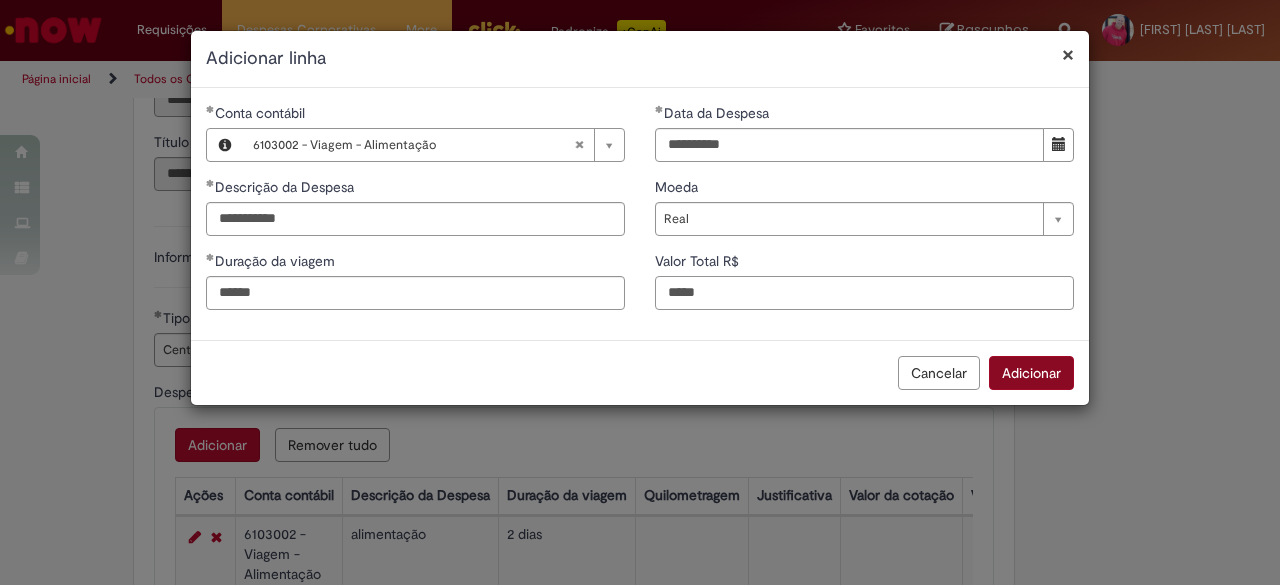 type on "*****" 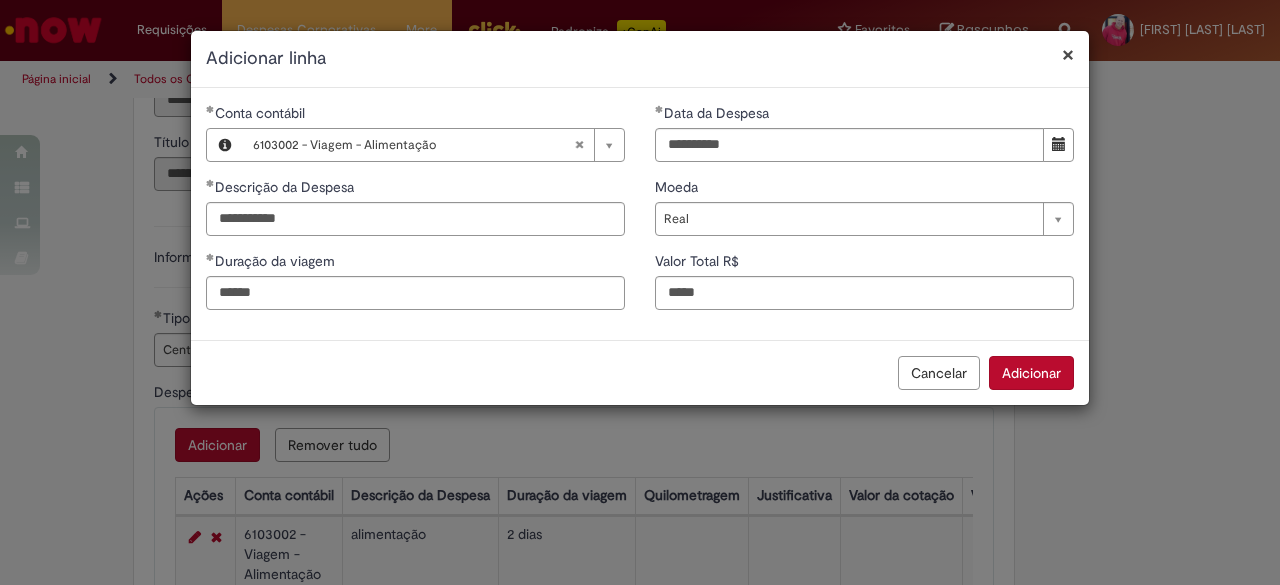 click on "Adicionar" at bounding box center [1031, 373] 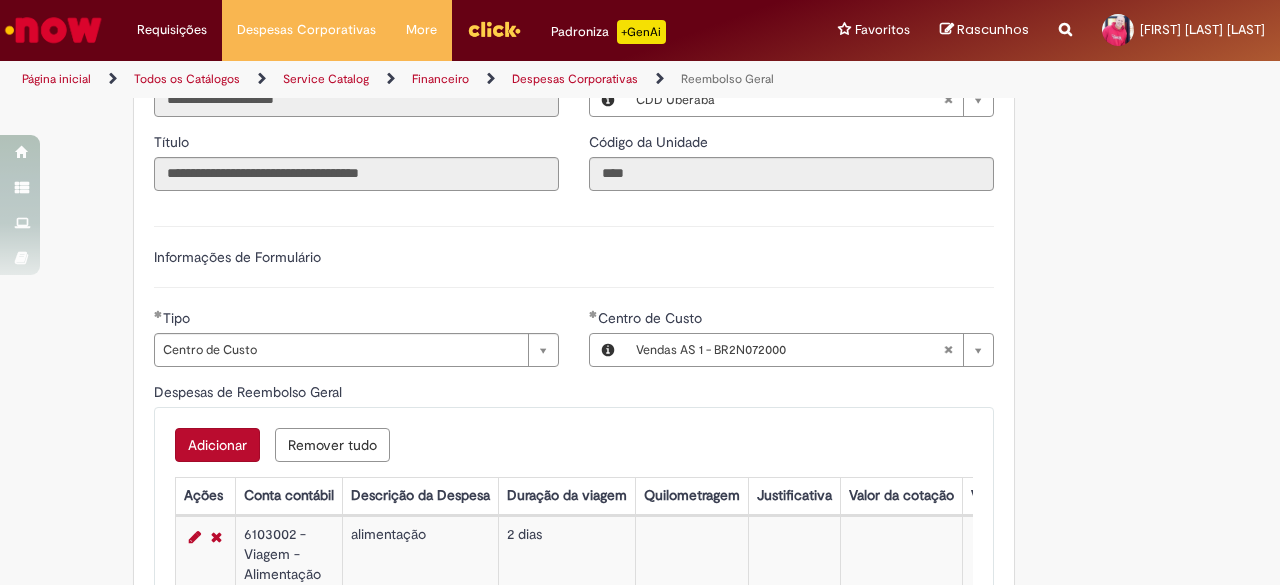 click on "Adicionar" at bounding box center (217, 445) 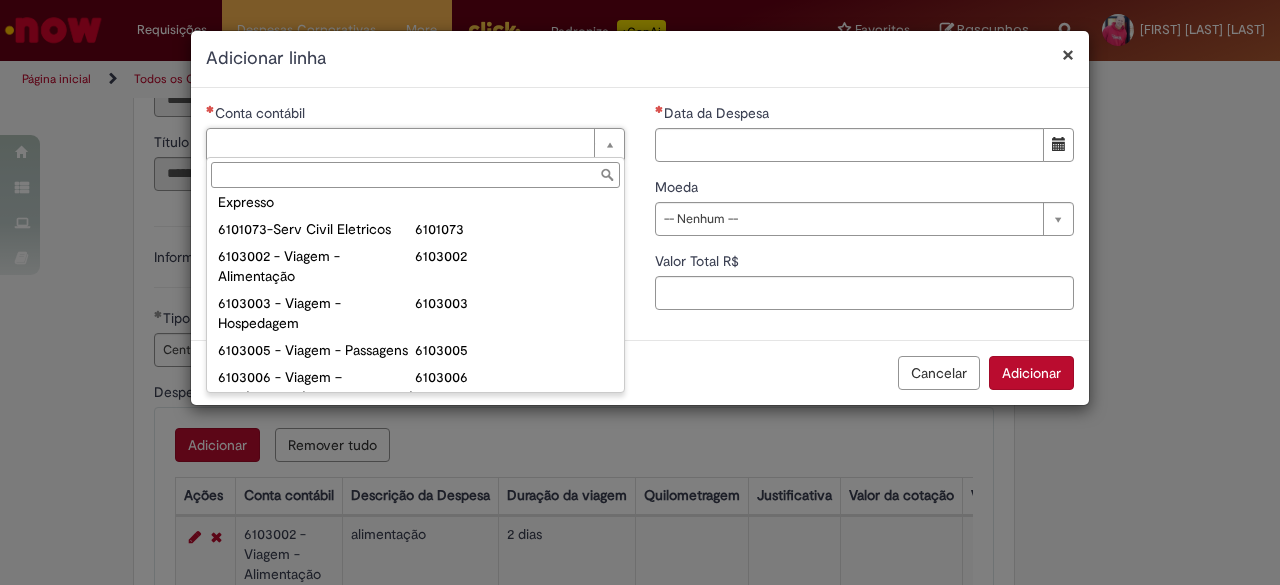 scroll, scrollTop: 821, scrollLeft: 0, axis: vertical 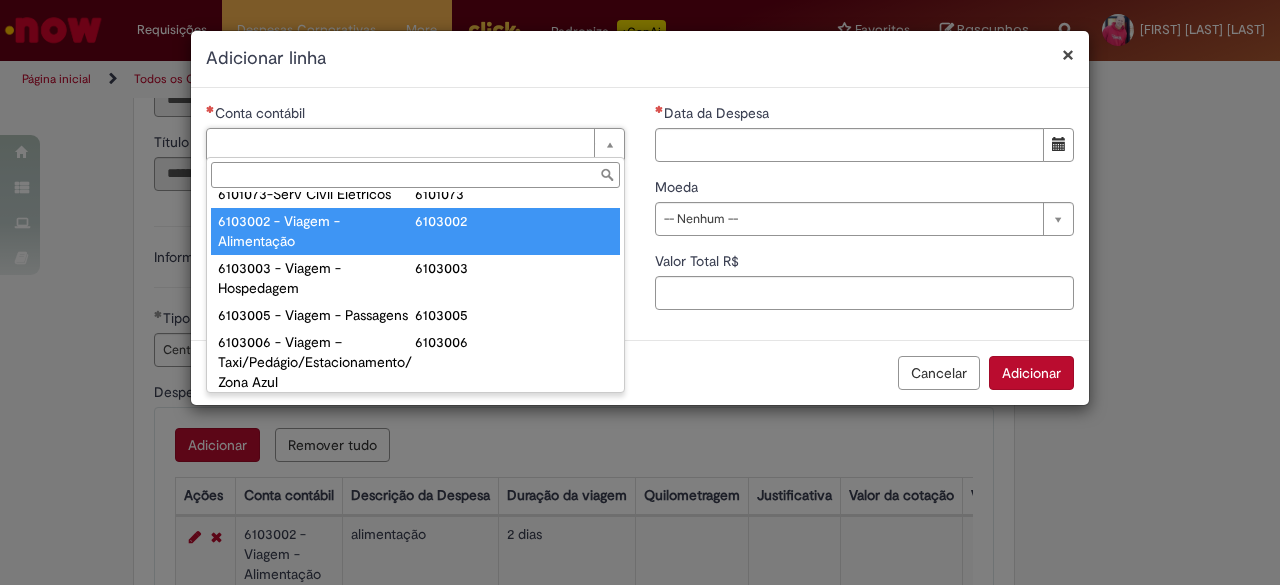 type on "**********" 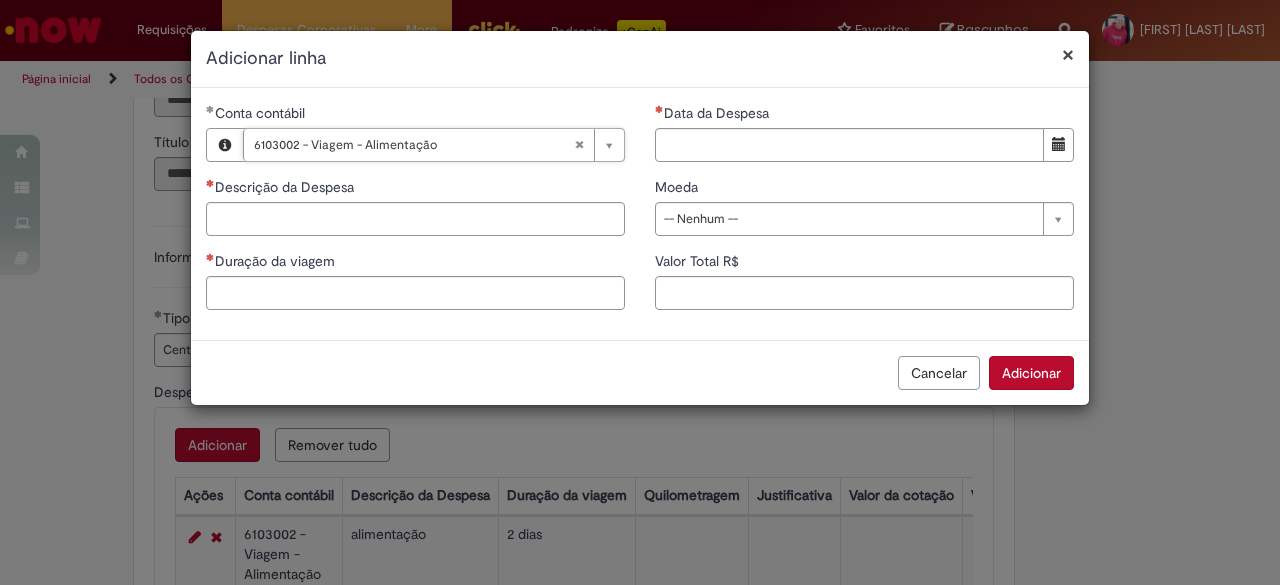 type on "**********" 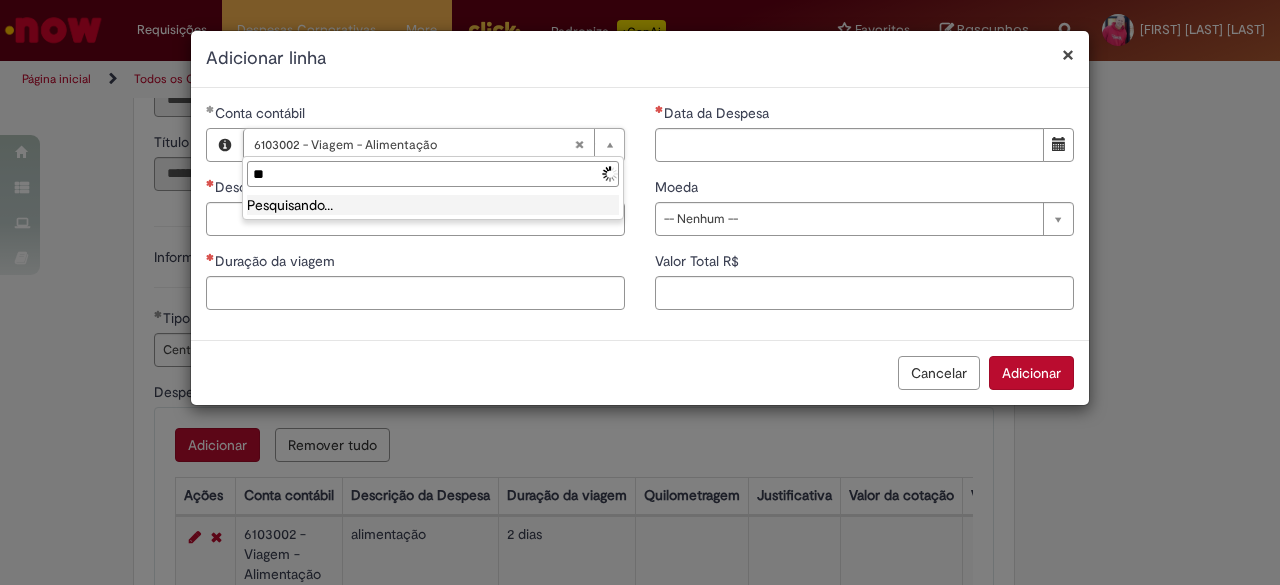 type on "*" 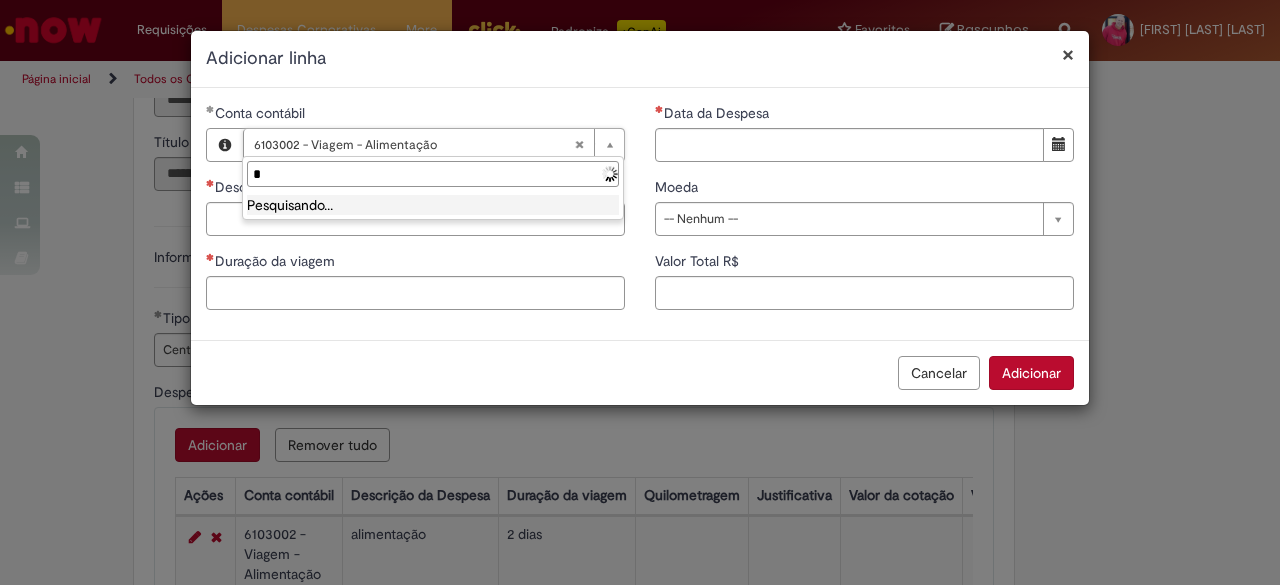 type 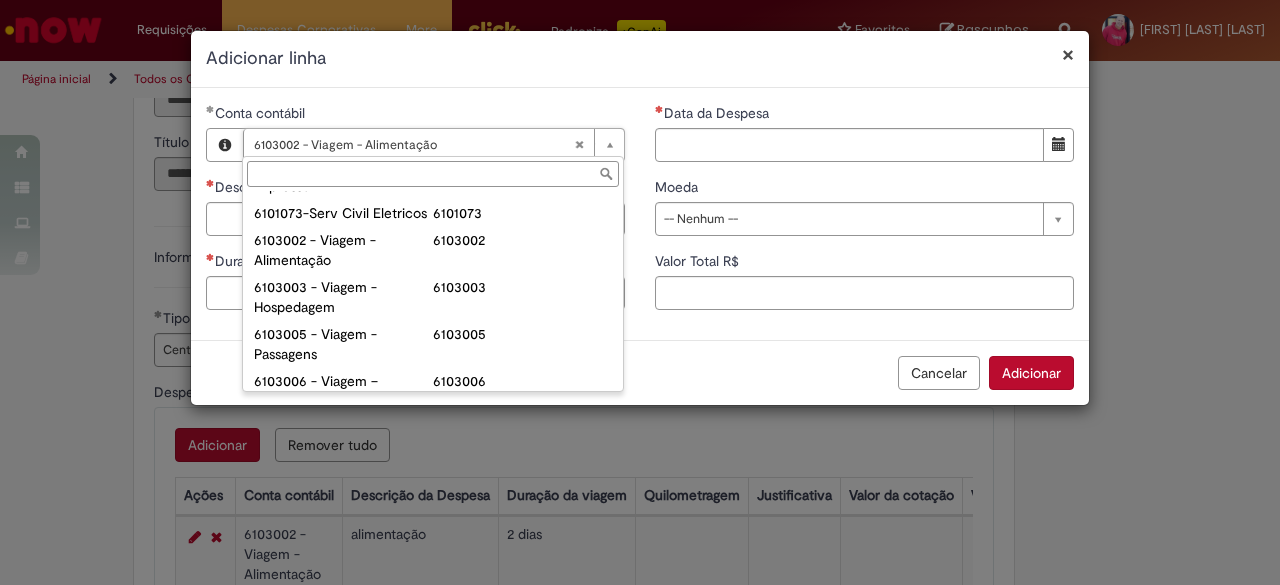type on "**********" 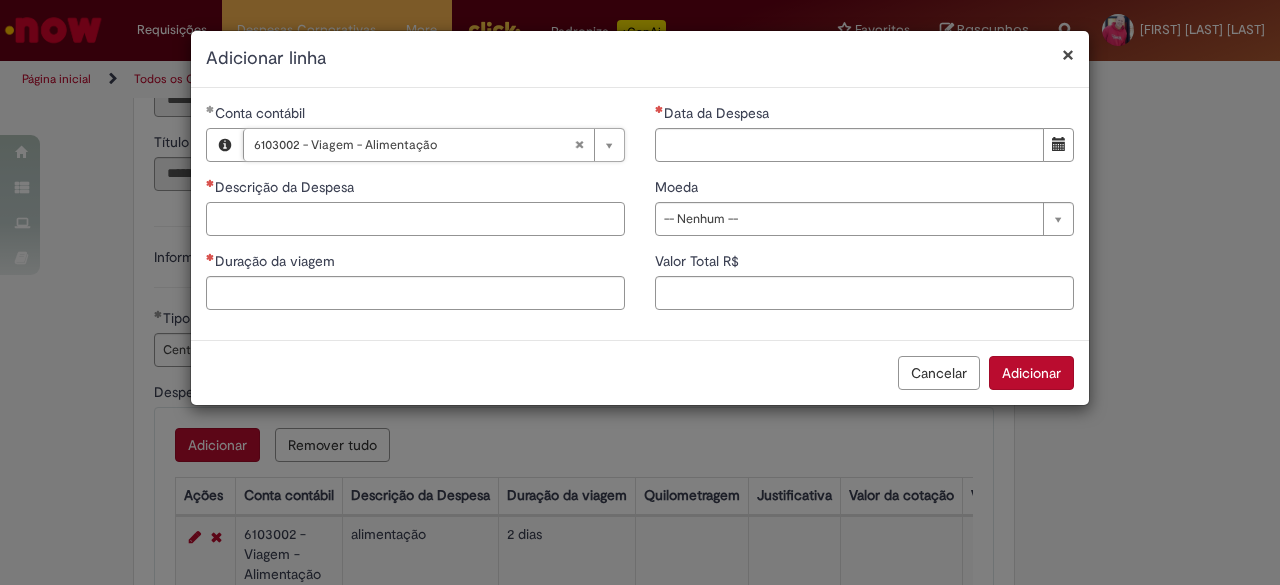 scroll, scrollTop: 0, scrollLeft: 0, axis: both 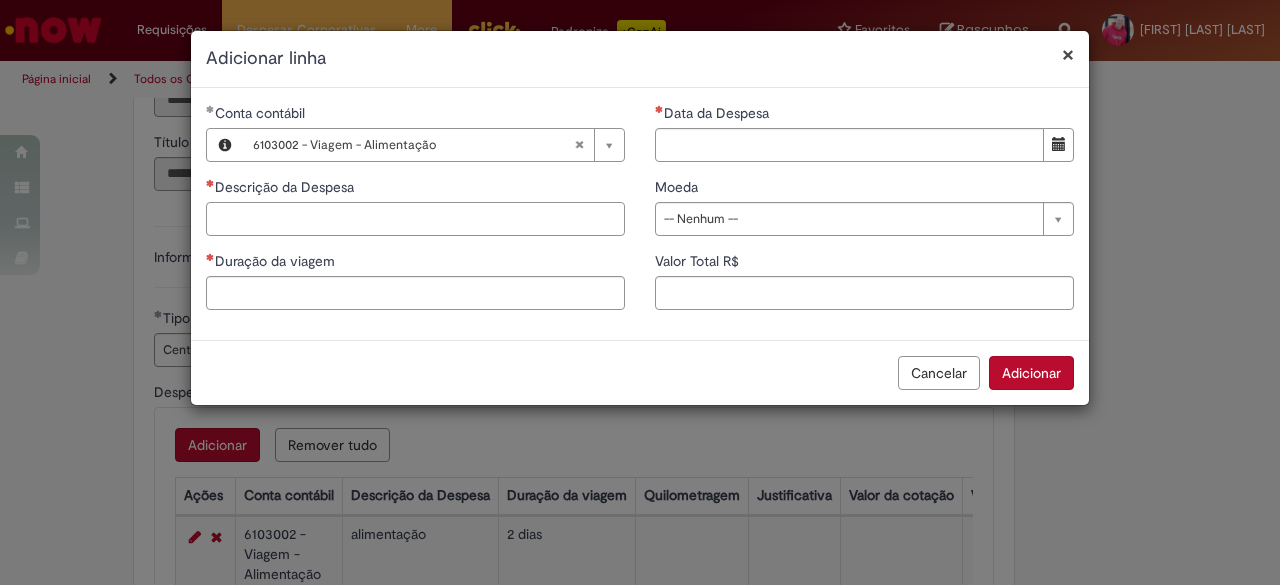 click on "Descrição da Despesa" at bounding box center (415, 219) 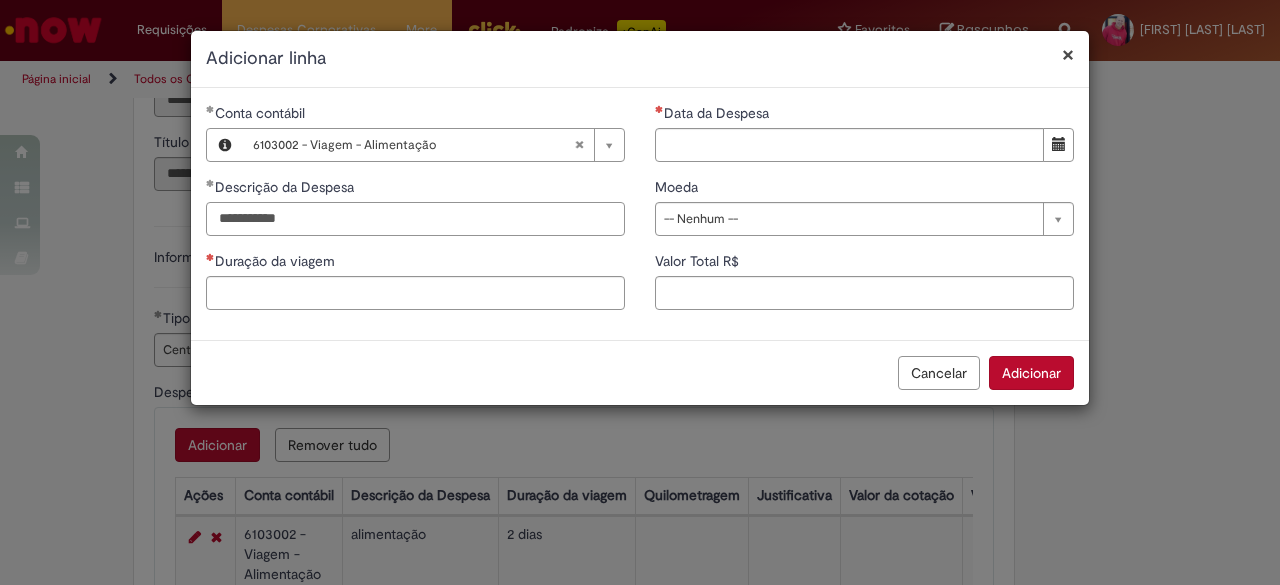 type on "**********" 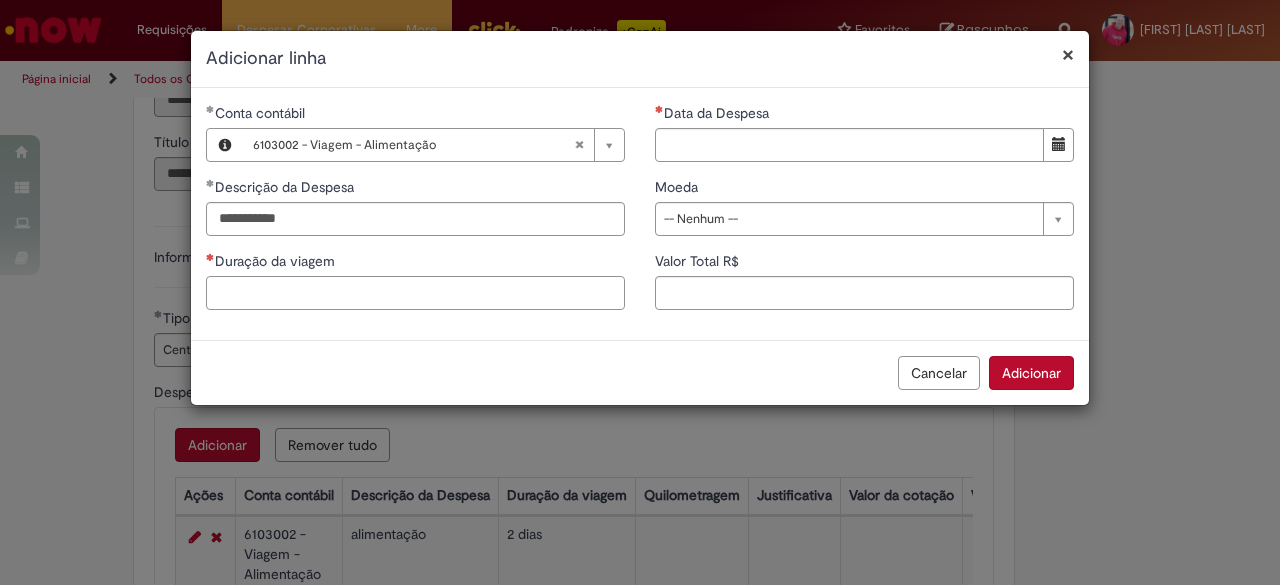 click on "Duração da viagem" at bounding box center (415, 293) 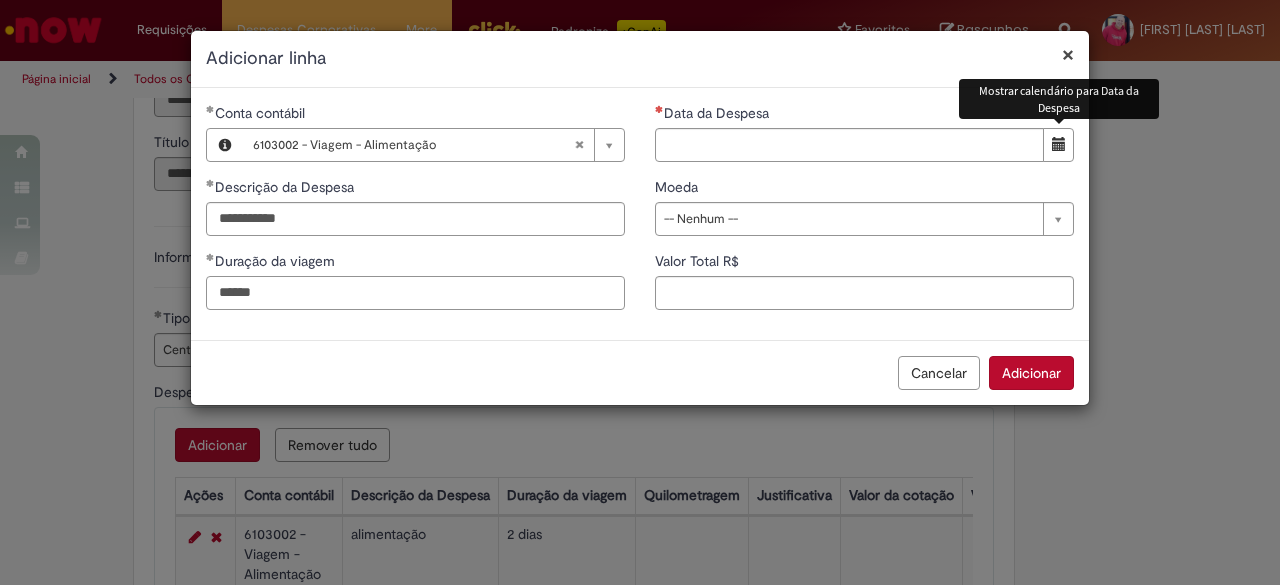 type on "******" 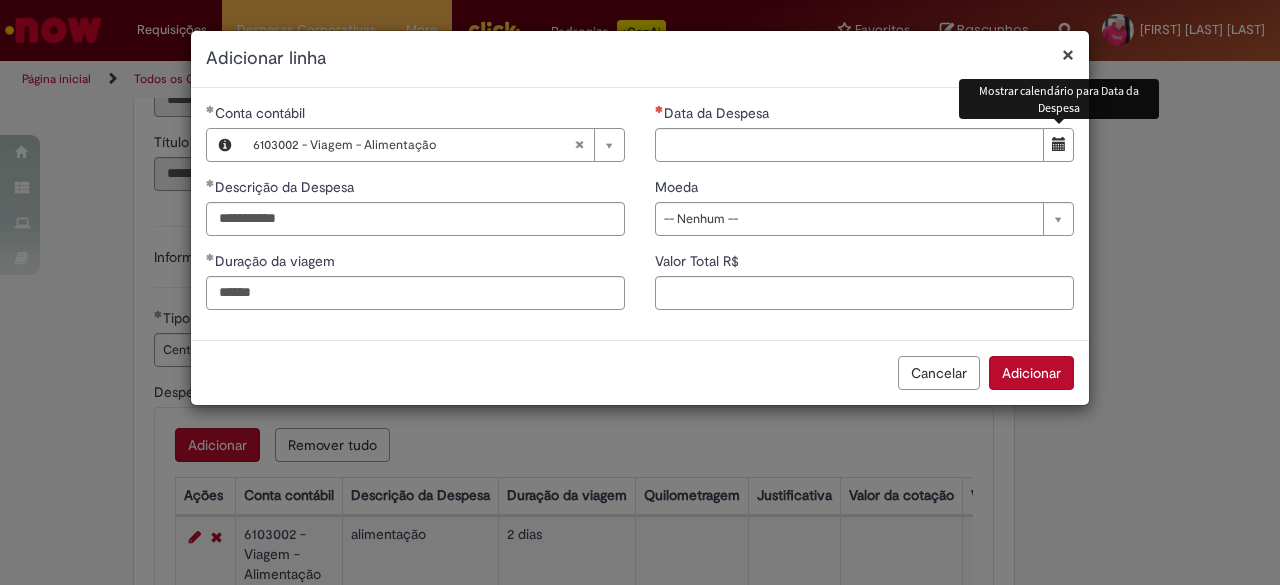 click at bounding box center (1058, 145) 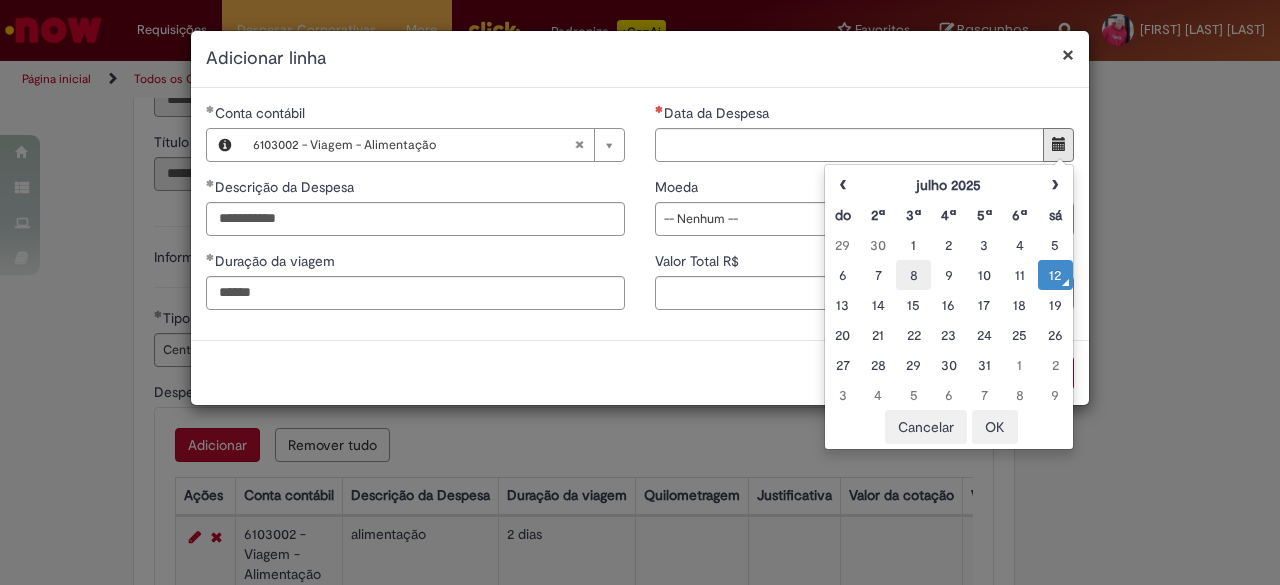 click on "8" at bounding box center (913, 275) 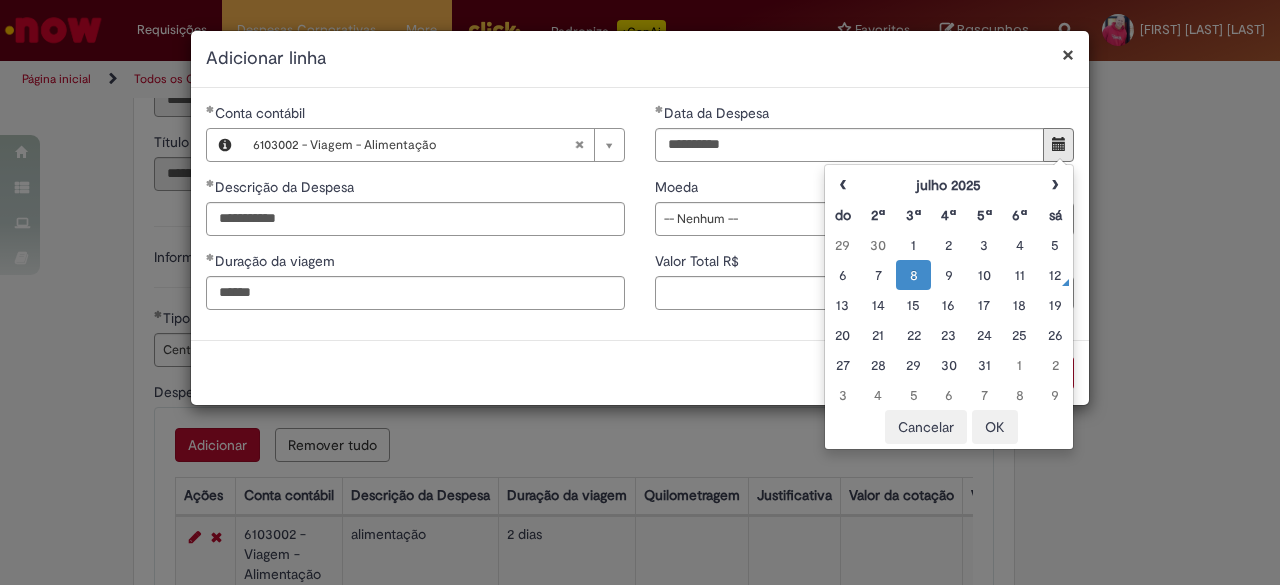 click on "OK" at bounding box center [995, 427] 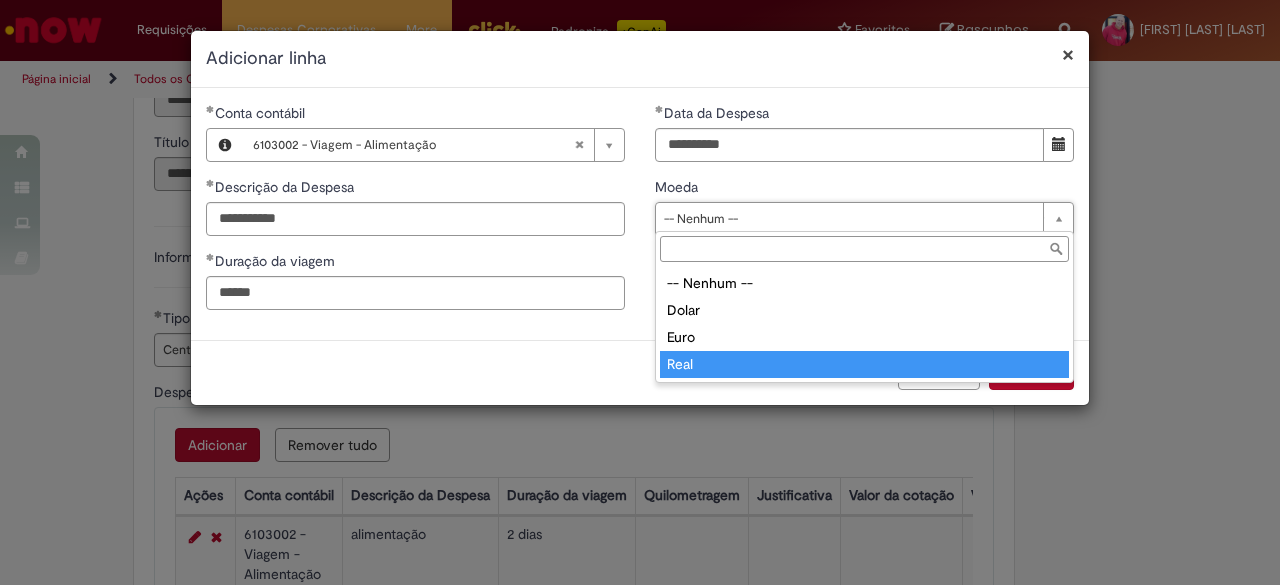 type on "****" 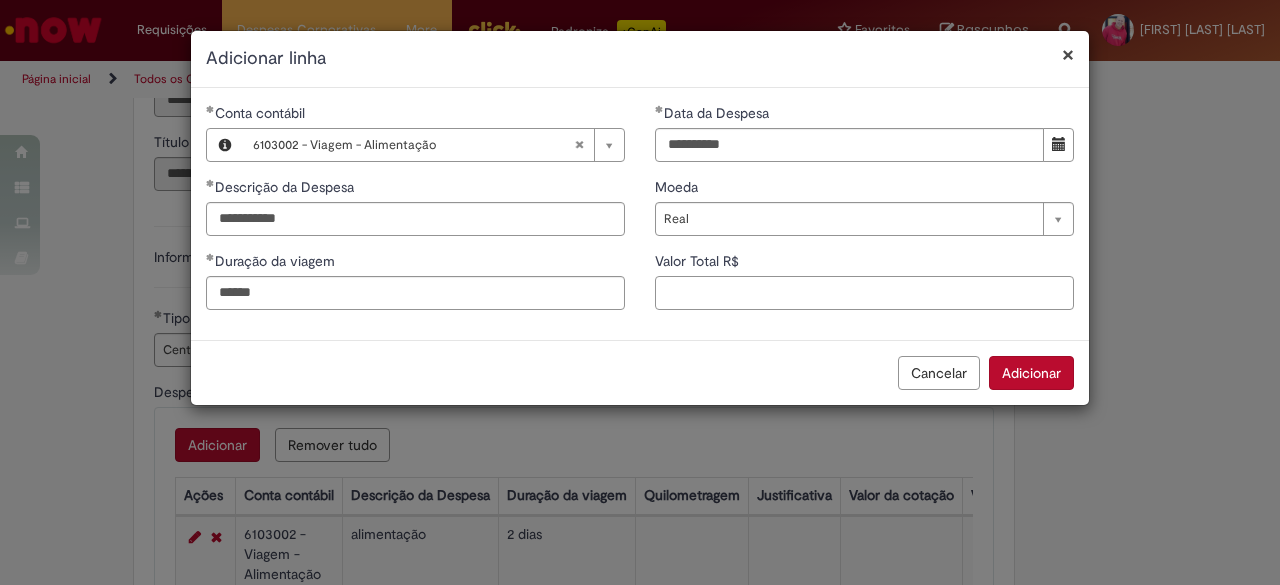 click on "Valor Total R$" at bounding box center [864, 293] 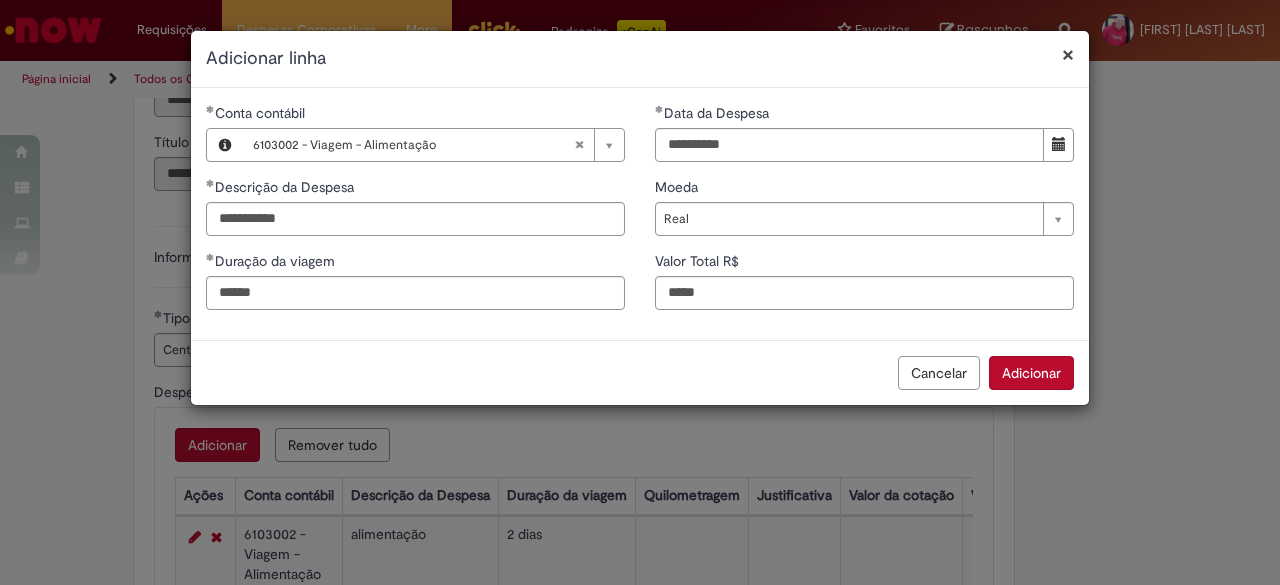 type on "**" 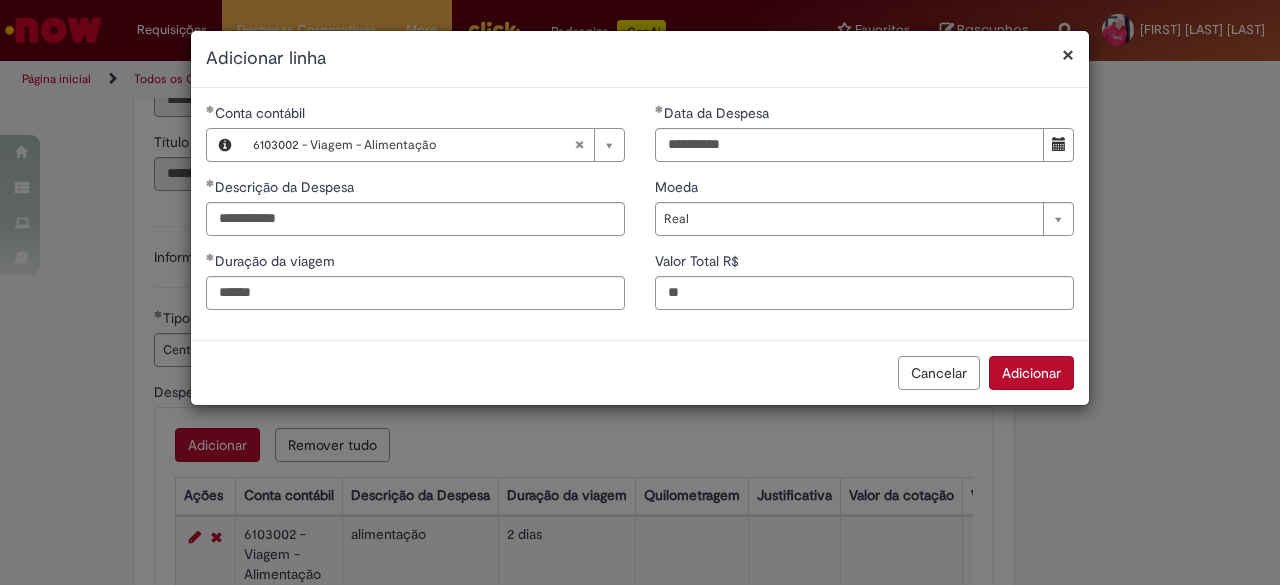 click on "Adicionar" at bounding box center [1031, 373] 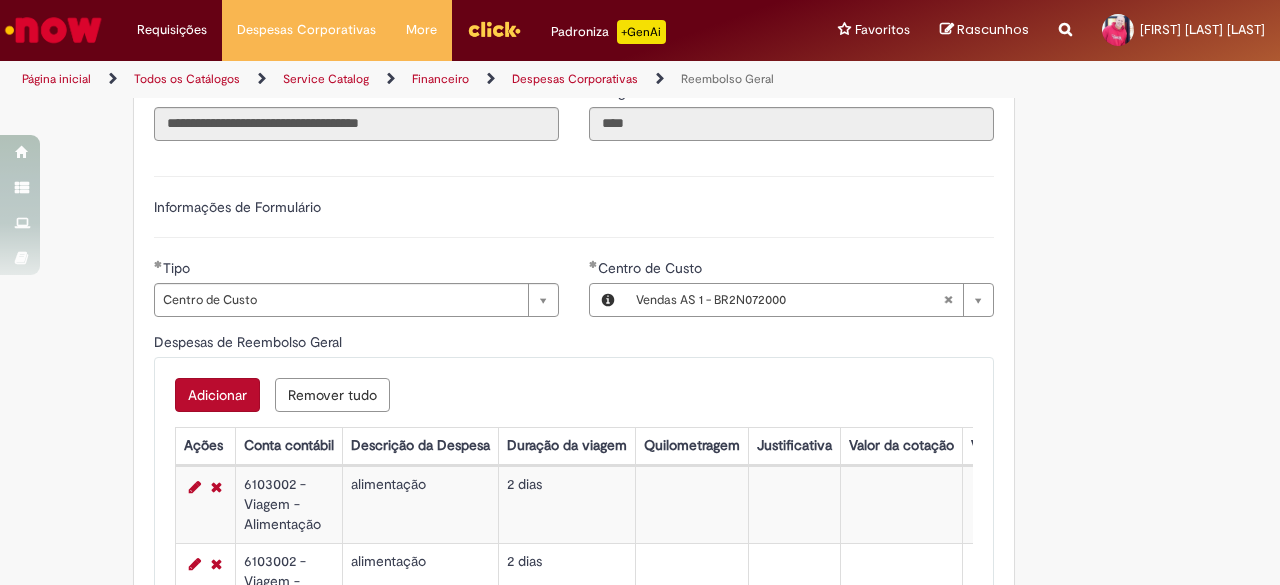 scroll, scrollTop: 640, scrollLeft: 0, axis: vertical 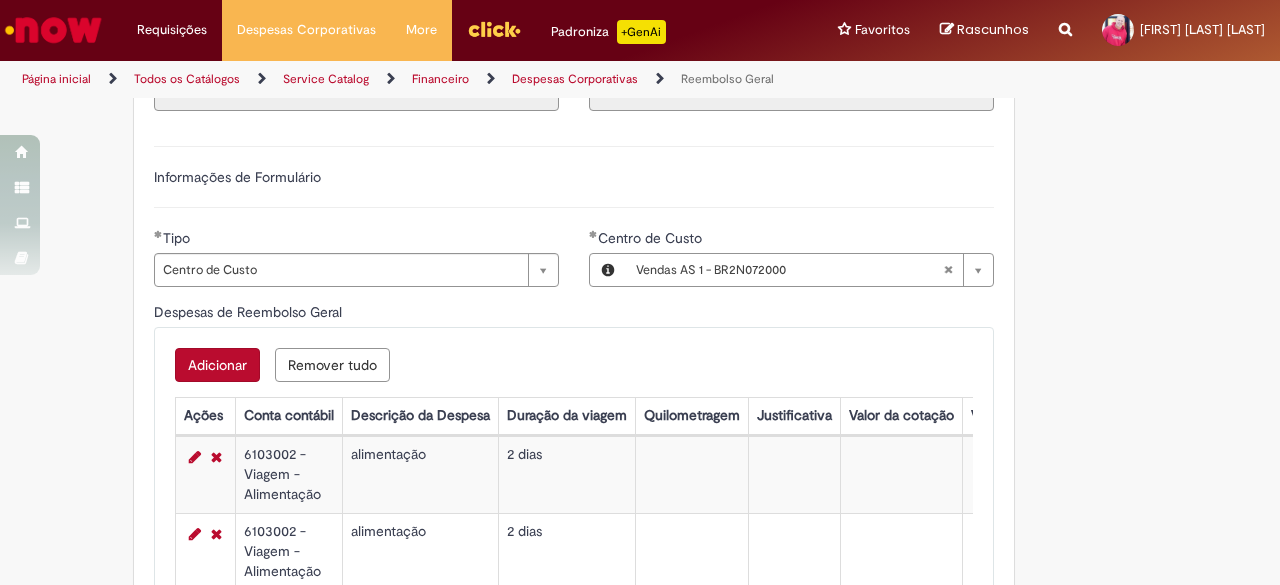 click on "Adicionar" at bounding box center (217, 365) 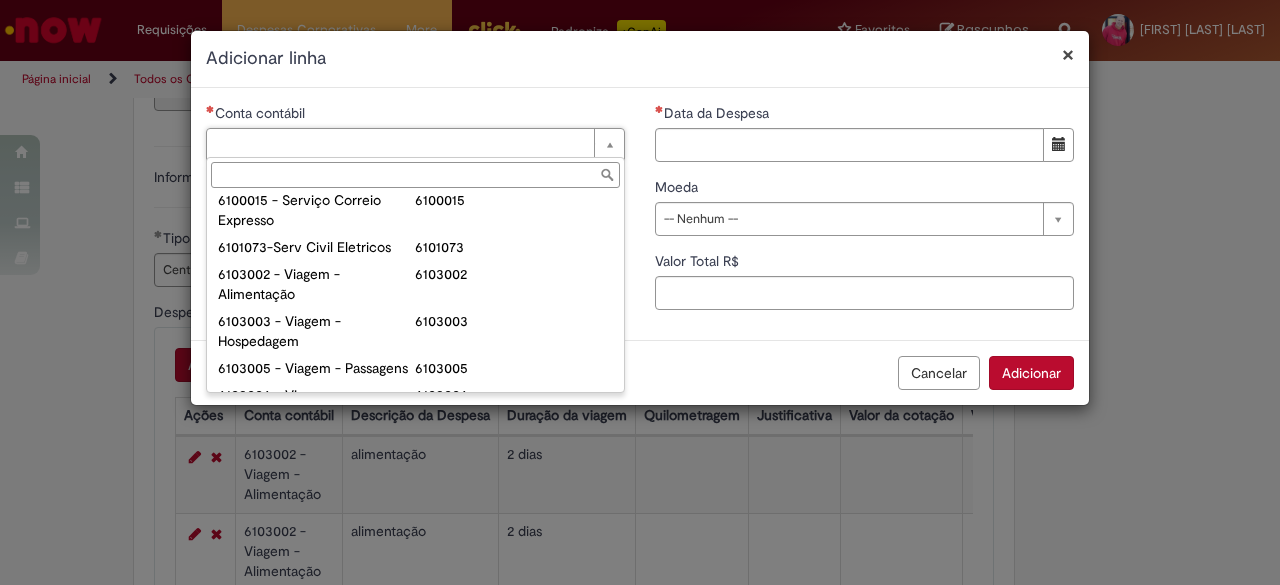 scroll, scrollTop: 775, scrollLeft: 0, axis: vertical 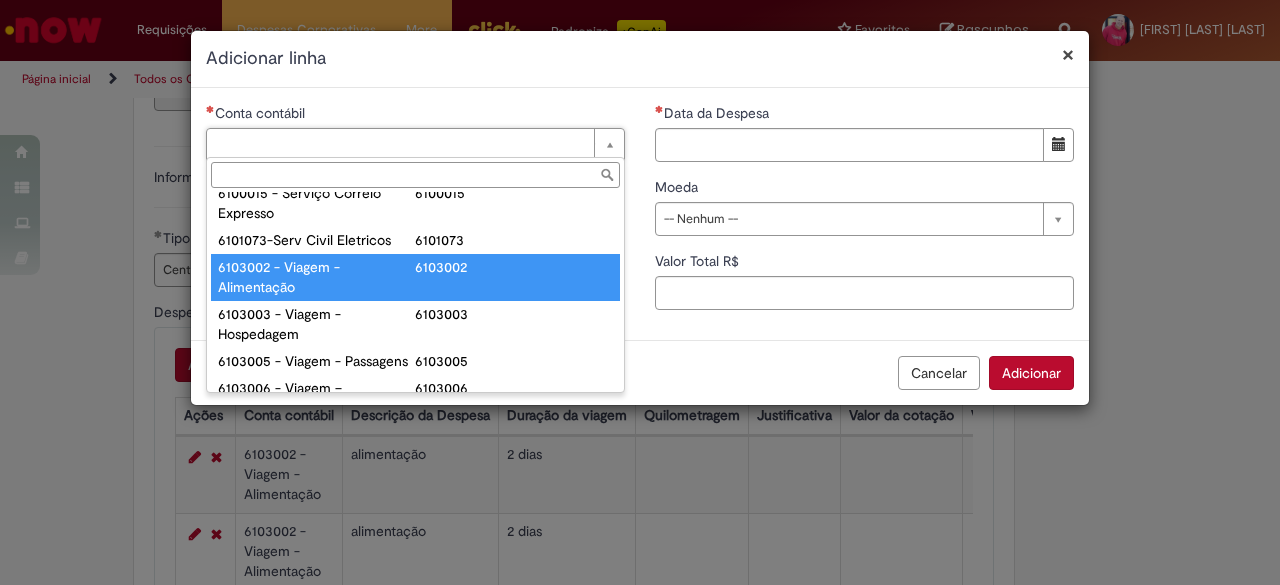 type on "**********" 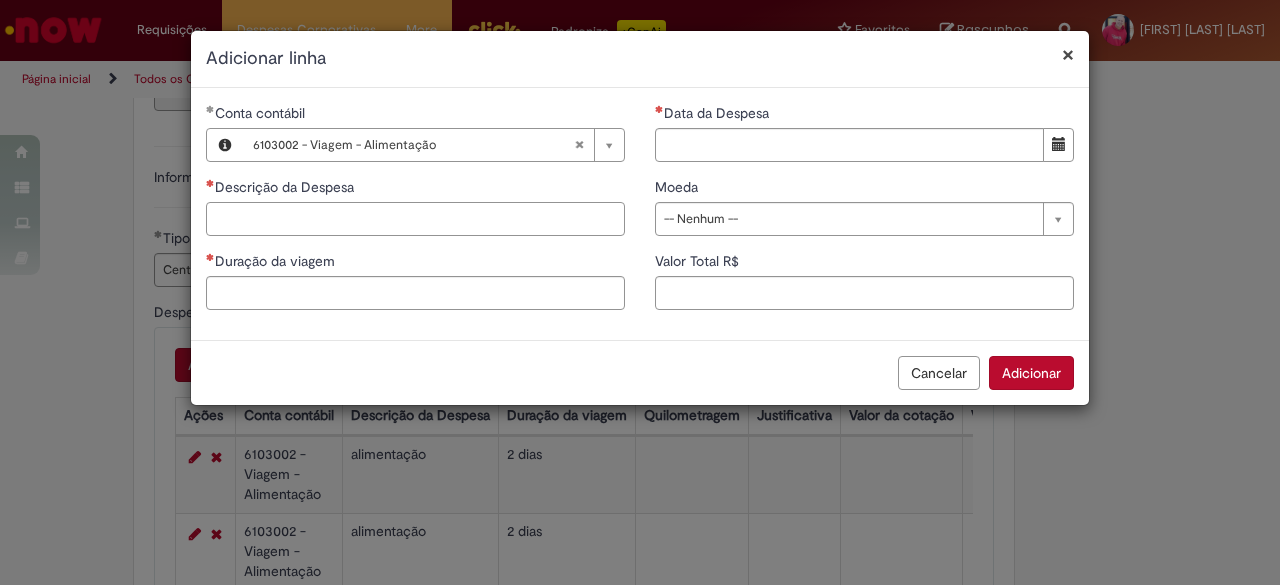 click on "Descrição da Despesa" at bounding box center [415, 219] 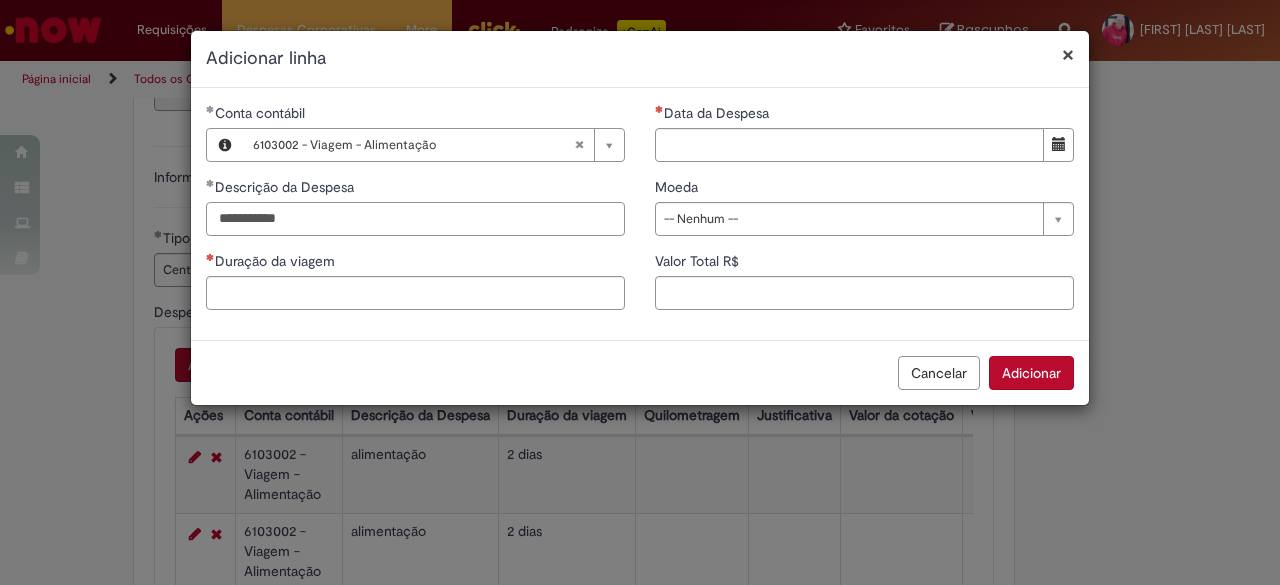 type on "**********" 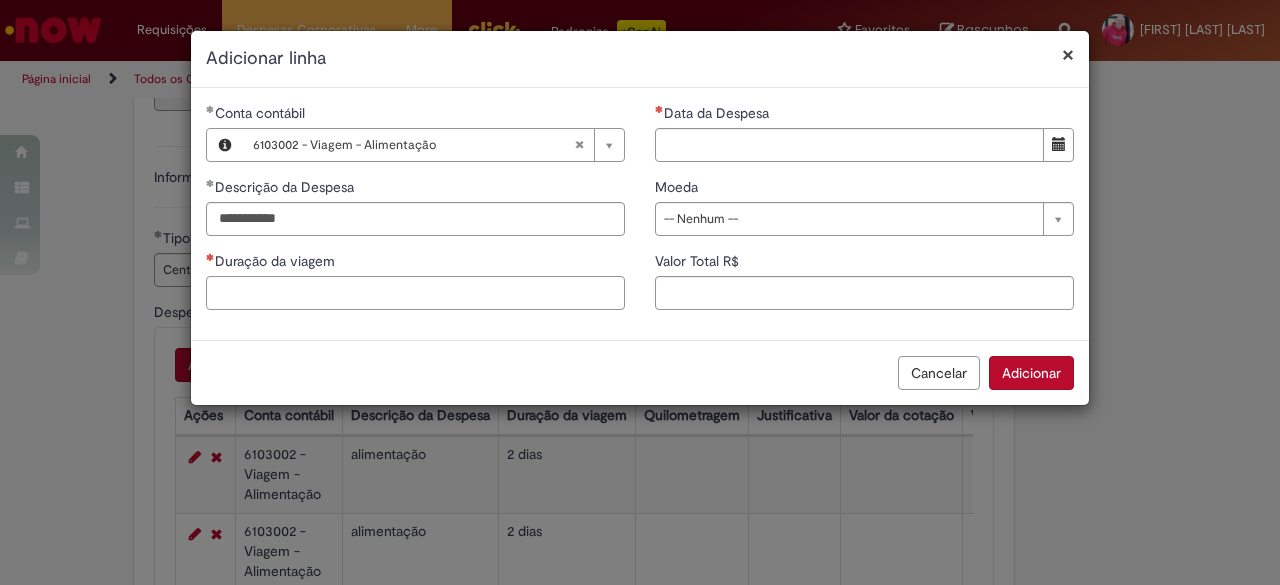 click on "Duração da viagem" at bounding box center (415, 293) 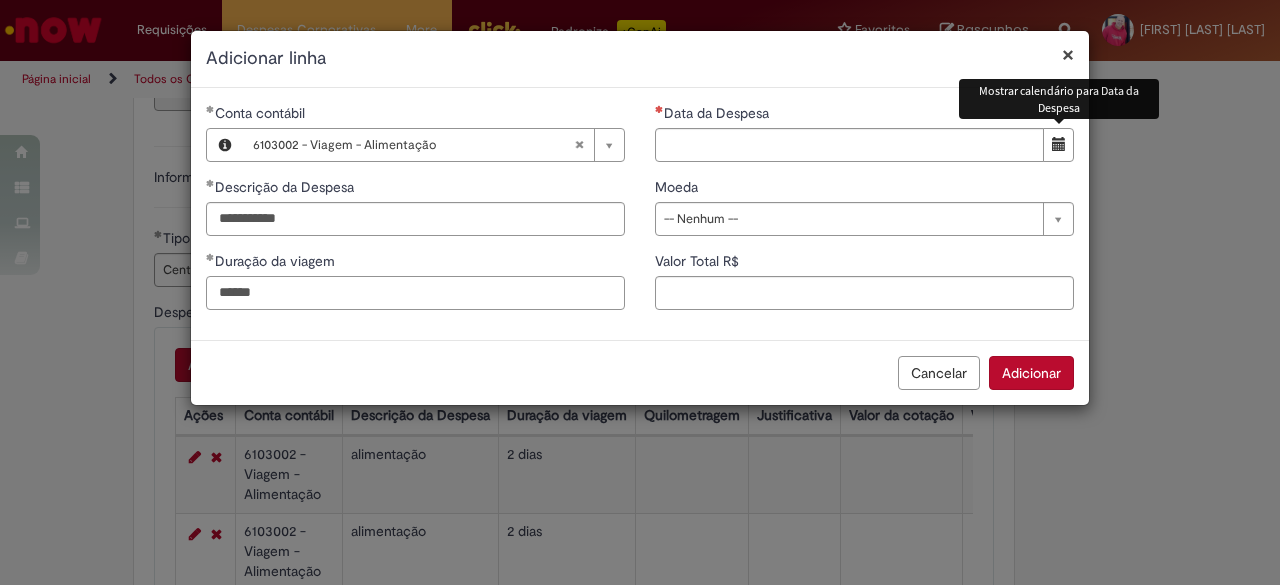 type on "******" 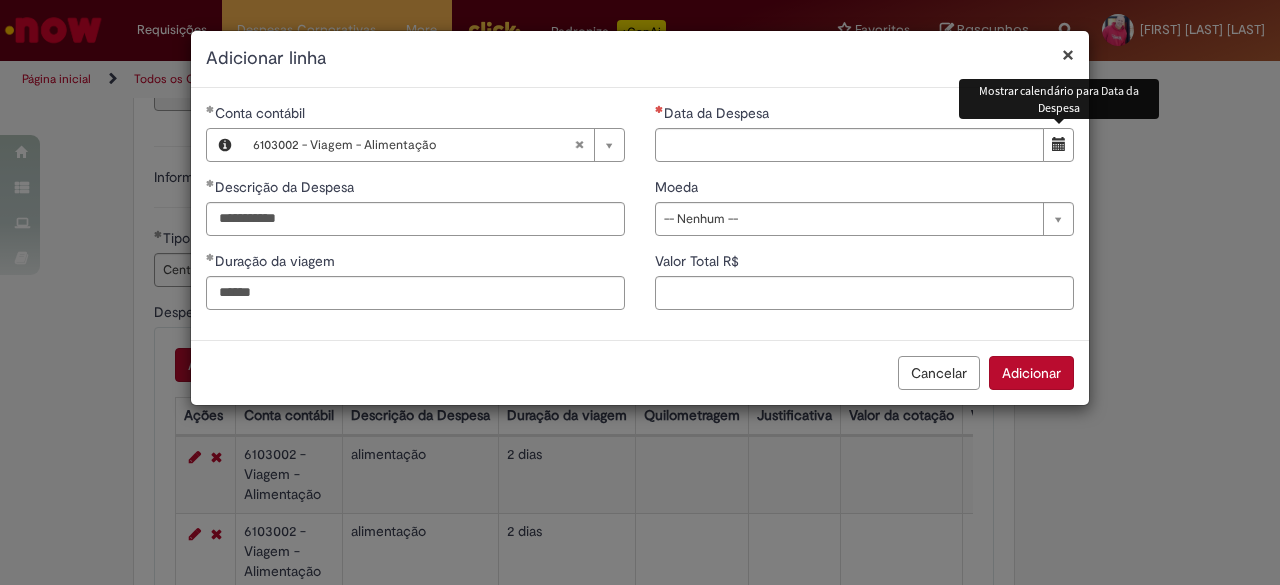 click at bounding box center [1058, 145] 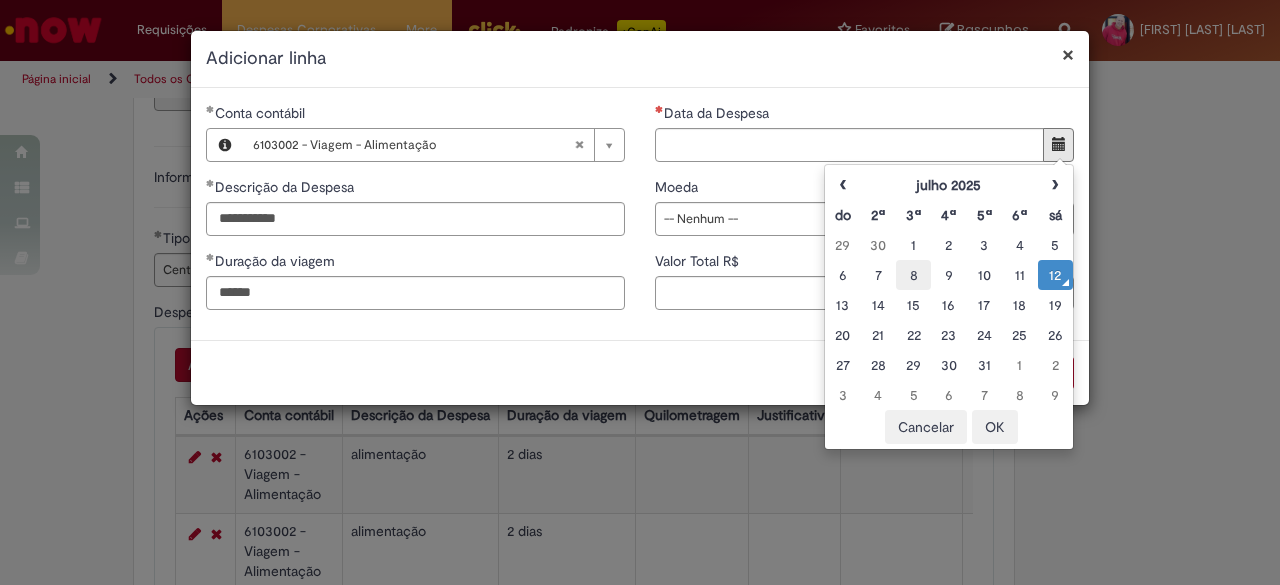 click on "8" at bounding box center (913, 275) 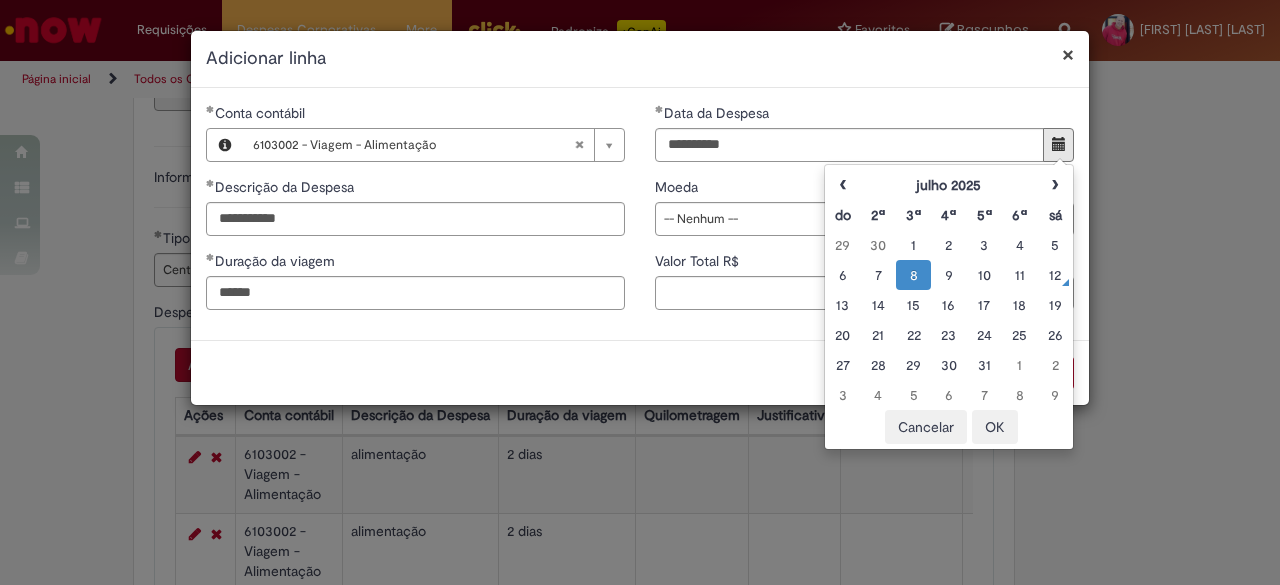 click on "OK" at bounding box center [995, 427] 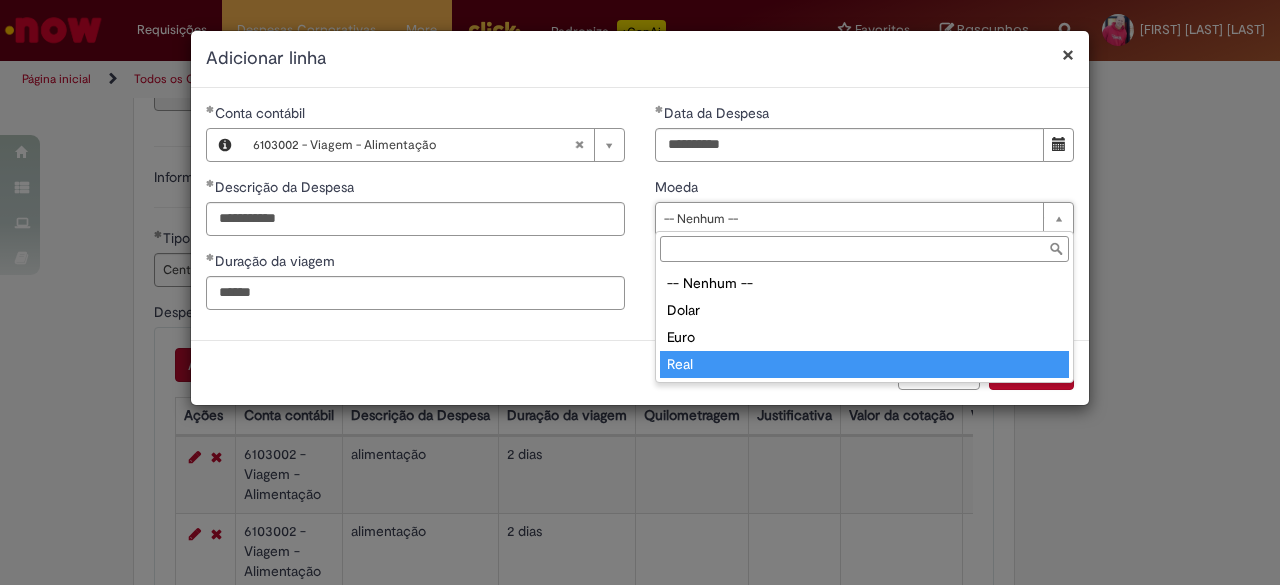 type on "****" 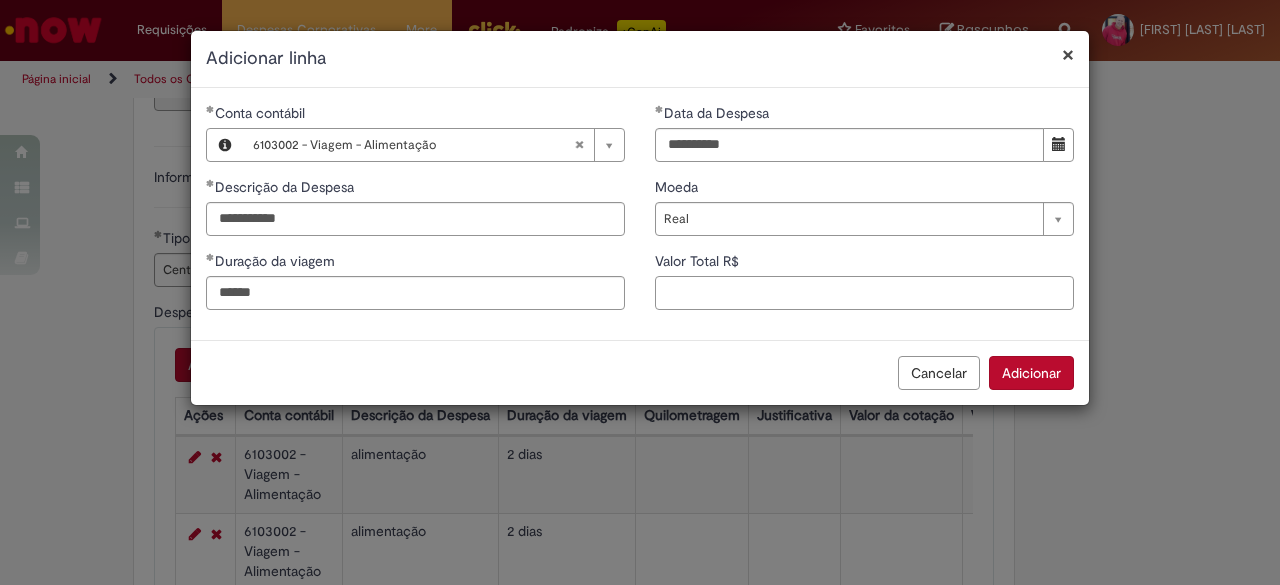 click on "Valor Total R$" at bounding box center [864, 293] 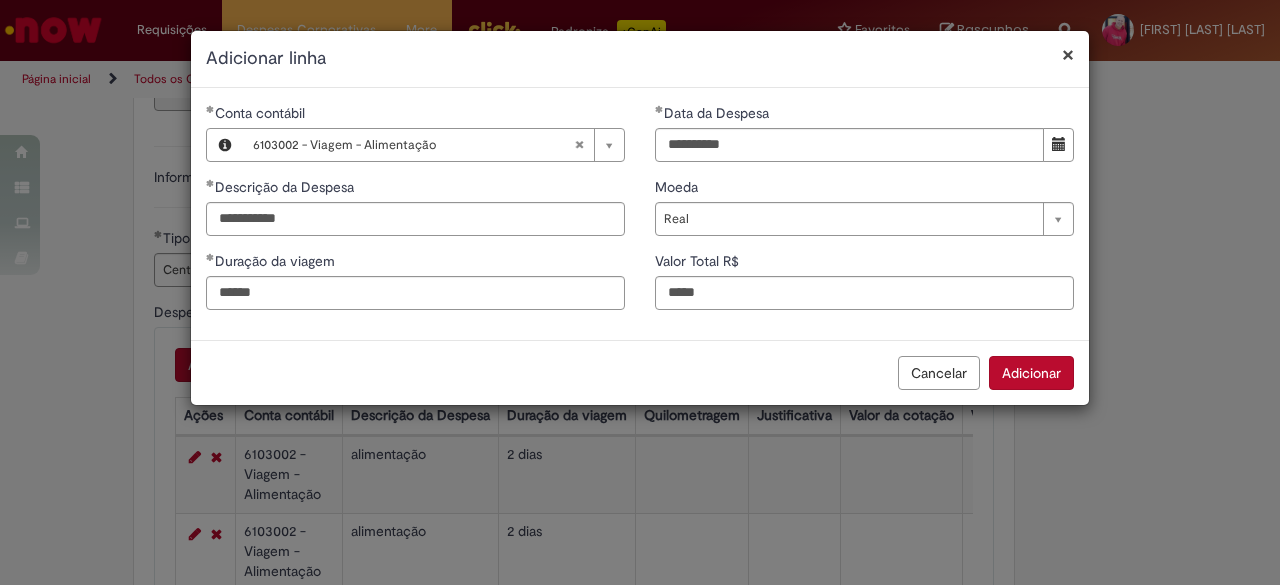 type on "*****" 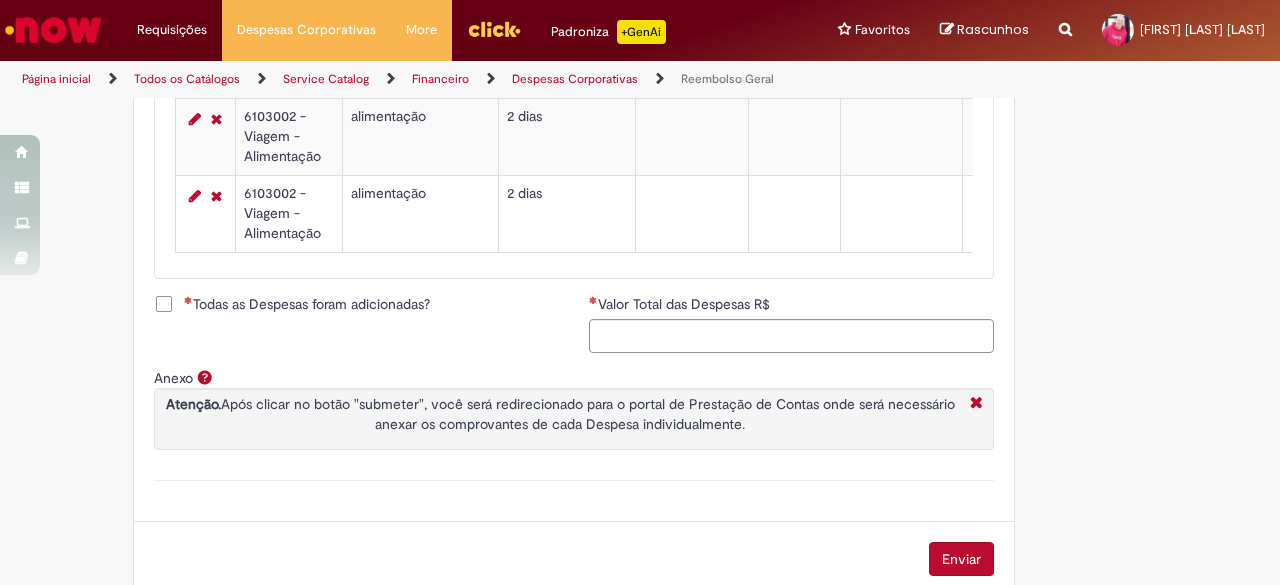 scroll, scrollTop: 1452, scrollLeft: 0, axis: vertical 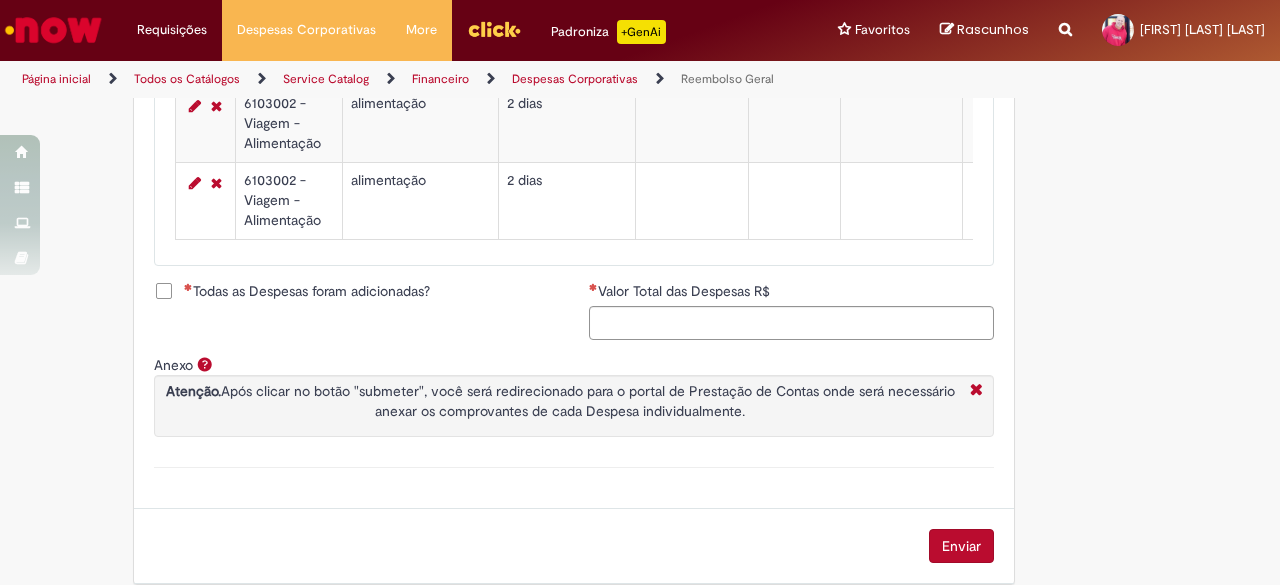 click on "Todas as Despesas foram adicionadas?" at bounding box center (307, 291) 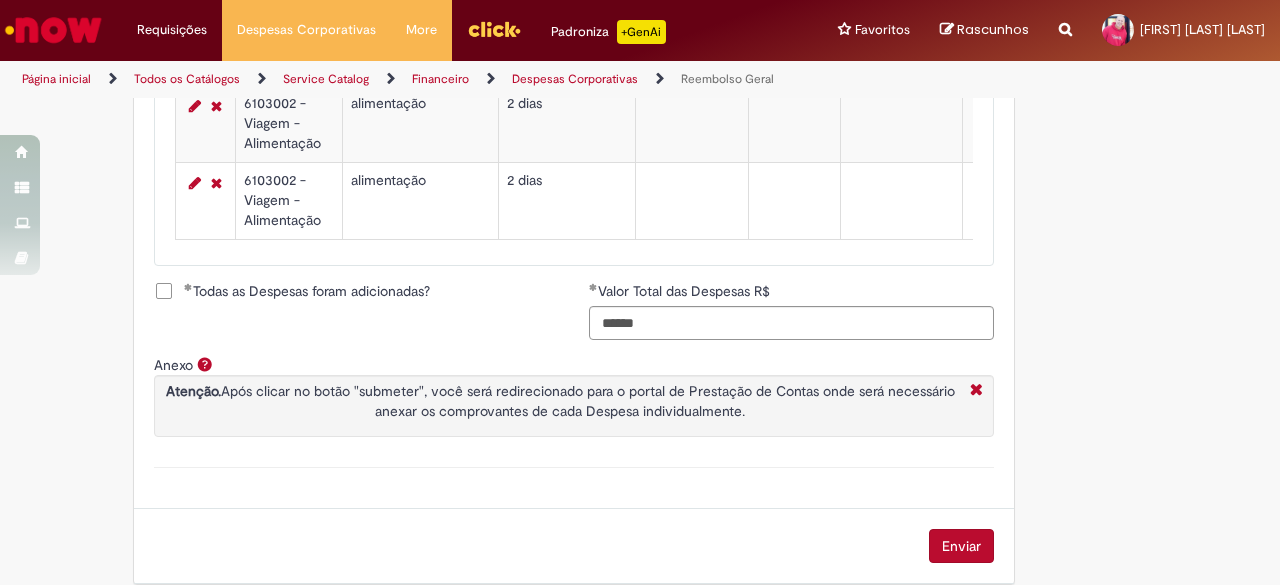 click on "Enviar" at bounding box center [961, 546] 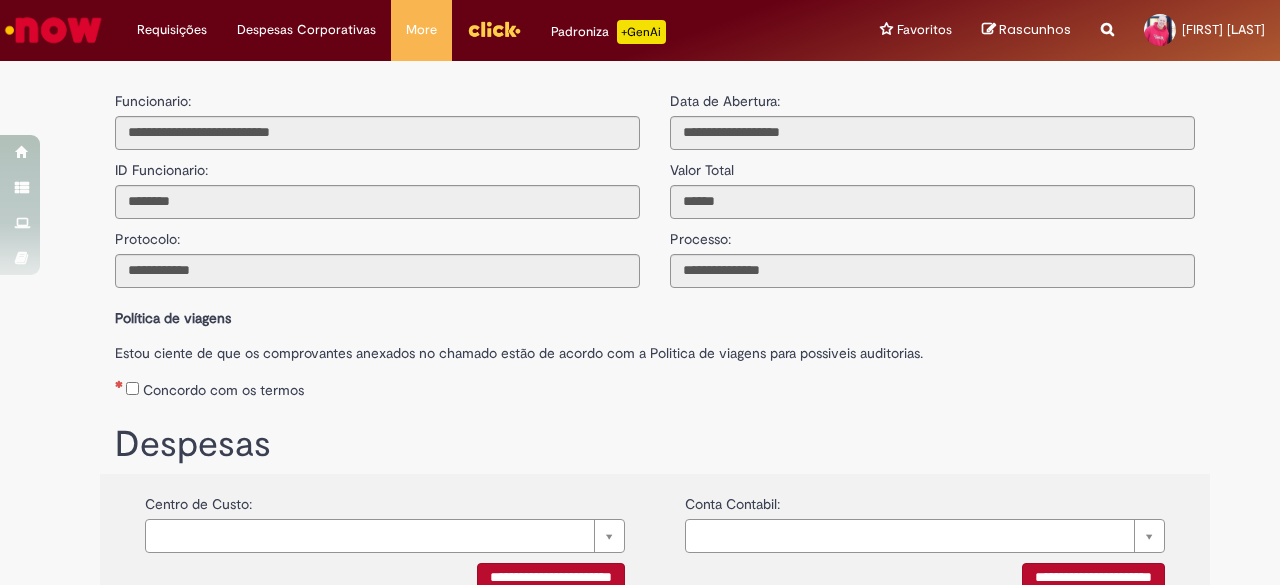 scroll, scrollTop: 0, scrollLeft: 0, axis: both 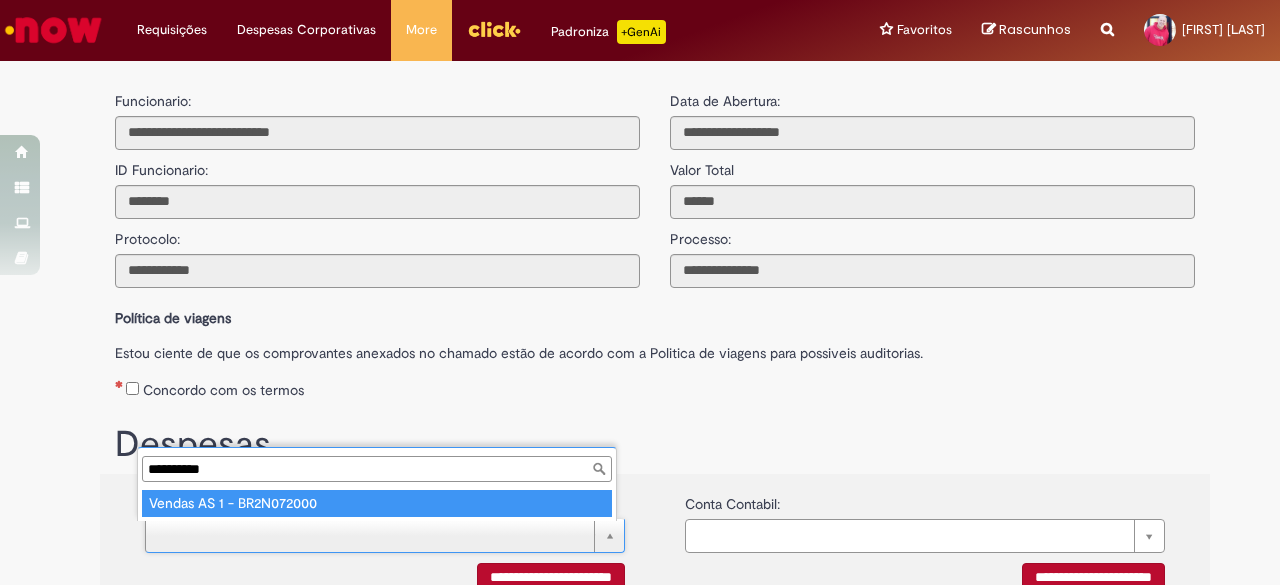 type on "**********" 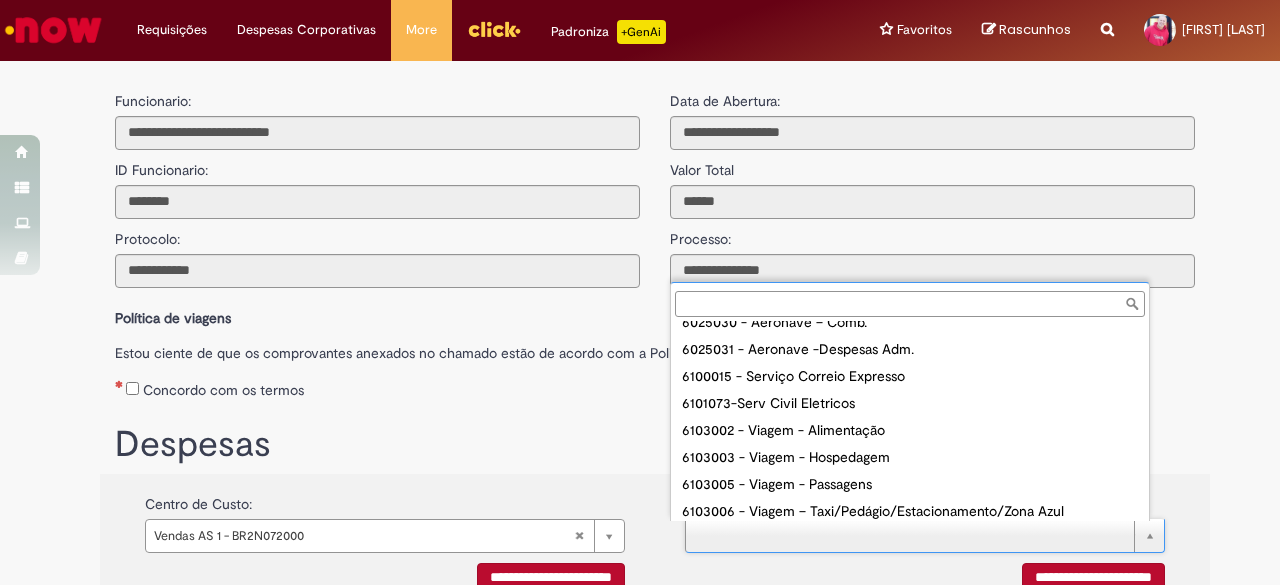 scroll, scrollTop: 440, scrollLeft: 0, axis: vertical 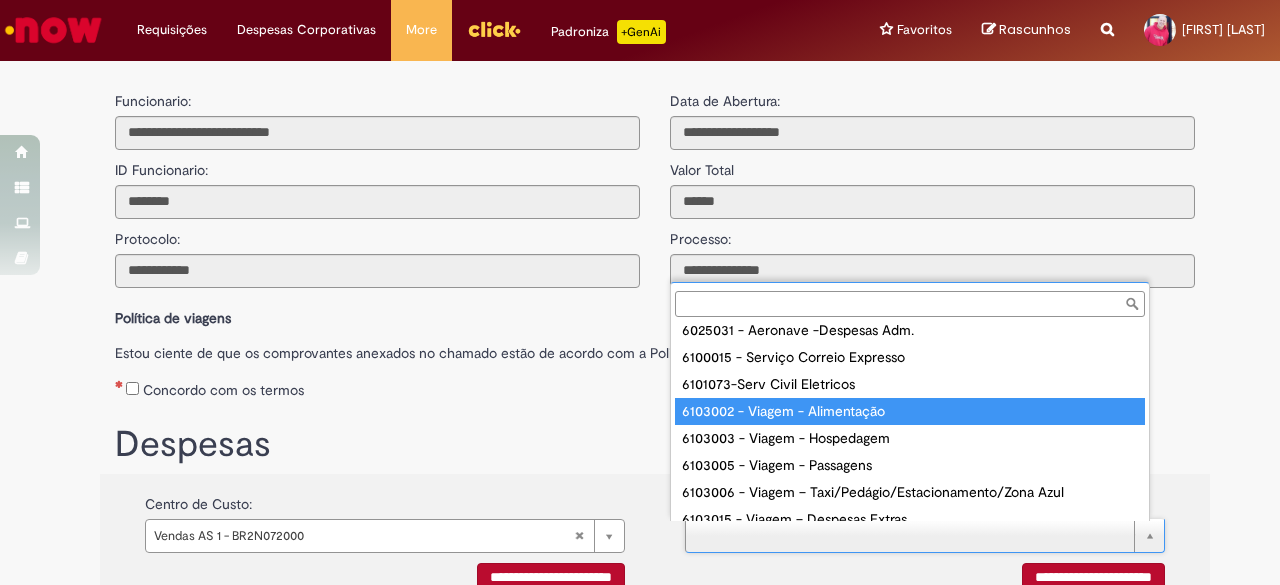 type on "**********" 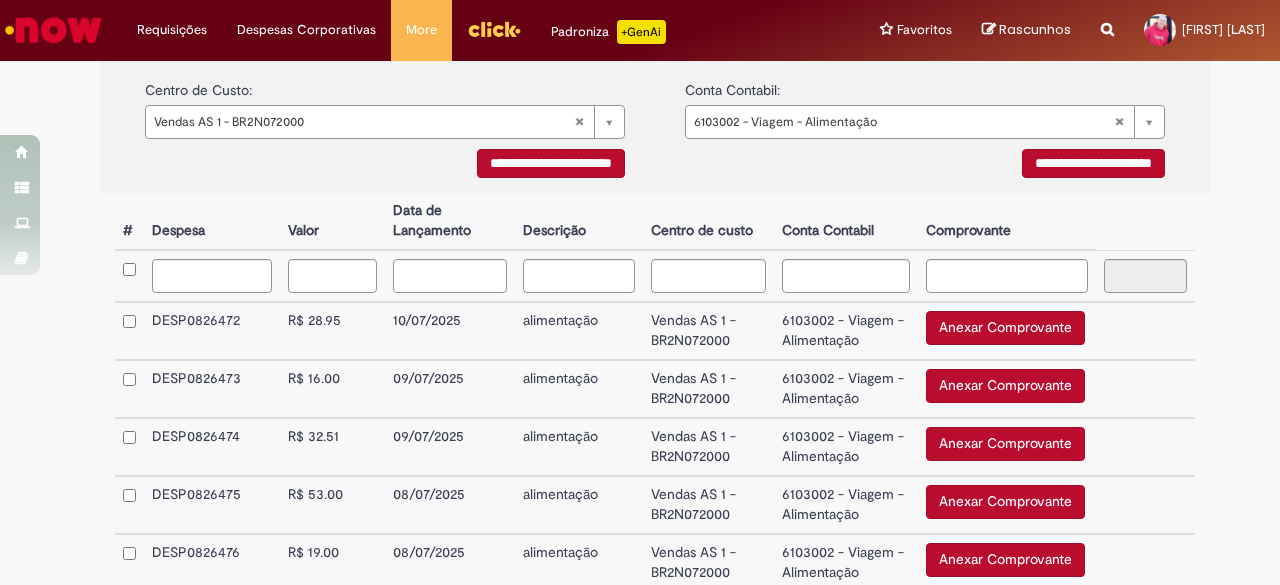scroll, scrollTop: 453, scrollLeft: 0, axis: vertical 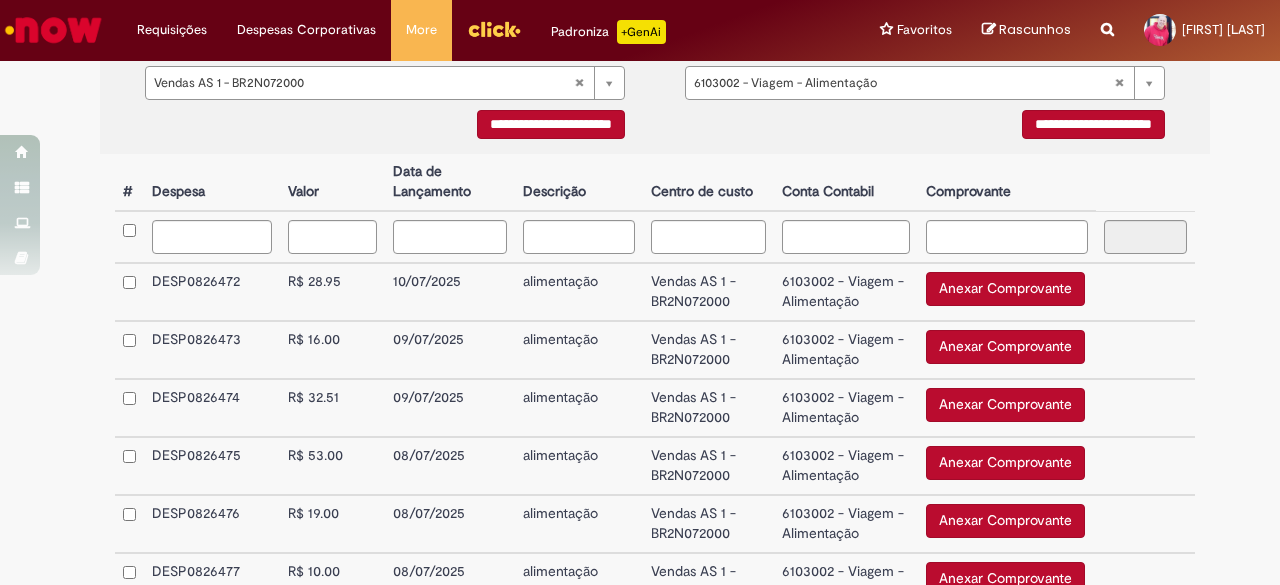 click on "Anexar Comprovante" at bounding box center (1005, 289) 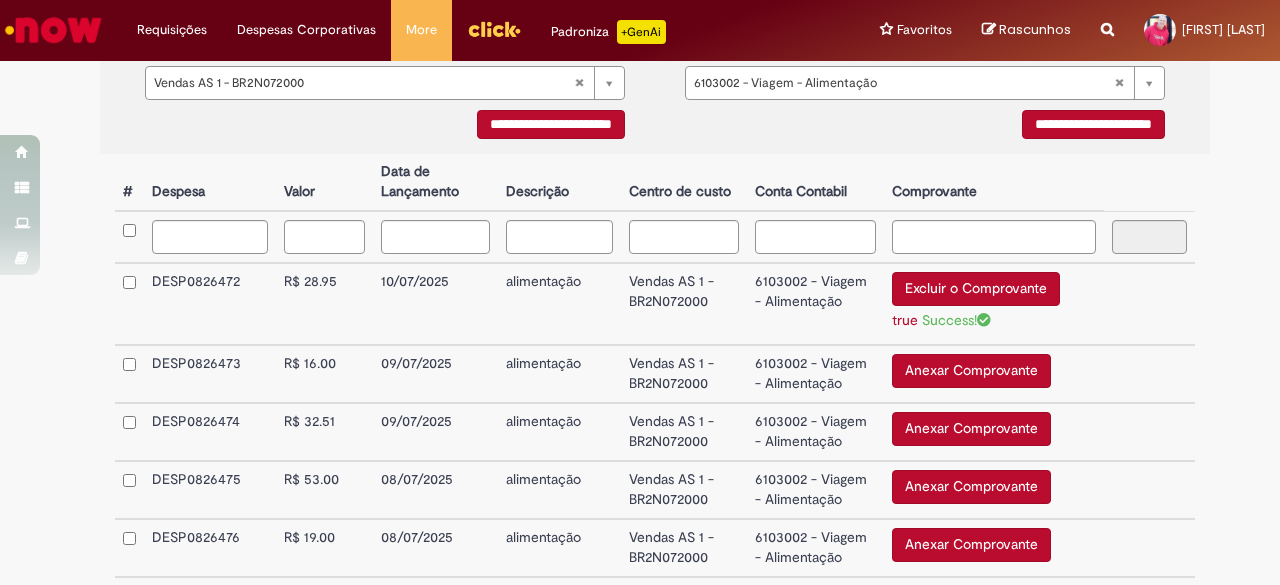 click on "Anexar Comprovante" at bounding box center (971, 371) 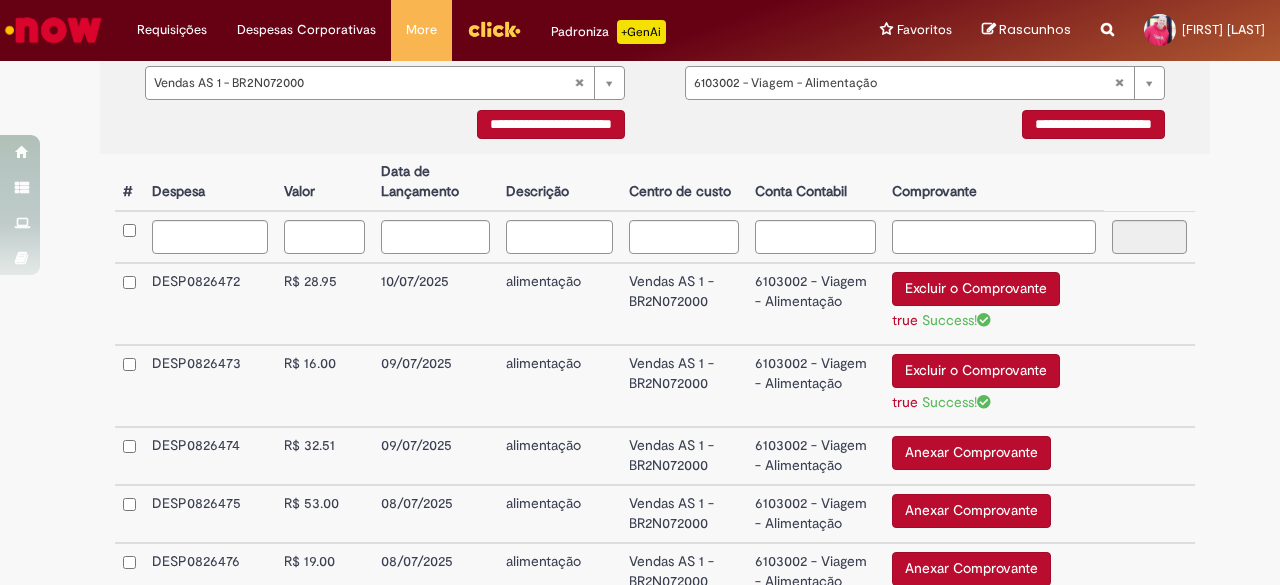 click on "Anexar Comprovante" at bounding box center [971, 453] 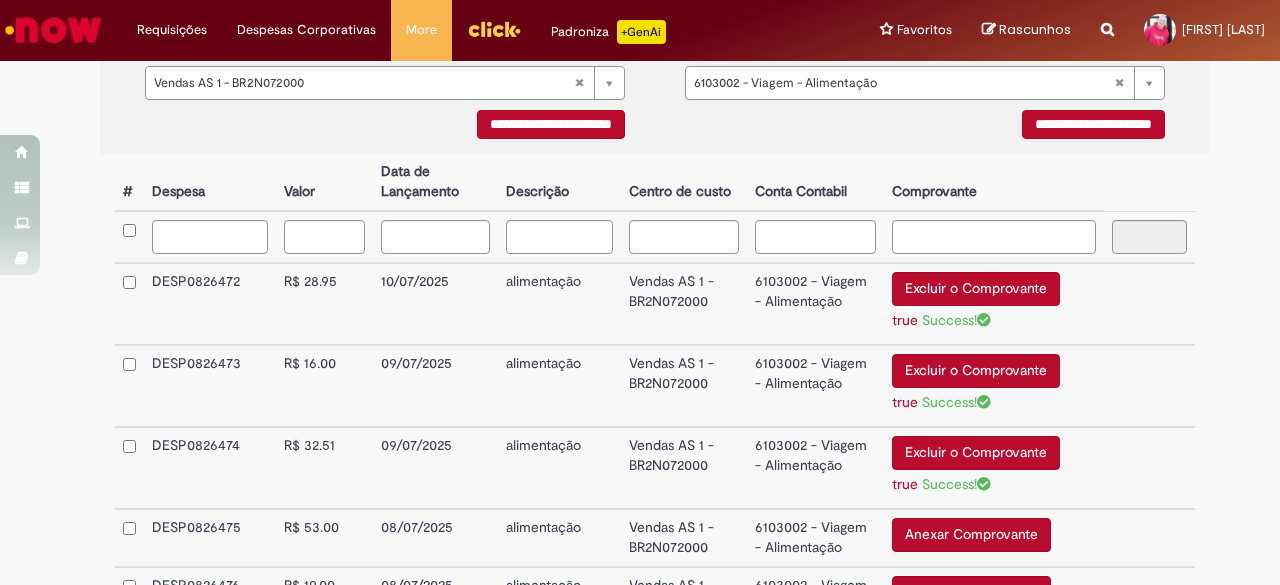 click on "Anexar Comprovante" at bounding box center (971, 535) 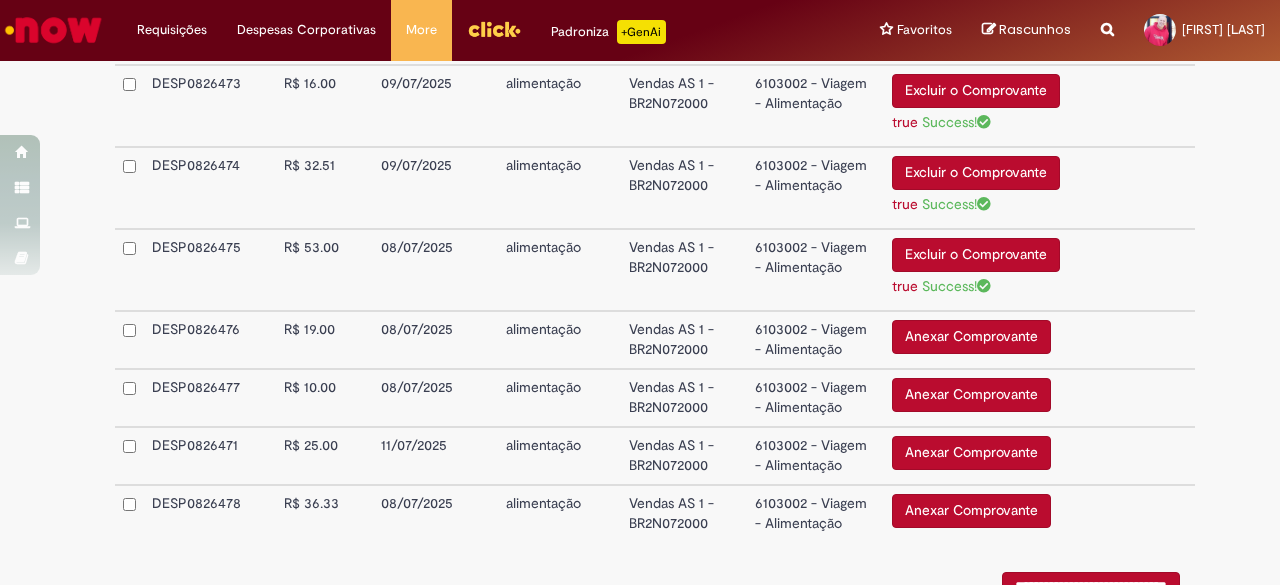 scroll, scrollTop: 773, scrollLeft: 0, axis: vertical 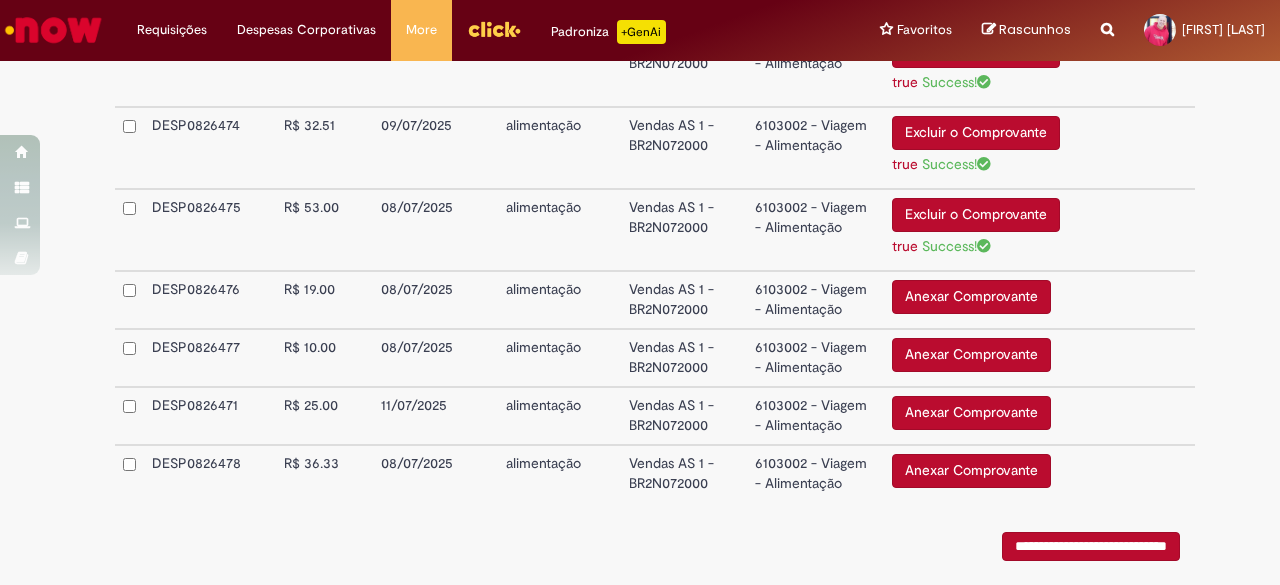 click on "Anexar Comprovante" at bounding box center (971, 297) 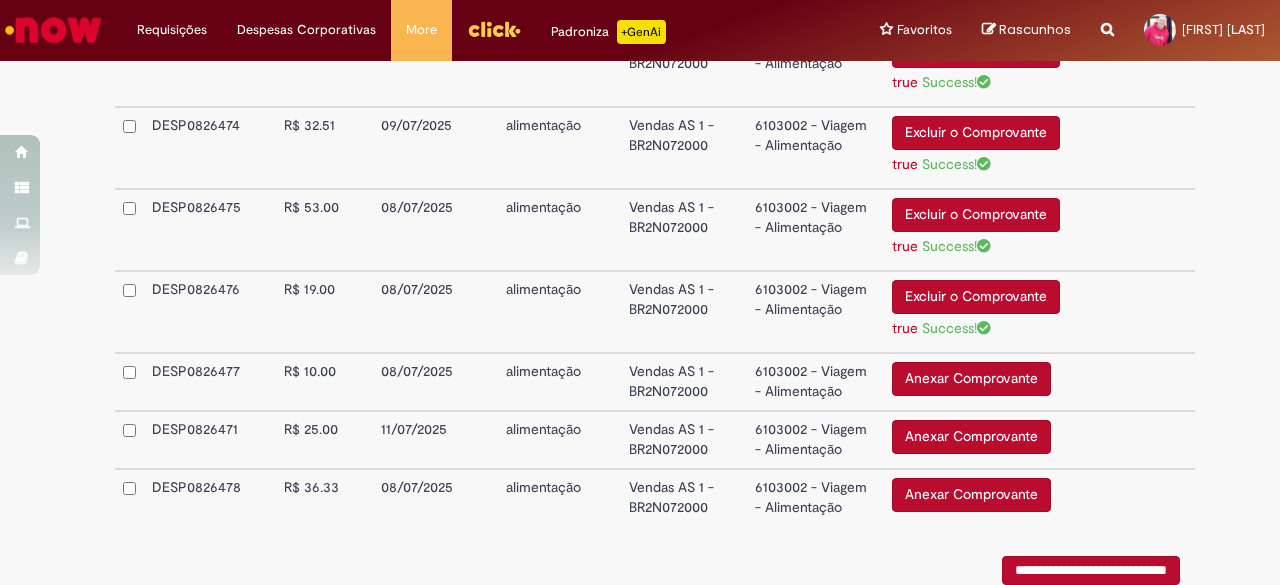click on "Anexar Comprovante" at bounding box center [971, 379] 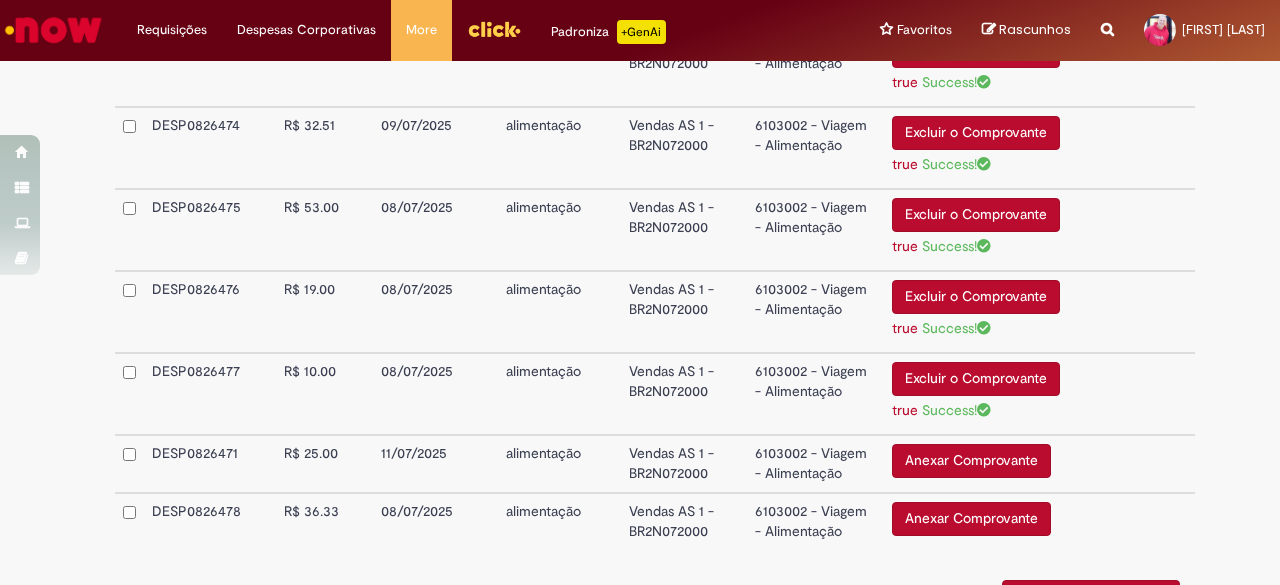 click on "Anexar Comprovante" at bounding box center [971, 461] 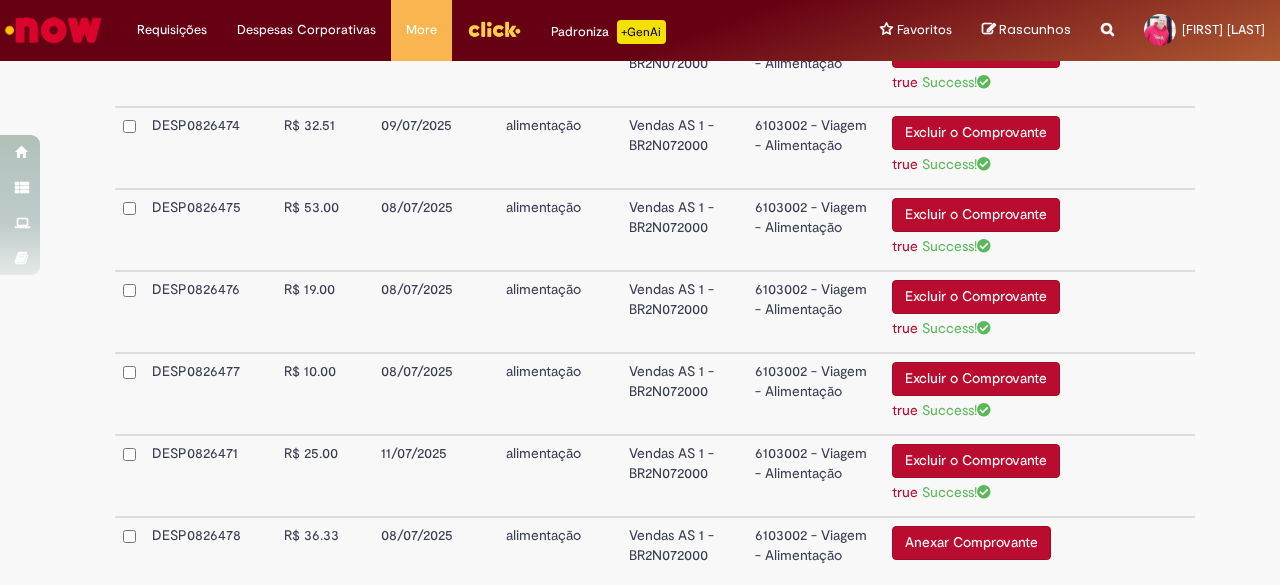 click on "Anexar Comprovante" at bounding box center [971, 543] 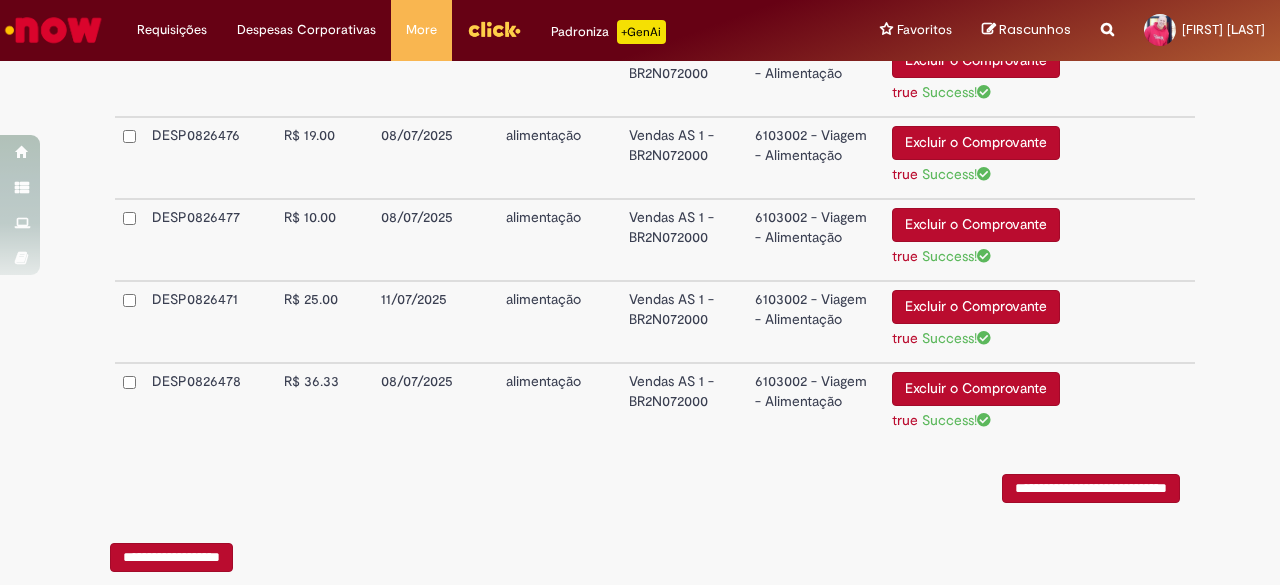 scroll, scrollTop: 964, scrollLeft: 0, axis: vertical 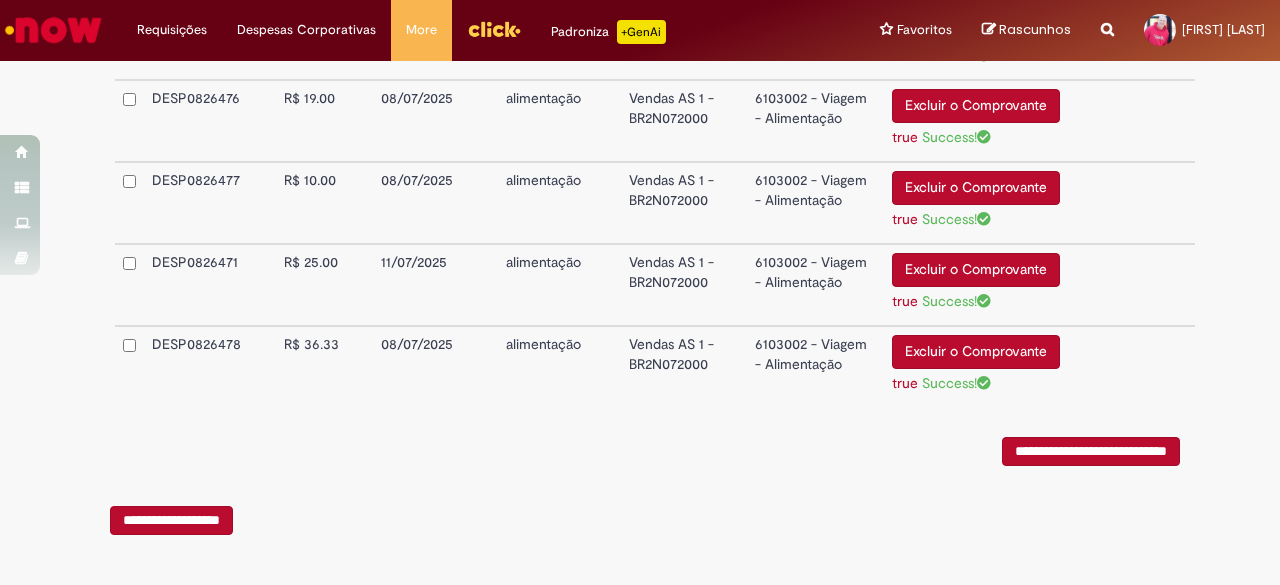 click on "**********" at bounding box center [1091, 451] 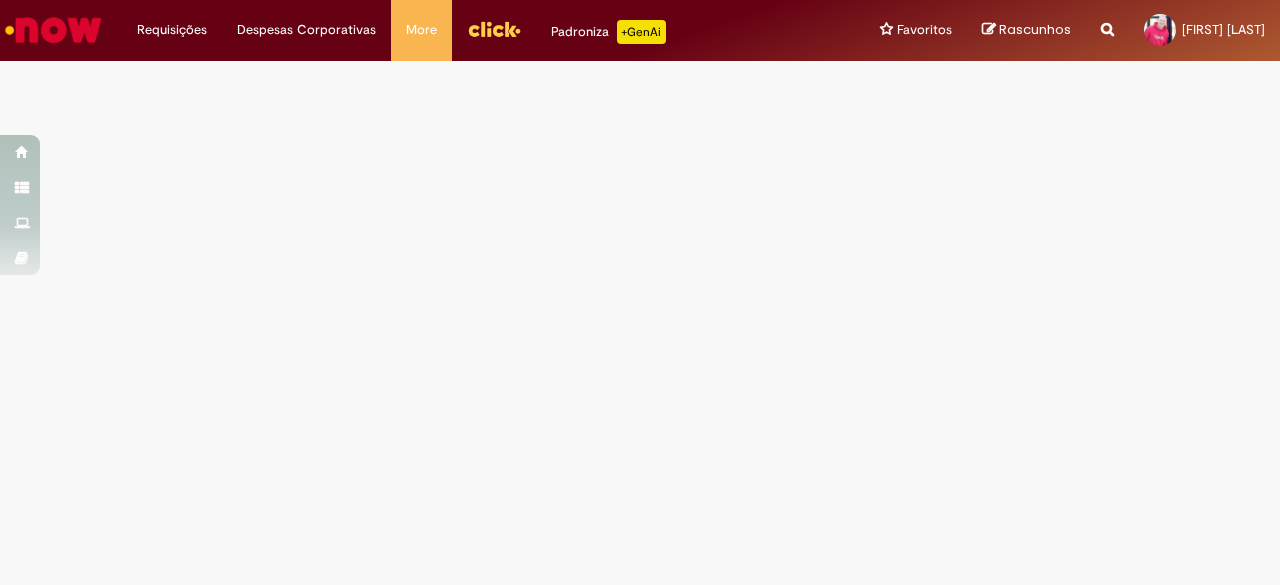scroll, scrollTop: 0, scrollLeft: 0, axis: both 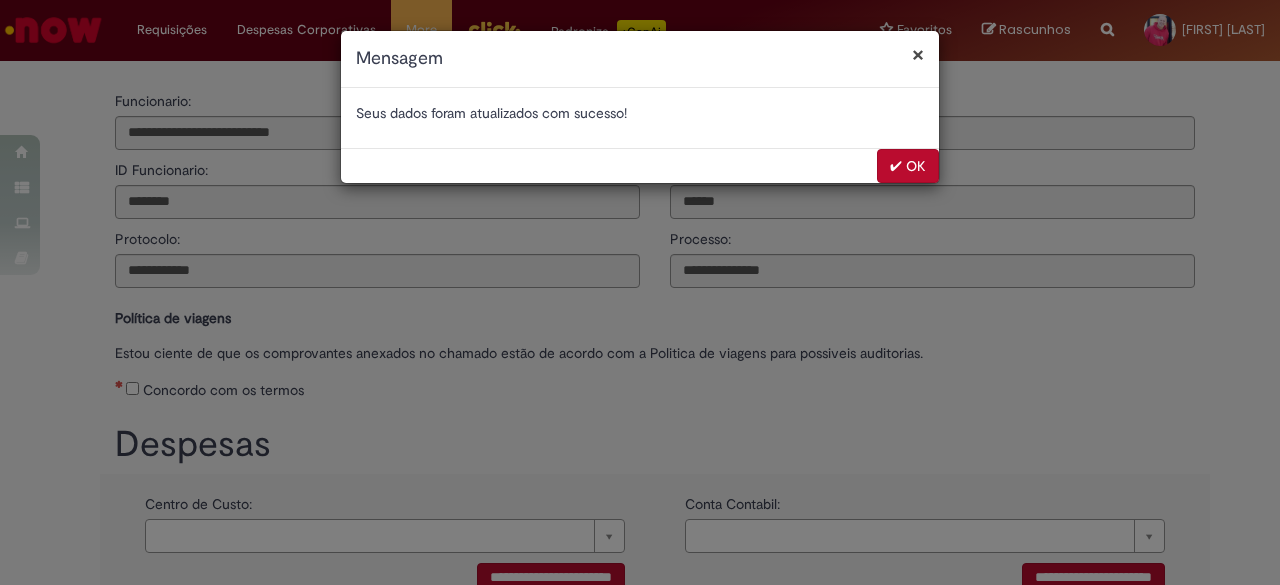 click on "✔ OK" at bounding box center [908, 166] 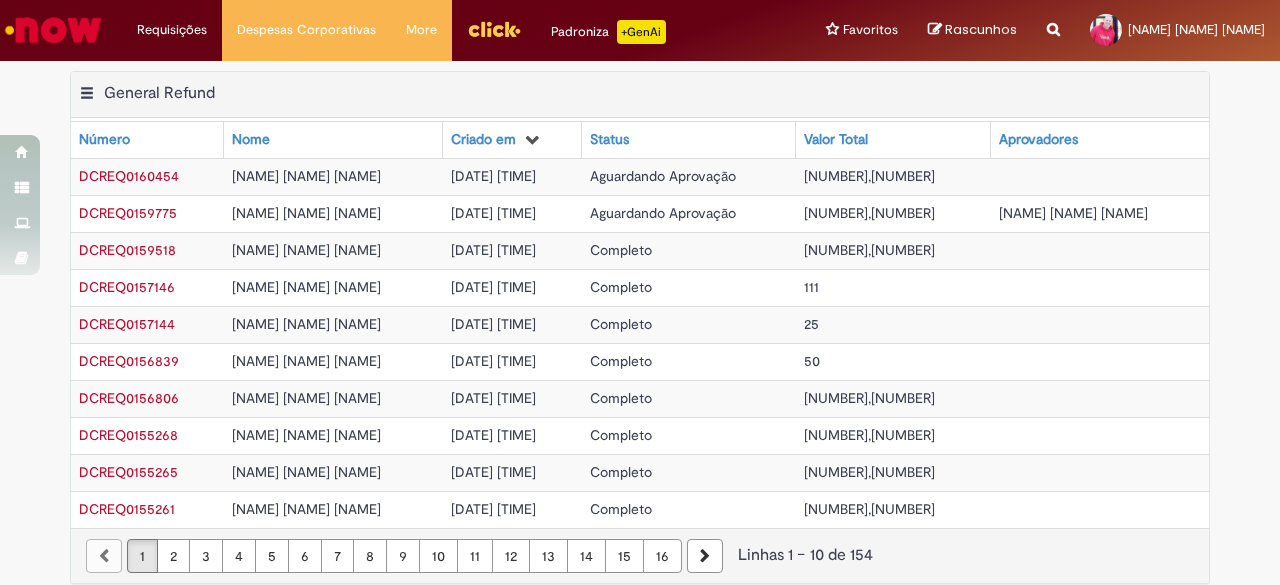 scroll, scrollTop: 0, scrollLeft: 0, axis: both 